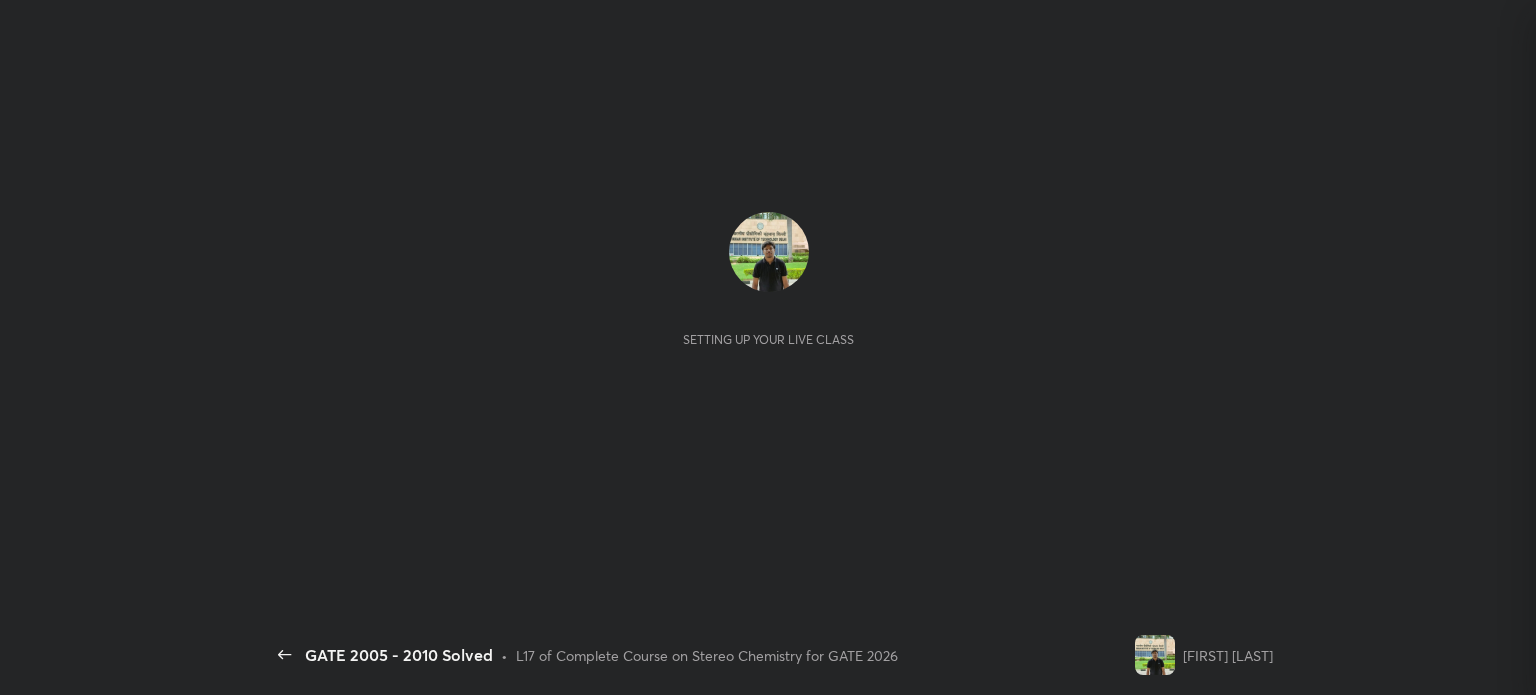 scroll, scrollTop: 0, scrollLeft: 0, axis: both 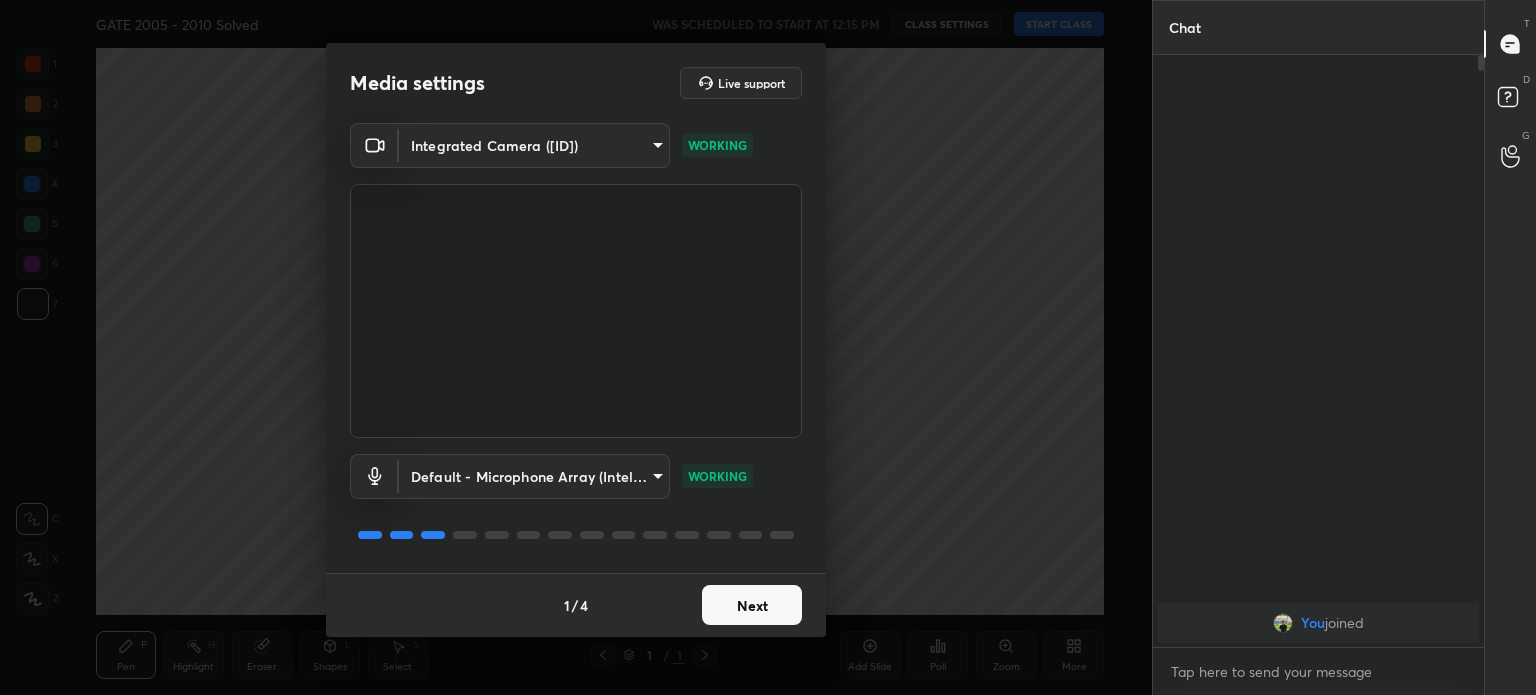 drag, startPoint x: 785, startPoint y: 575, endPoint x: 775, endPoint y: 611, distance: 37.363083 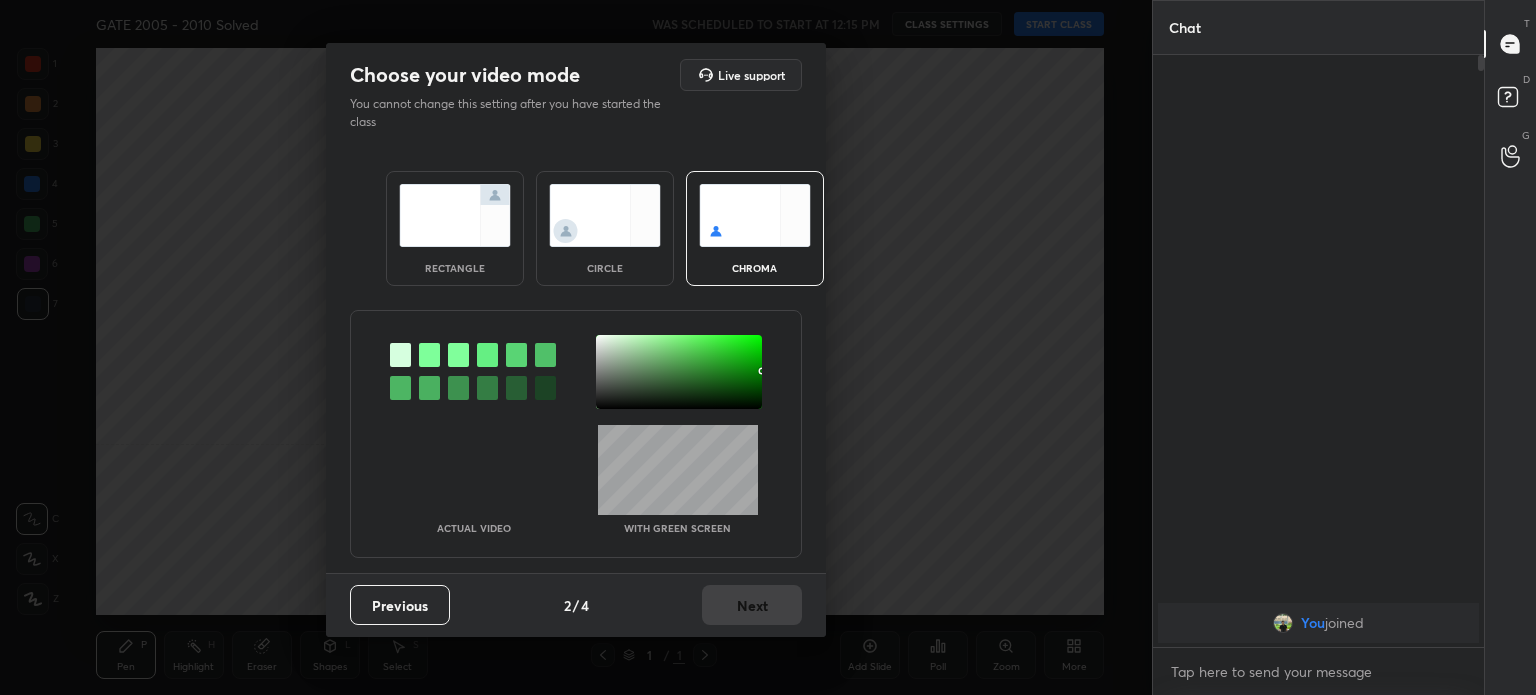 click on "Previous 2 / 4 Next" at bounding box center [576, 605] 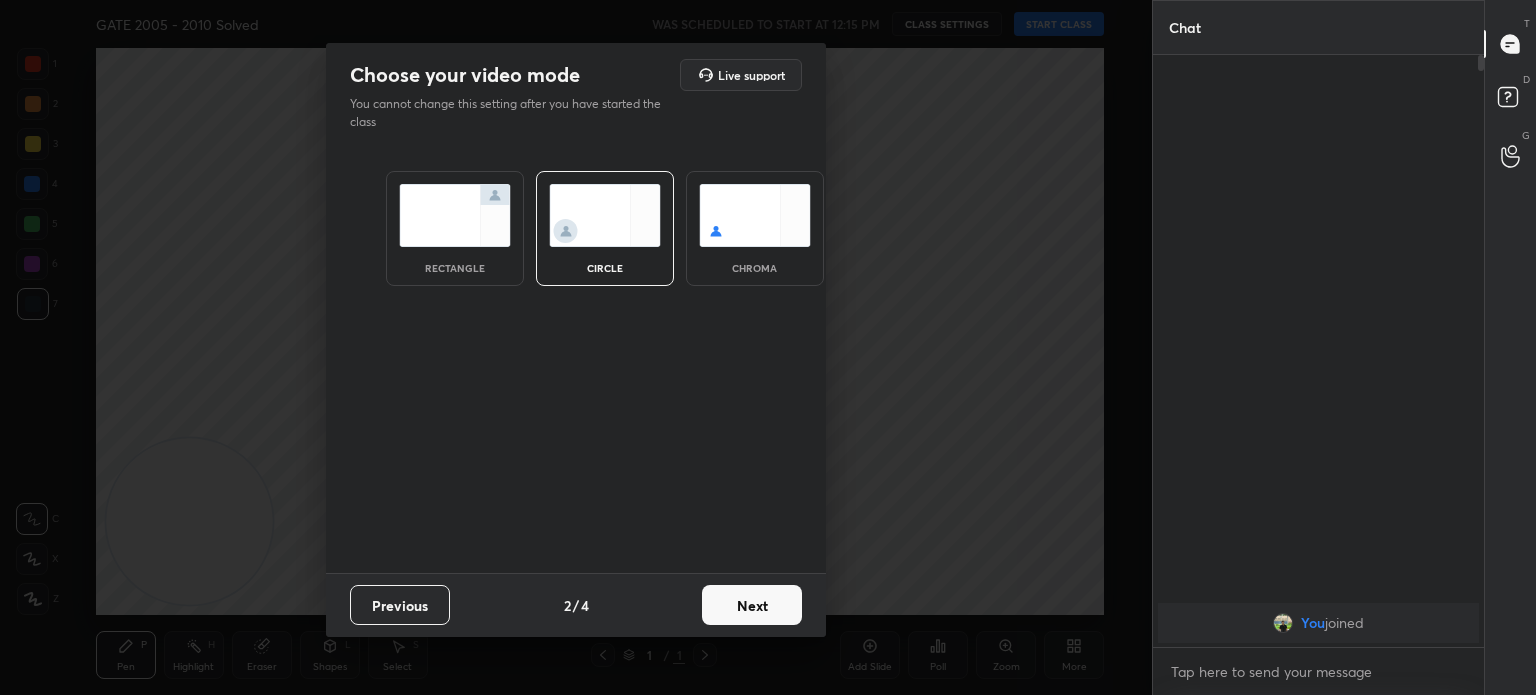 click at bounding box center [605, 215] 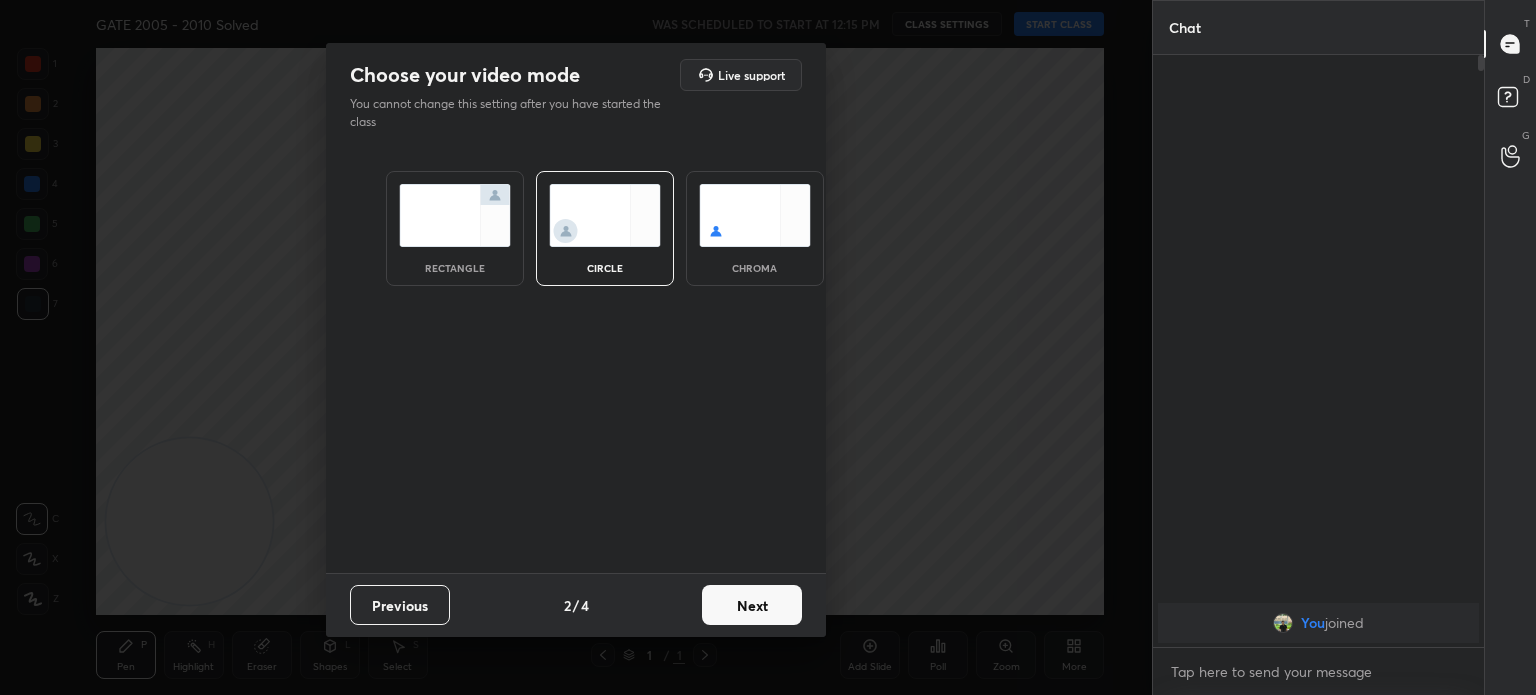 click on "Next" at bounding box center [752, 605] 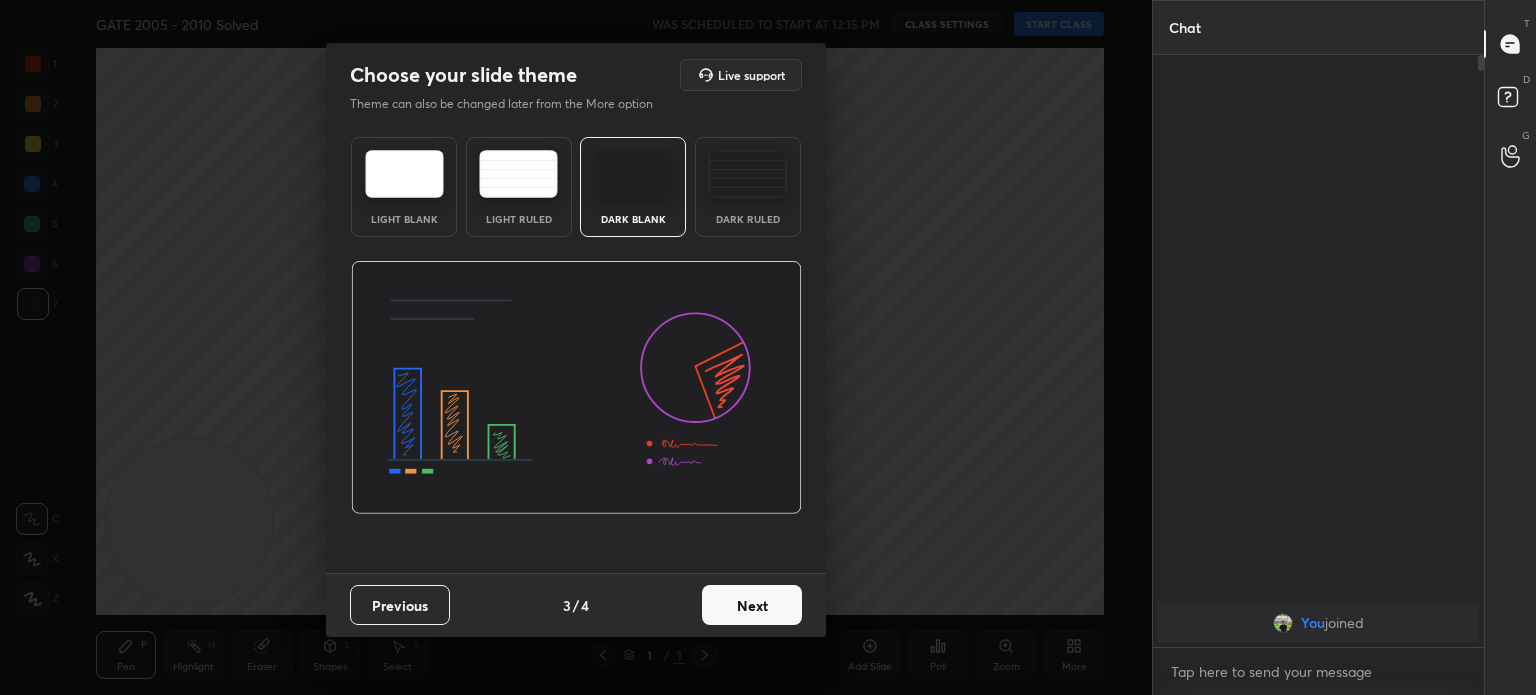 click on "Next" at bounding box center (752, 605) 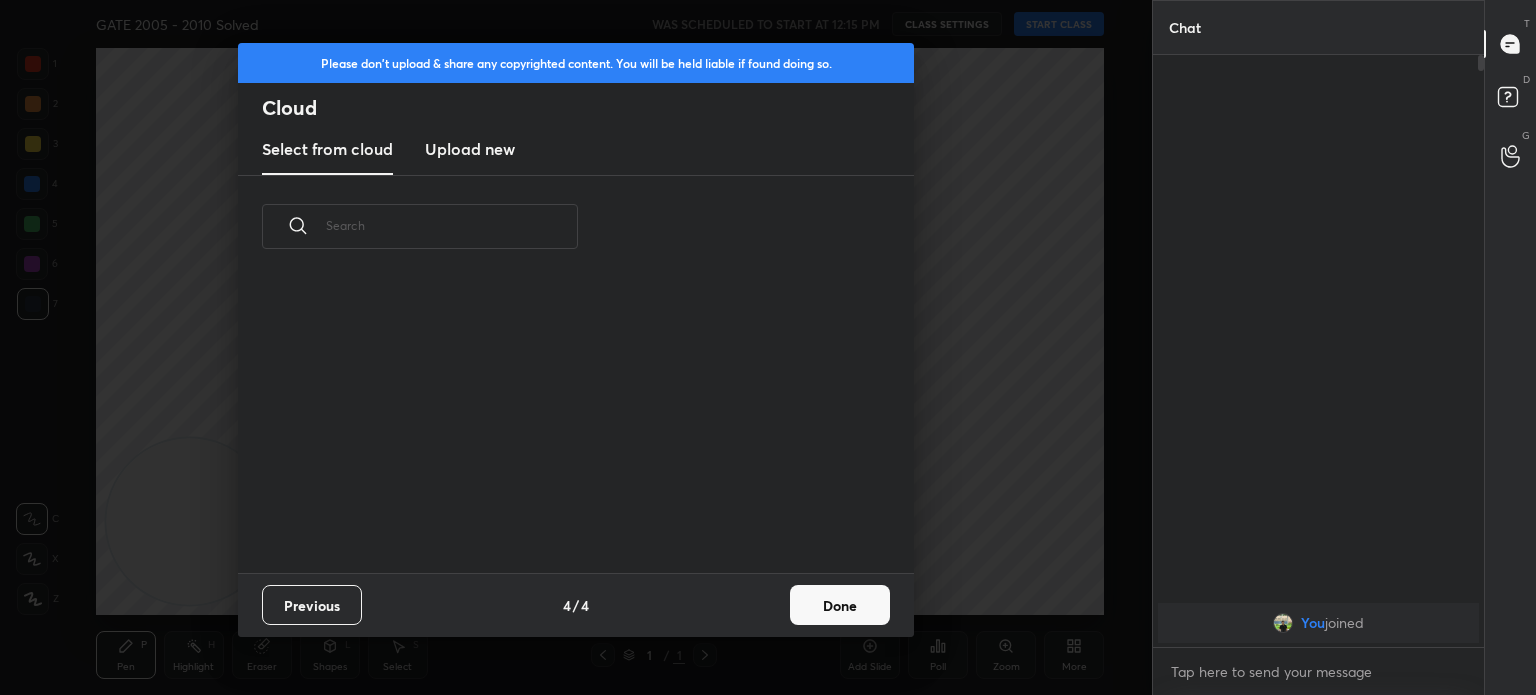 click on "Previous 4 / 4 Done" at bounding box center [576, 605] 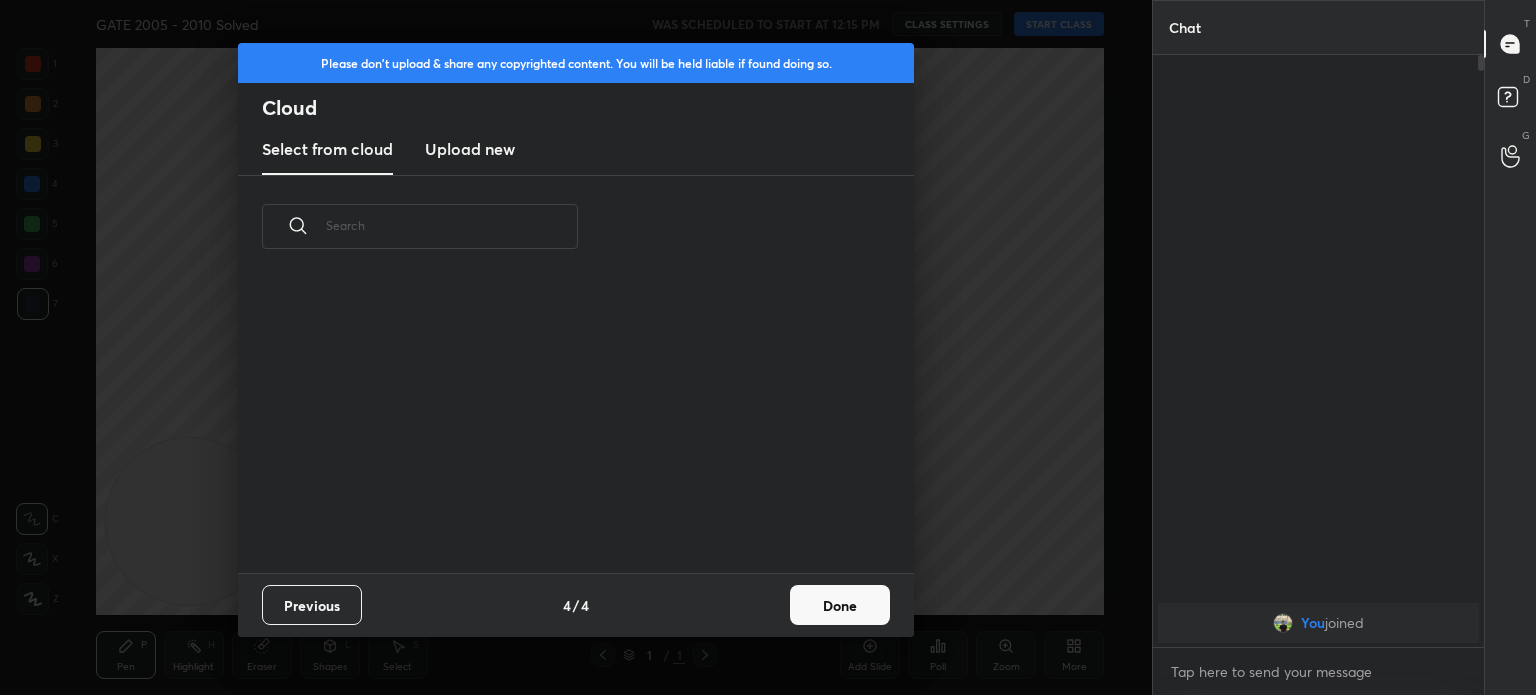 scroll, scrollTop: 6, scrollLeft: 10, axis: both 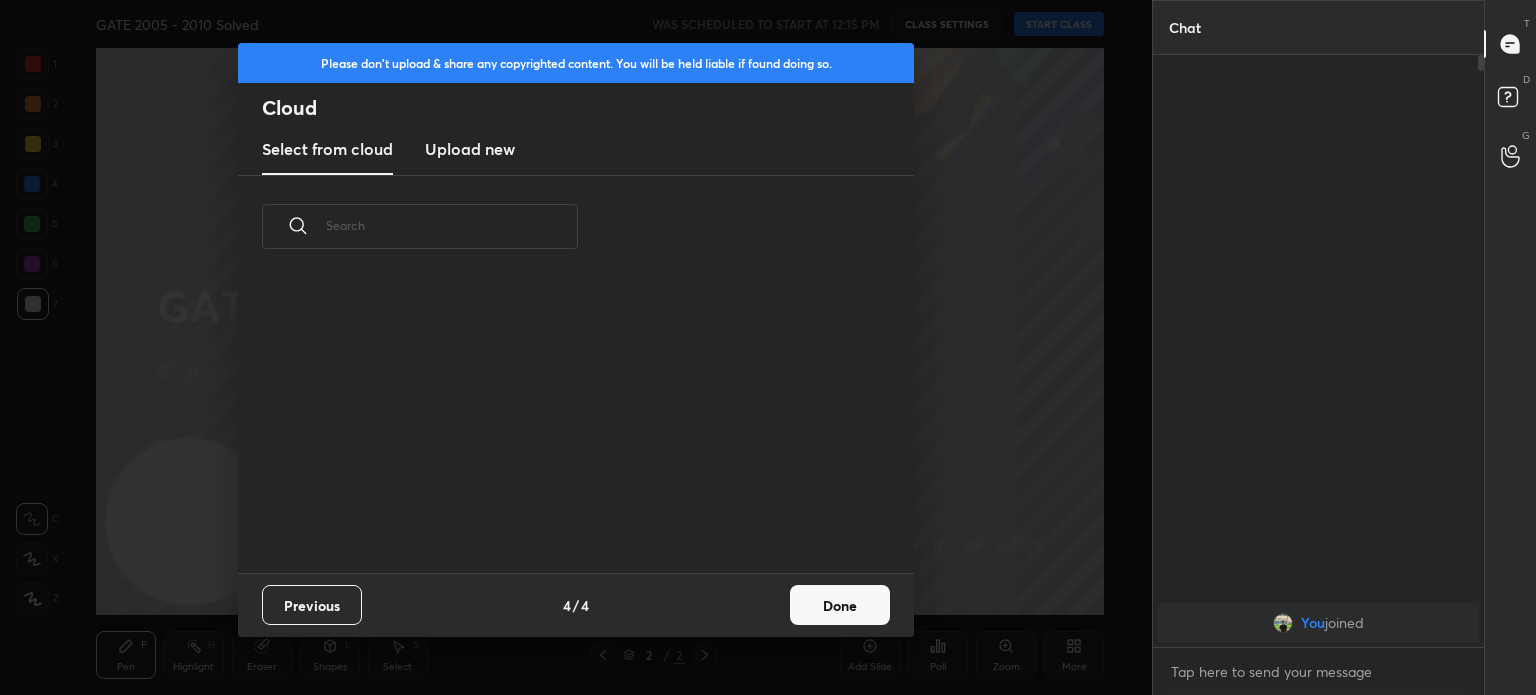 click on "Done" at bounding box center (840, 605) 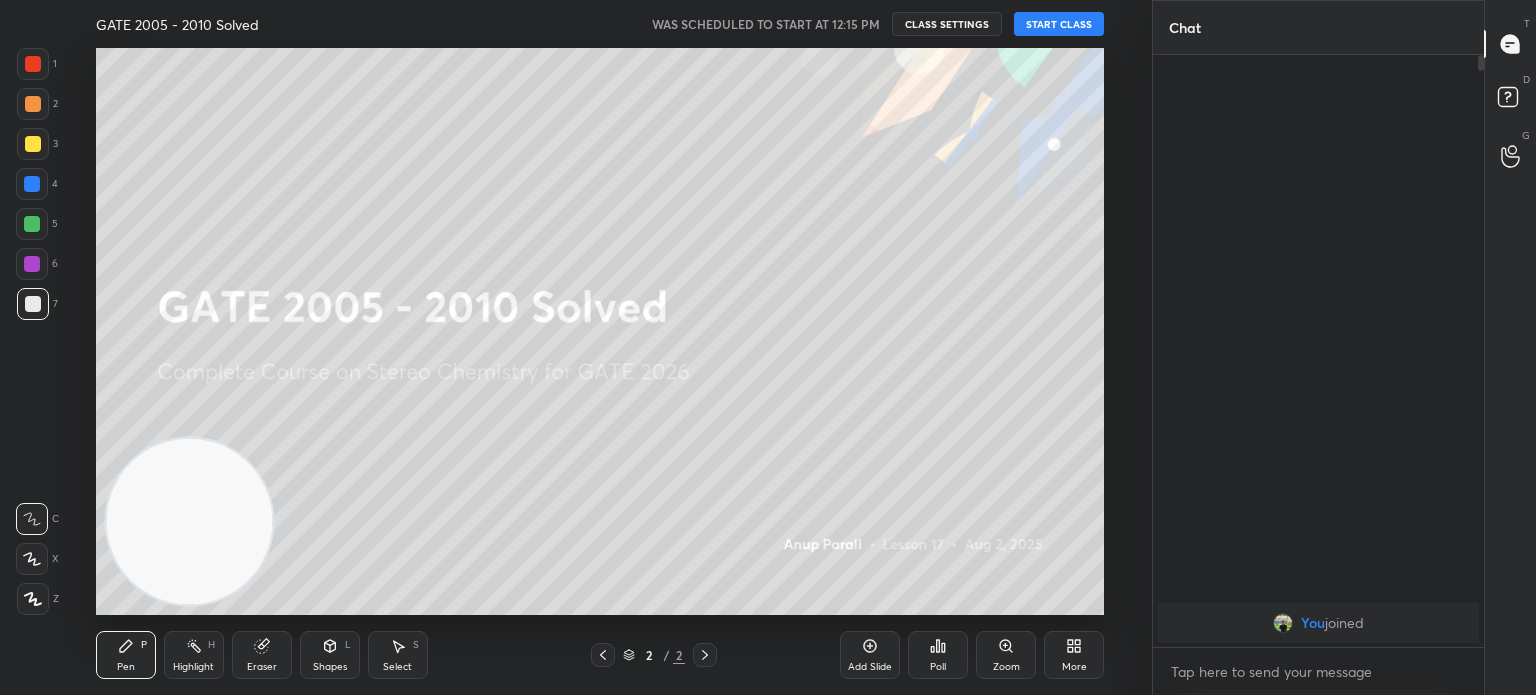 click on "CLASS SETTINGS" at bounding box center [947, 24] 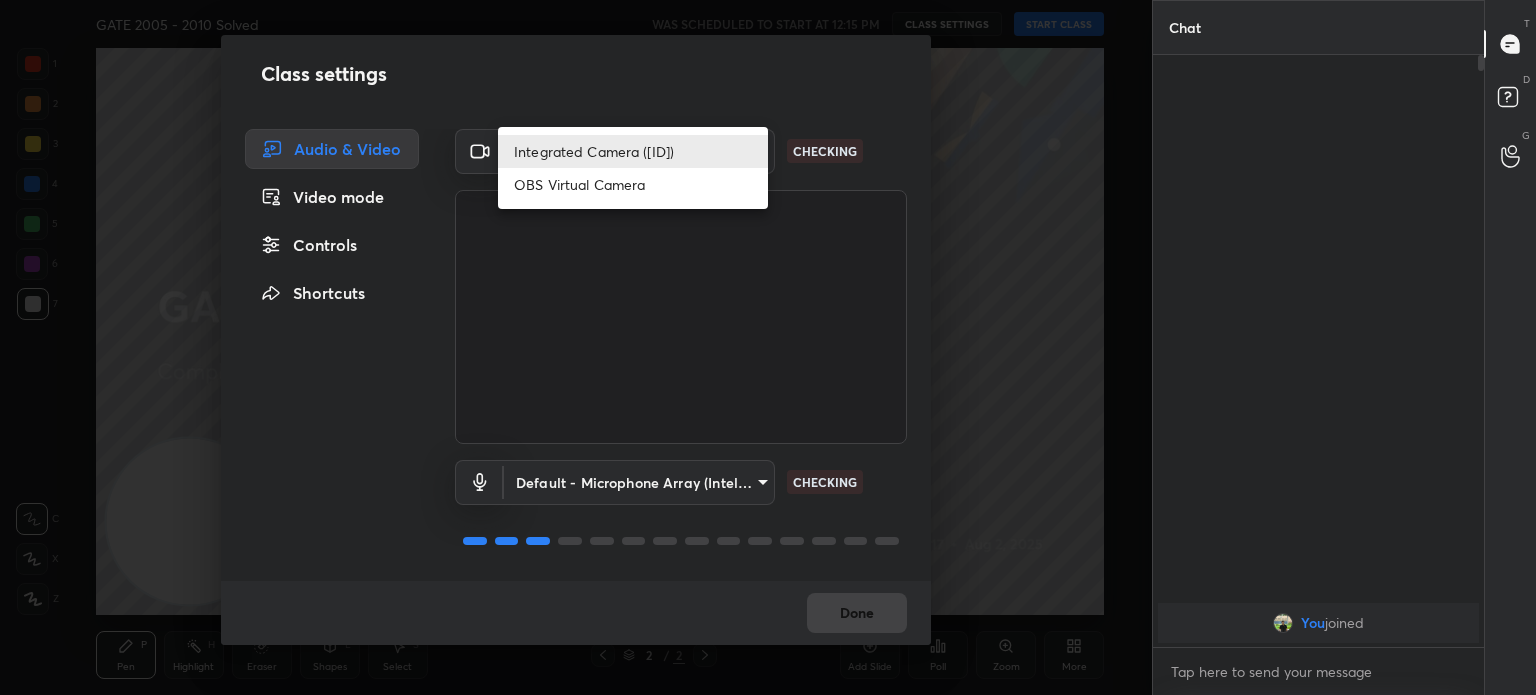 click on "1 2 3 4 5 6 7 C X Z C X Z E E Erase all   H H GATE 2005 - 2010 Solved WAS SCHEDULED TO START AT  12:15 PM CLASS SETTINGS START CLASS Setting up your live class Back GATE 2005 - 2010 Solved • L17 of Complete Course on Stereo Chemistry for GATE 2026 [FIRST] [LAST] Pen P Highlight H Eraser Shapes L Select S 2 / 2 Add Slide Poll Zoom More Chat You  joined 1 NEW MESSAGE Enable hand raising Enable raise hand to speak to learners. Once enabled, chat will be turned off temporarily. Enable x   introducing Raise a hand with a doubt Now learners can raise their hand along with a doubt  How it works? Doubts asked by learners will show up here Raise hand disabled You have disabled Raise hand currently. Enable it to invite learners to speak Enable Can't raise hand Looks like educator just invited you to speak. Please wait before you can raise your hand again. Got it T Messages (T) D Doubts (D) G Raise Hand (G) Report an issue Reason for reporting Buffering Chat not working Audio - Video sync issue Educator video quality low" at bounding box center (768, 347) 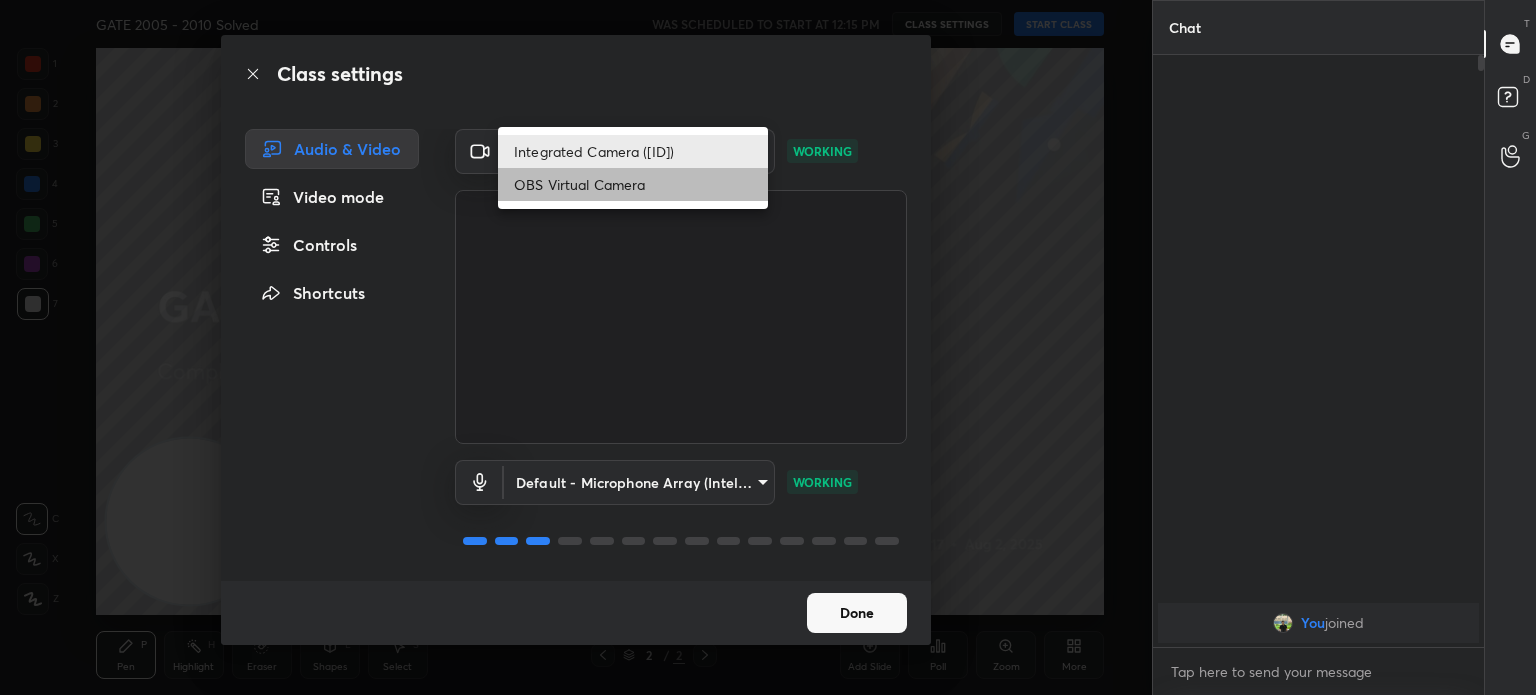 click on "OBS Virtual Camera" at bounding box center (633, 184) 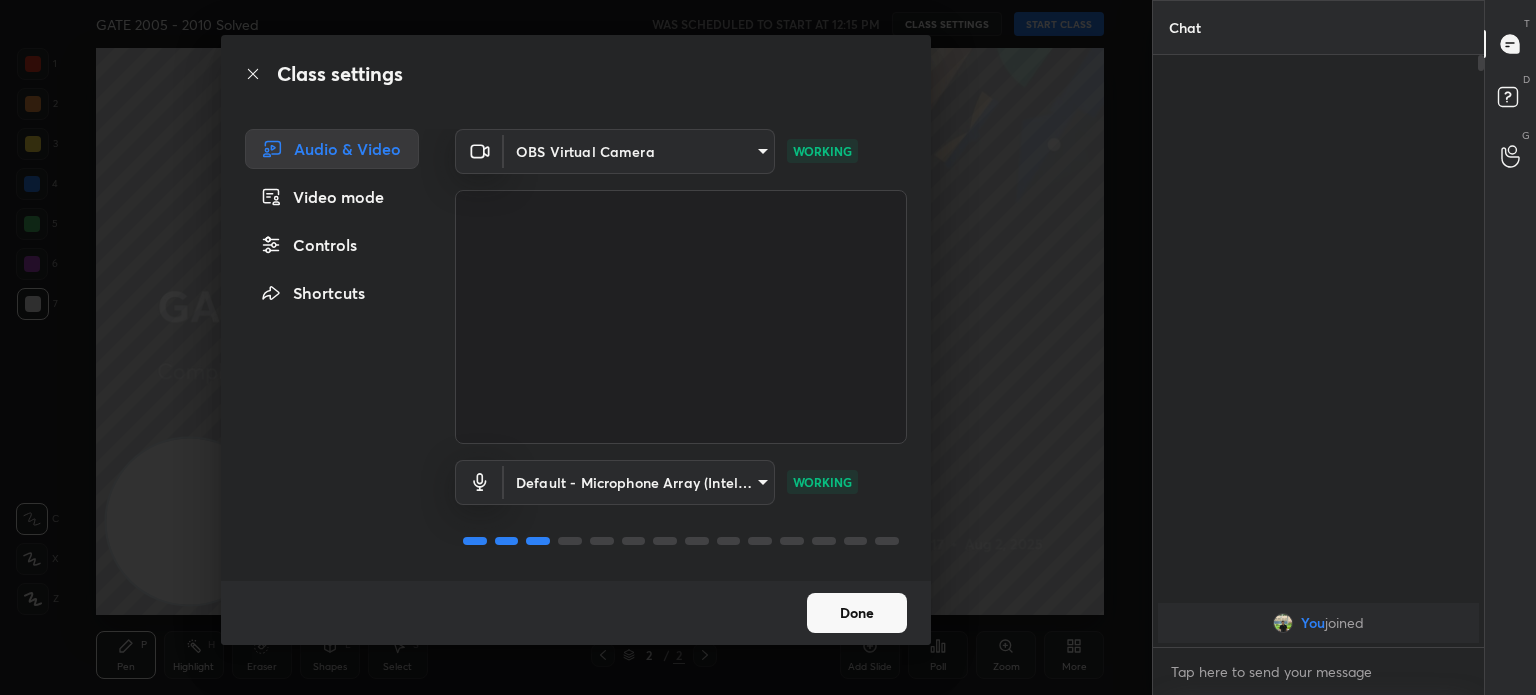 click on "Done" at bounding box center (857, 613) 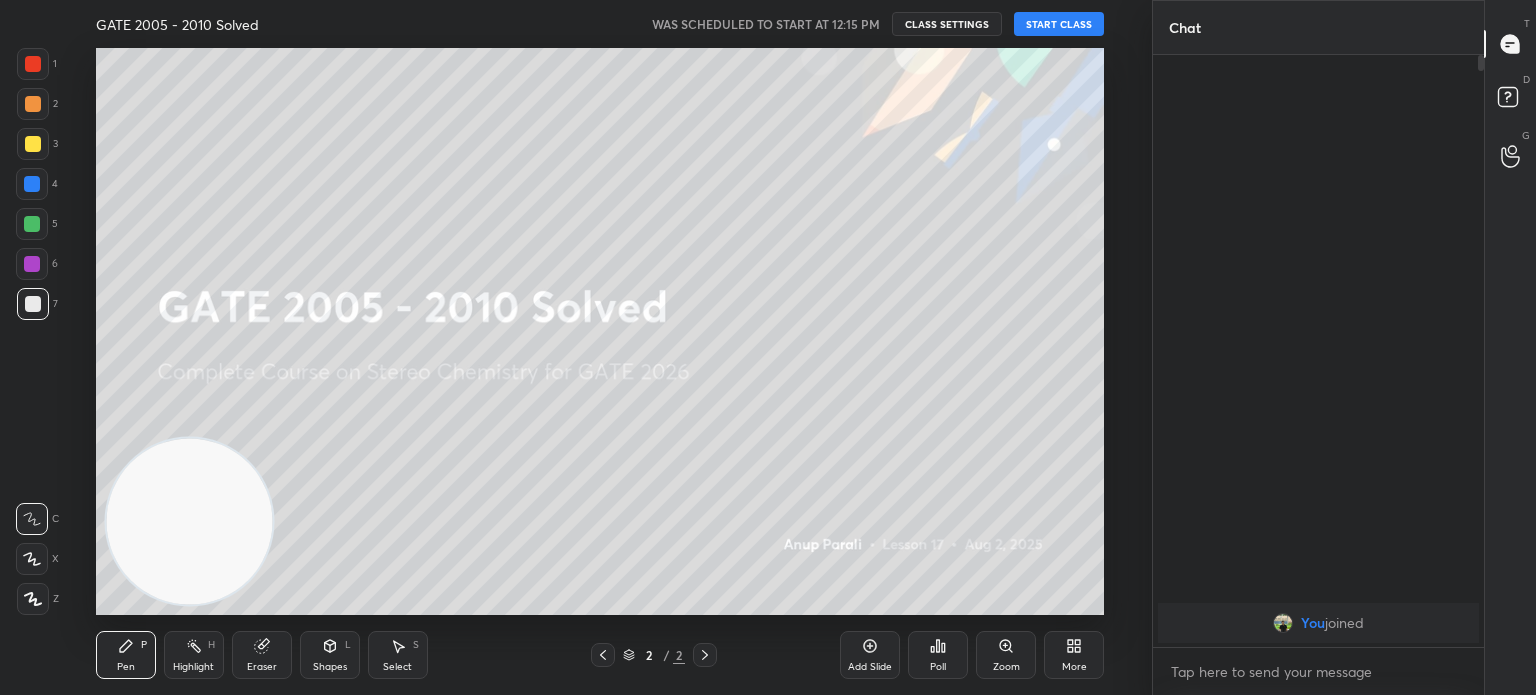 click on "Add Slide Poll Zoom More" at bounding box center (972, 655) 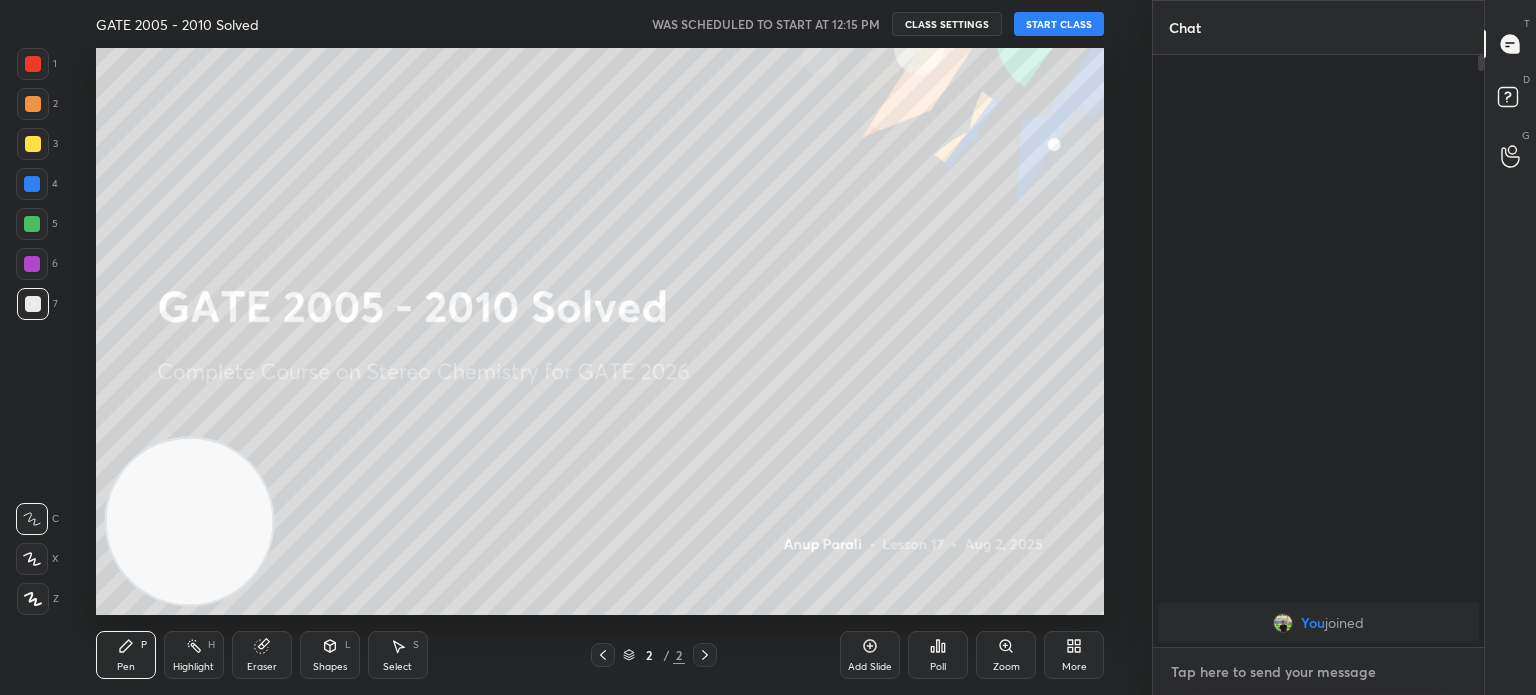 type on "x" 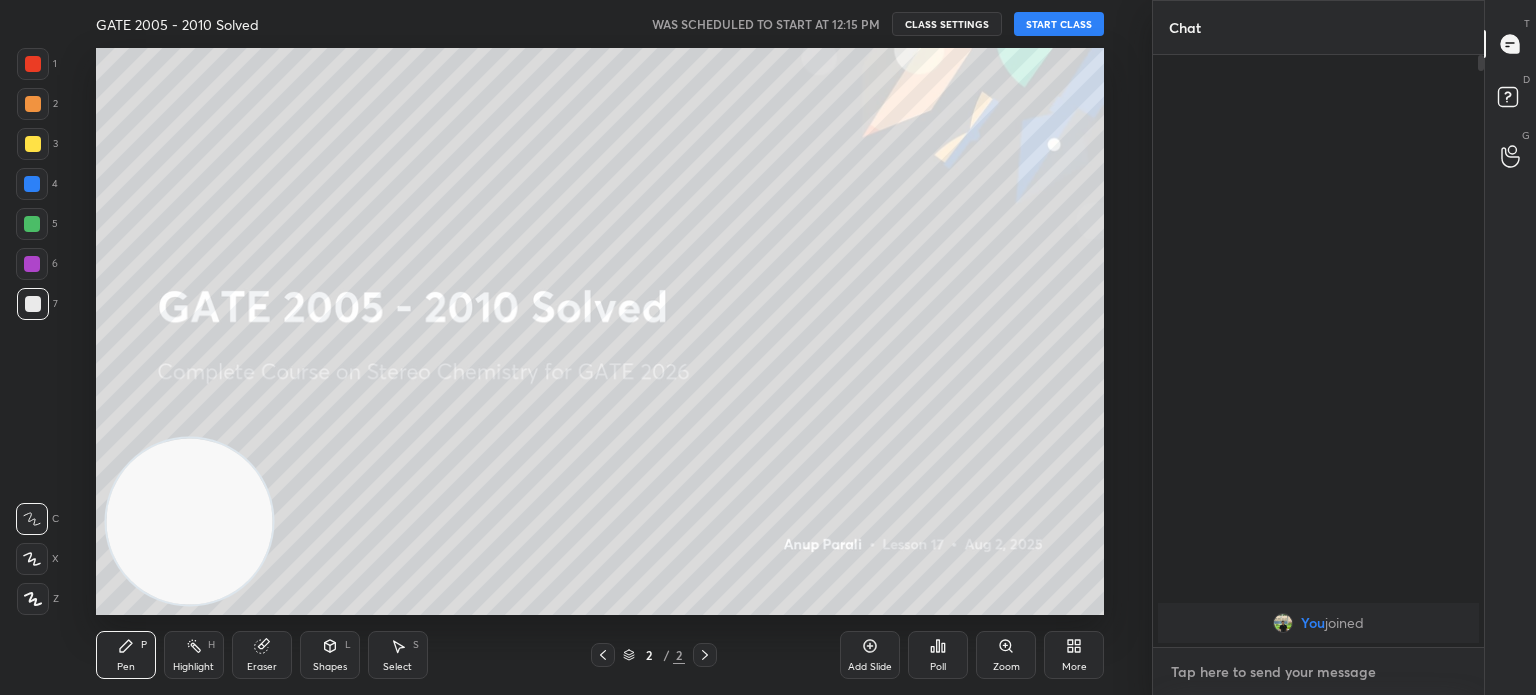 click at bounding box center [1318, 672] 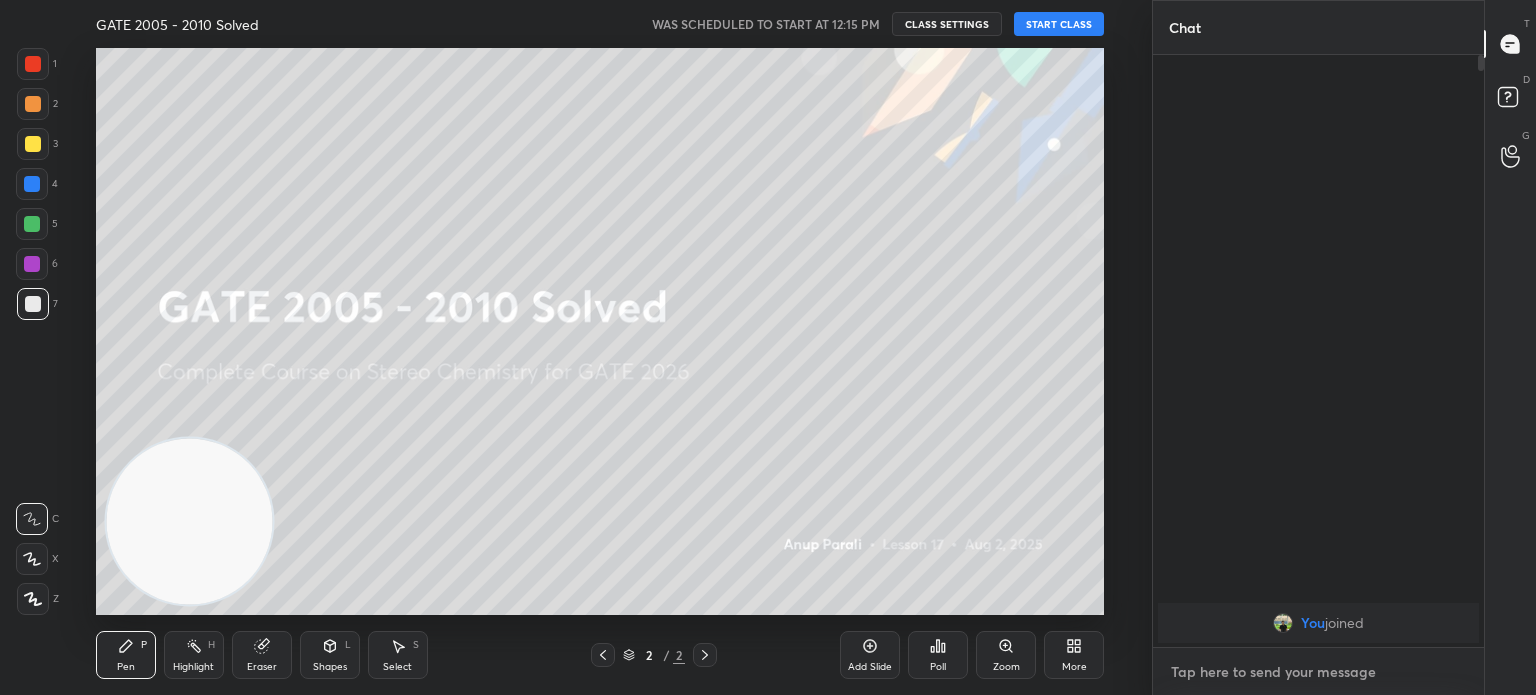 type on "t" 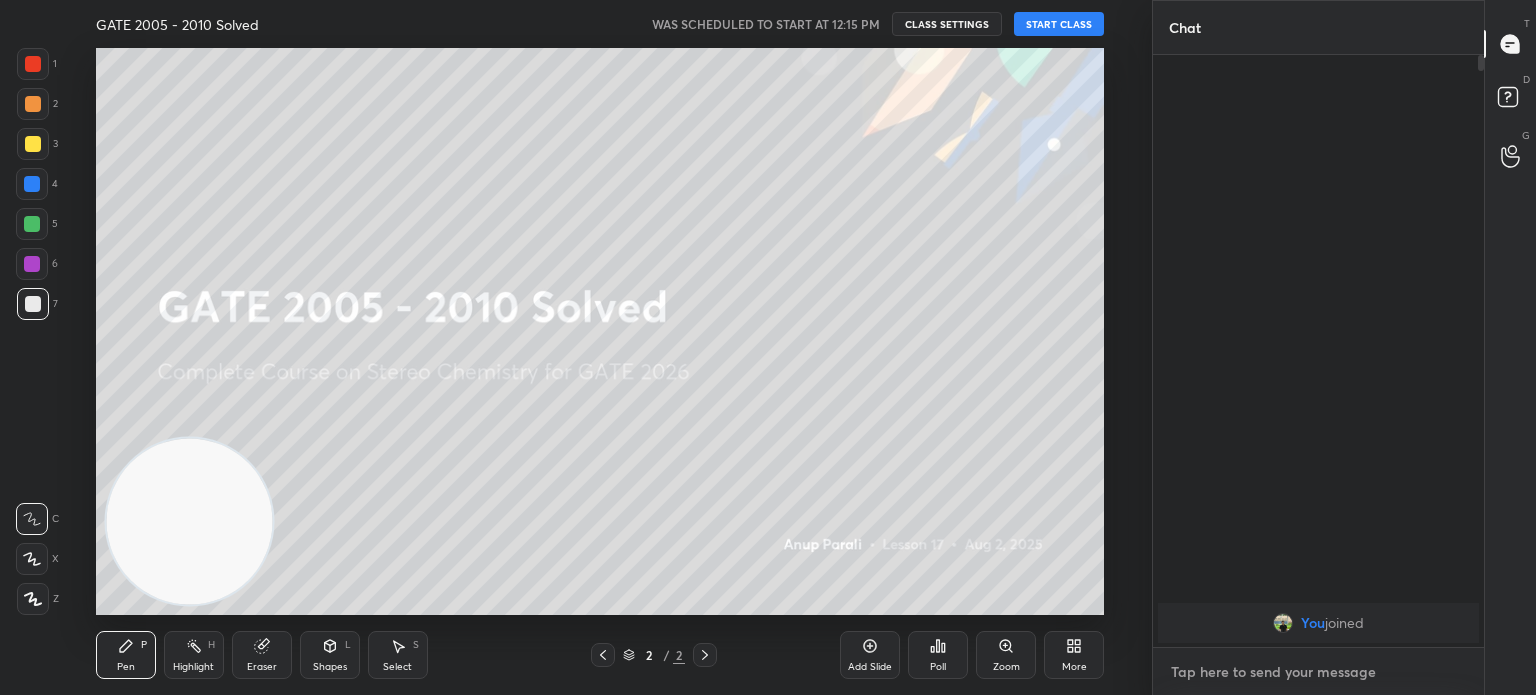 type on "x" 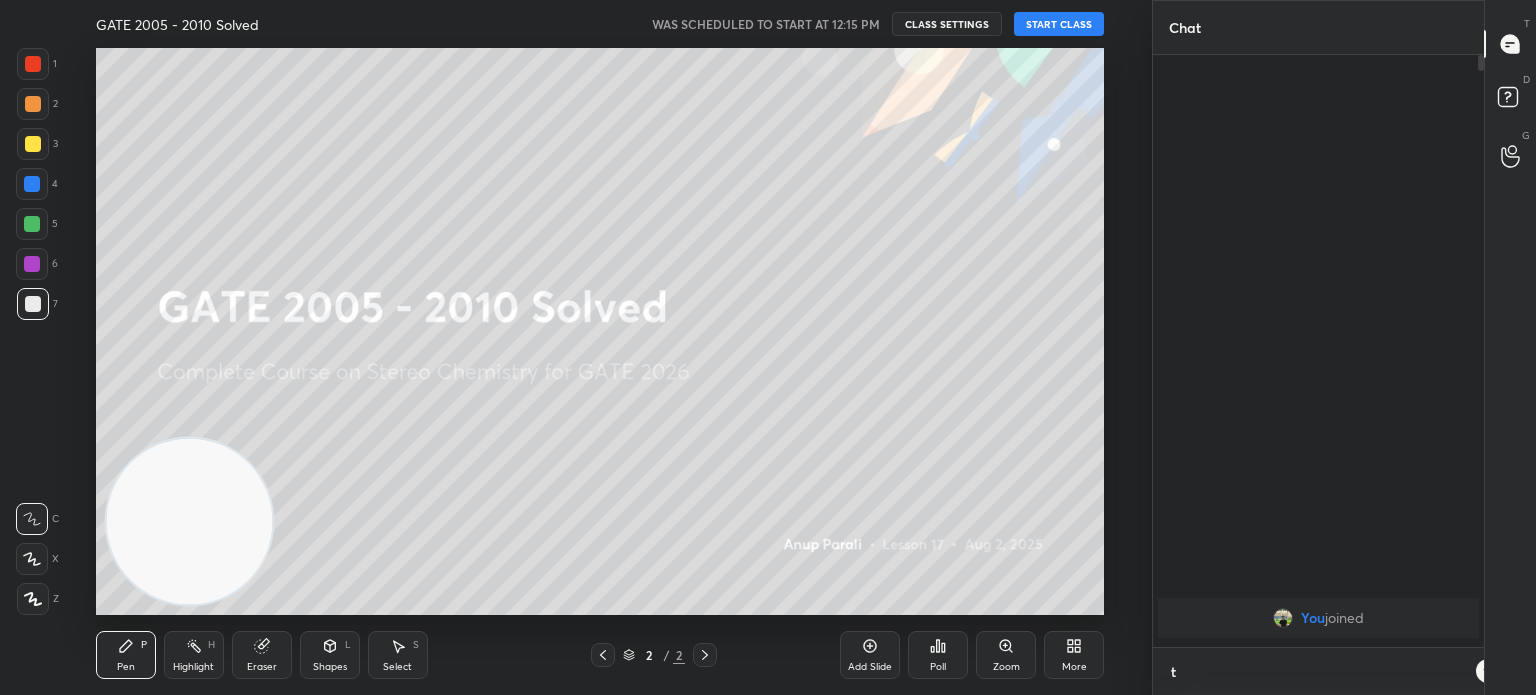 scroll, scrollTop: 580, scrollLeft: 325, axis: both 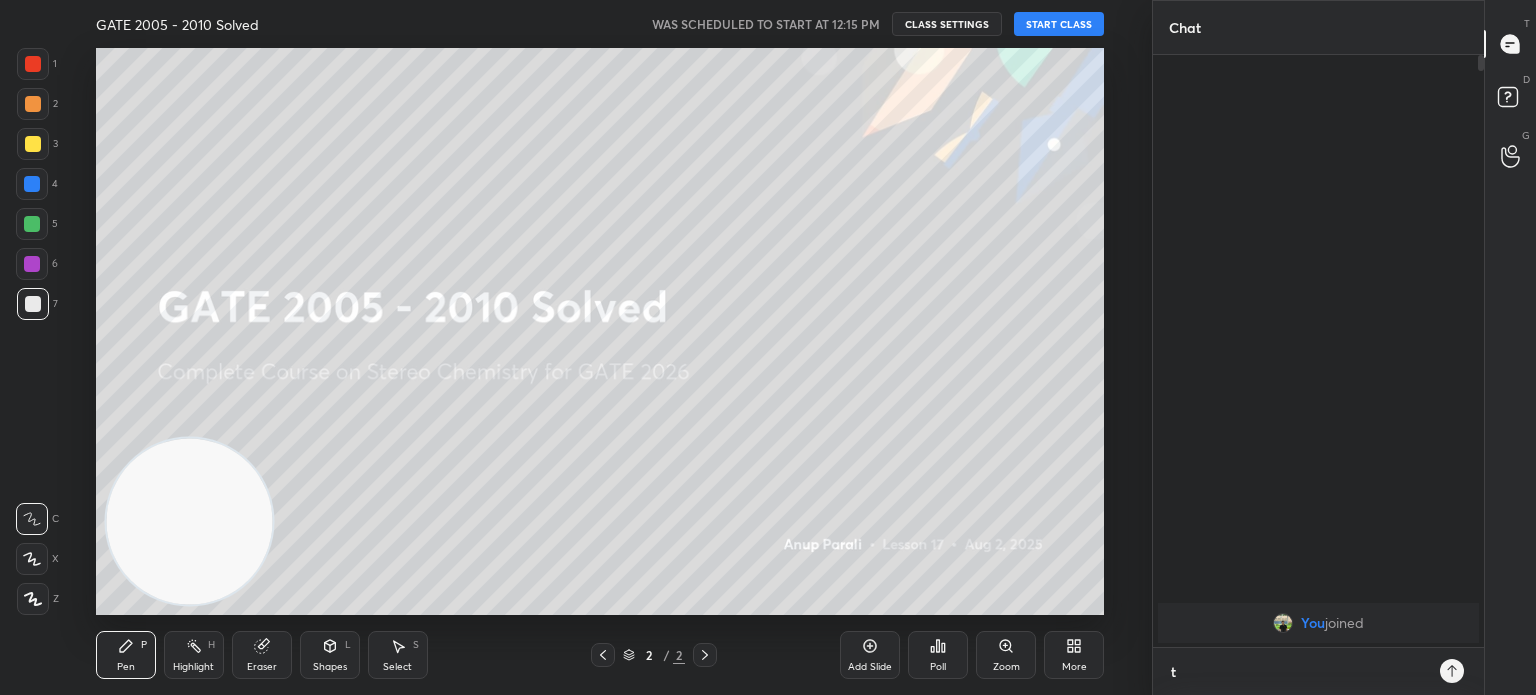 type on "th" 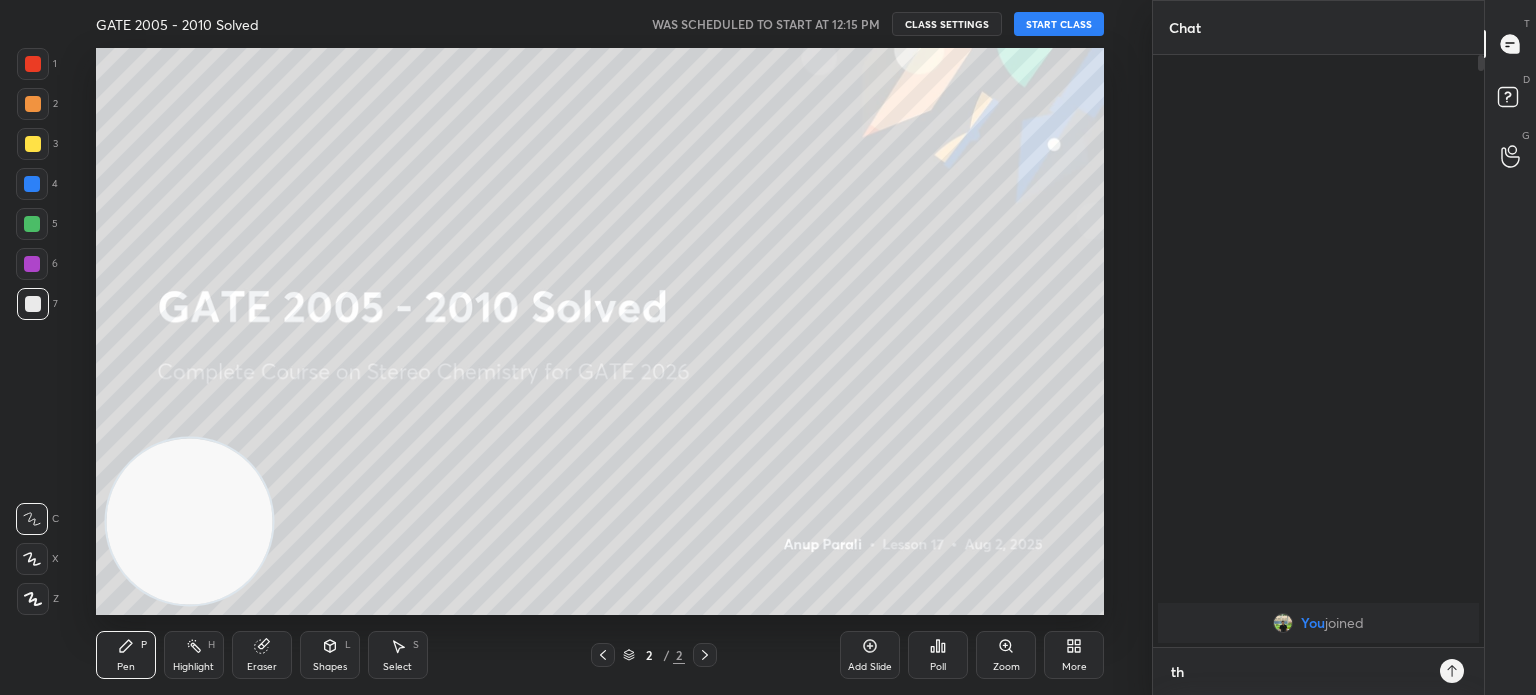 type on "thi" 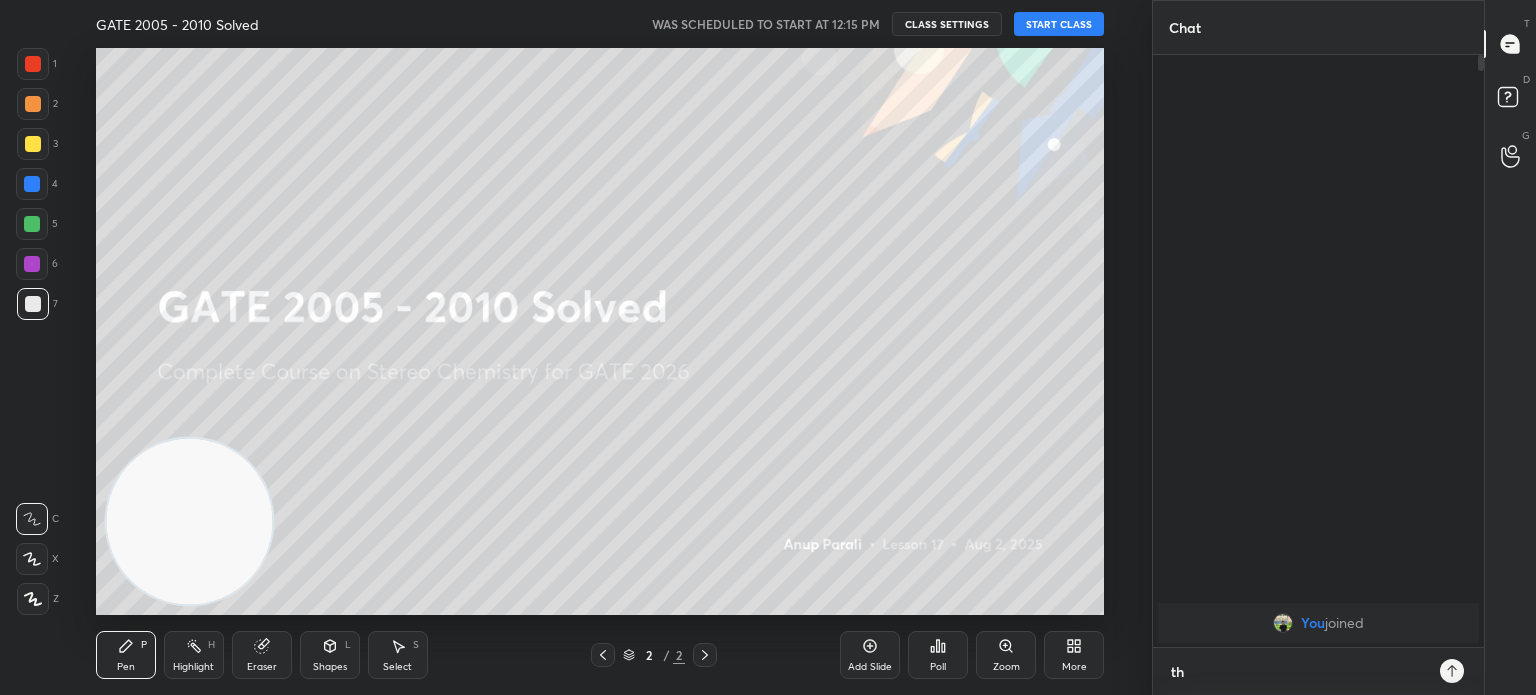type on "x" 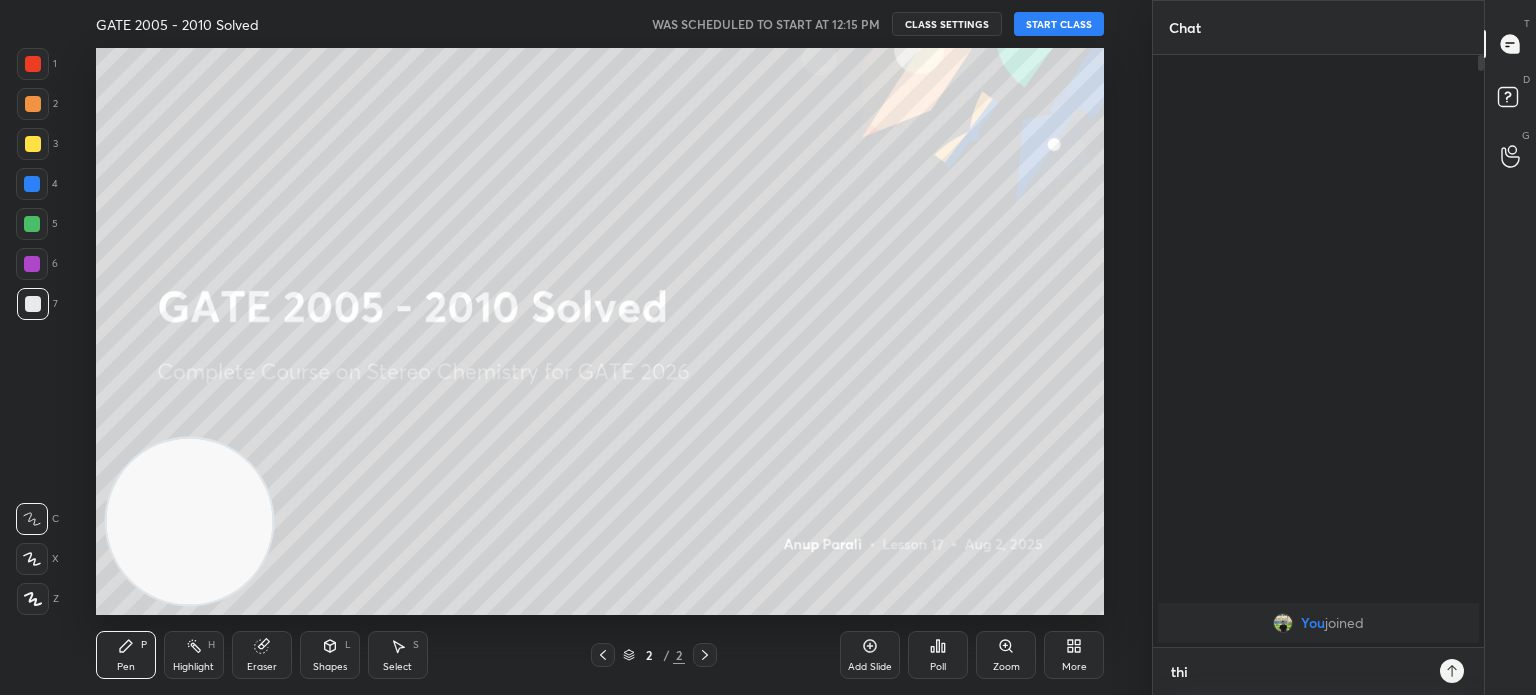 type on "thia" 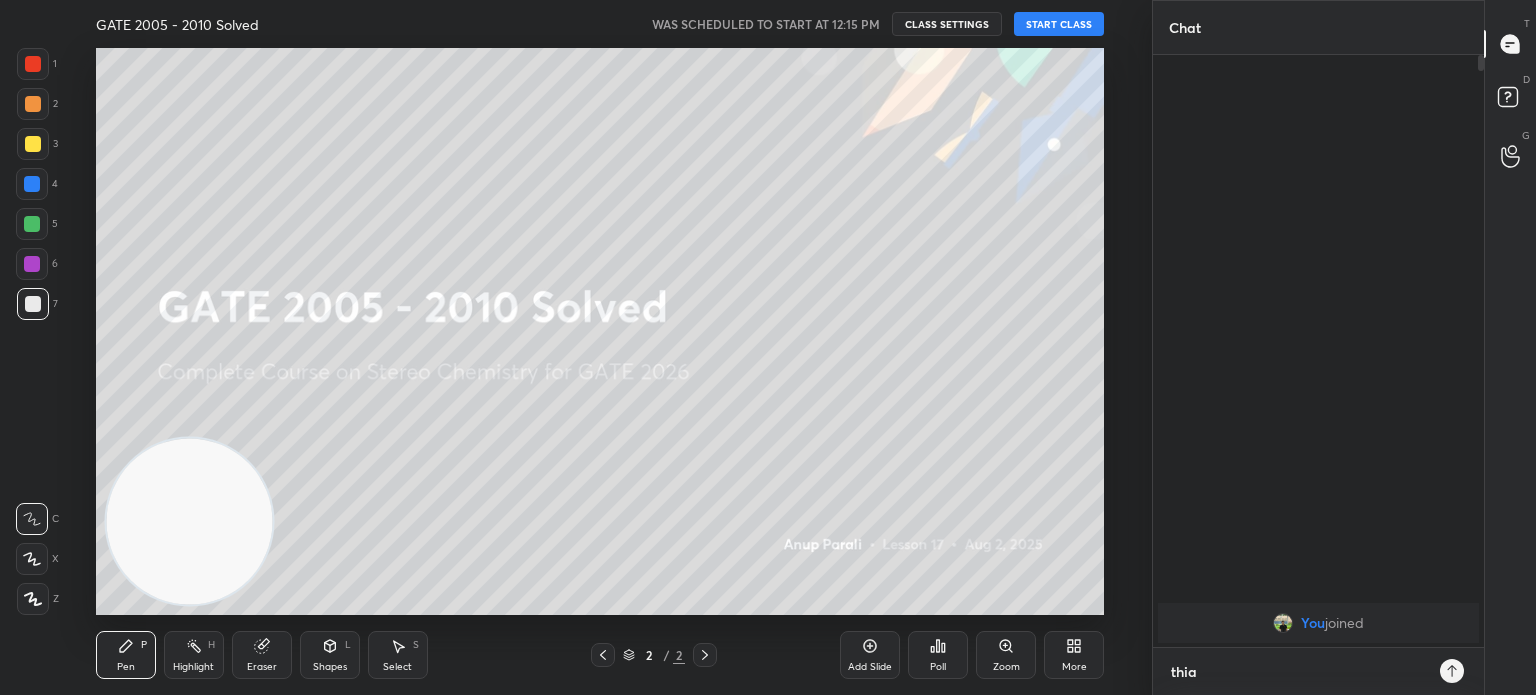 type on "thia" 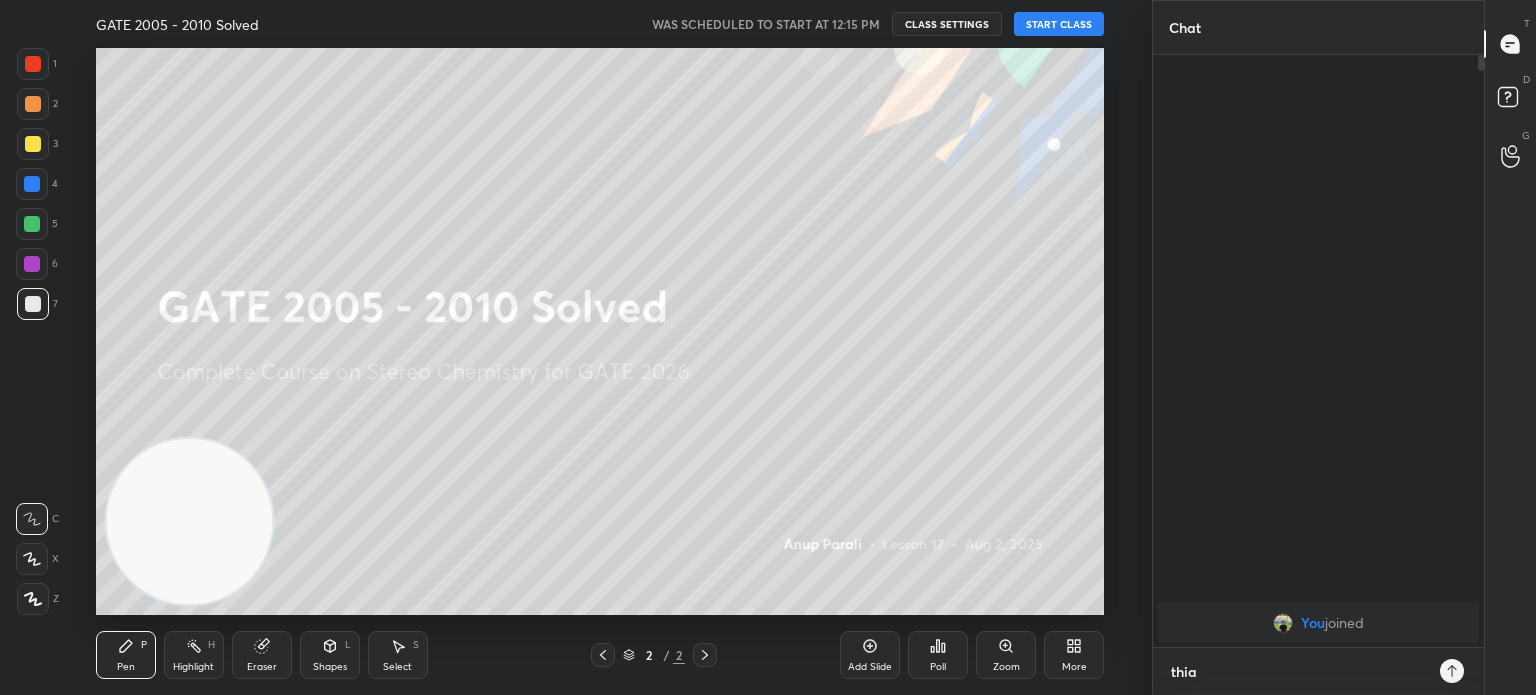 type on "x" 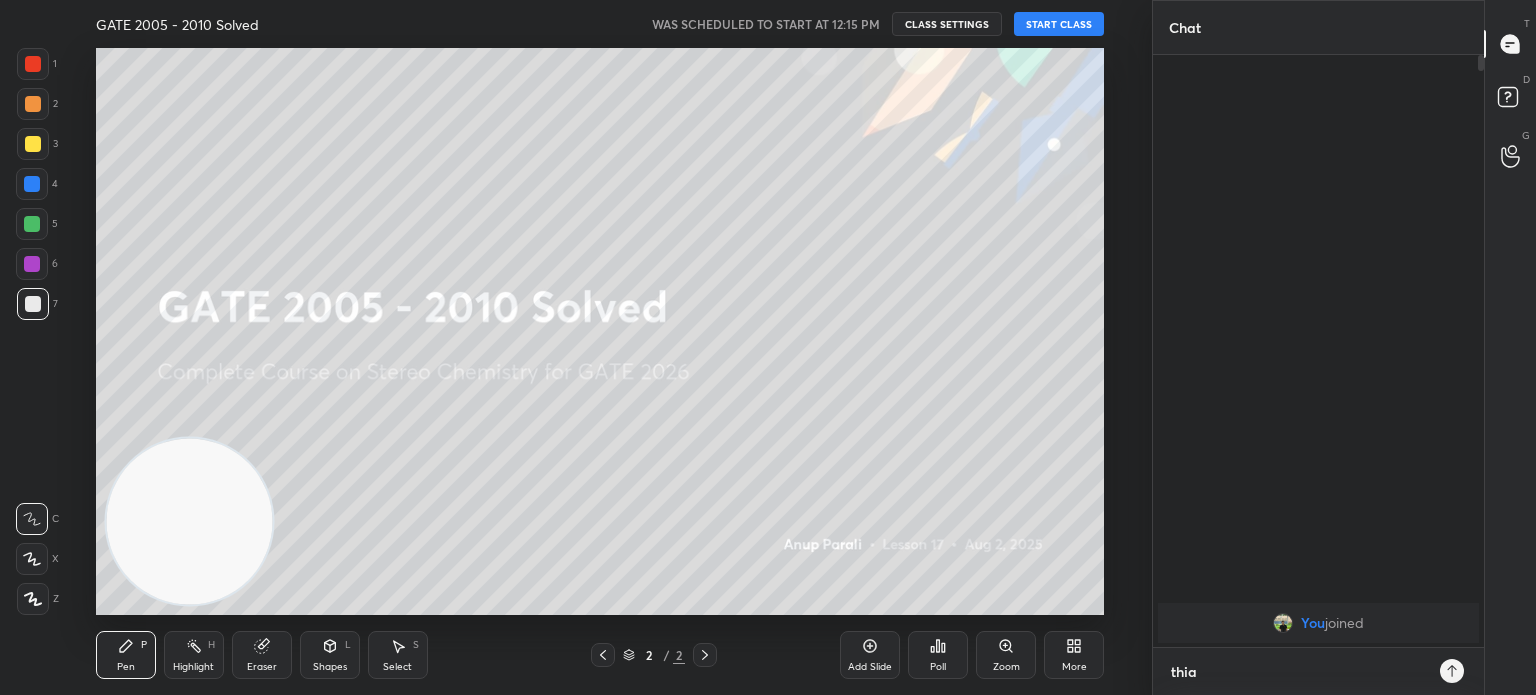 type on "thia" 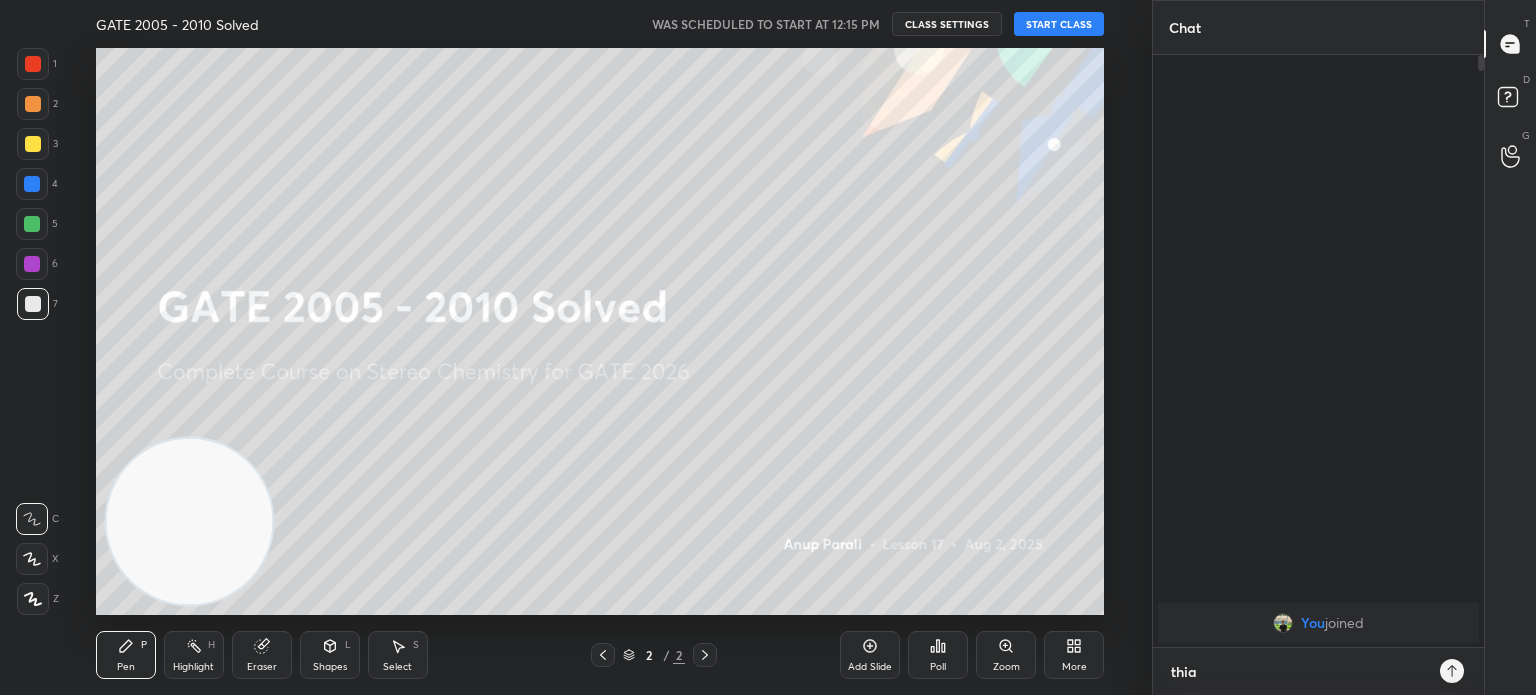 type on "x" 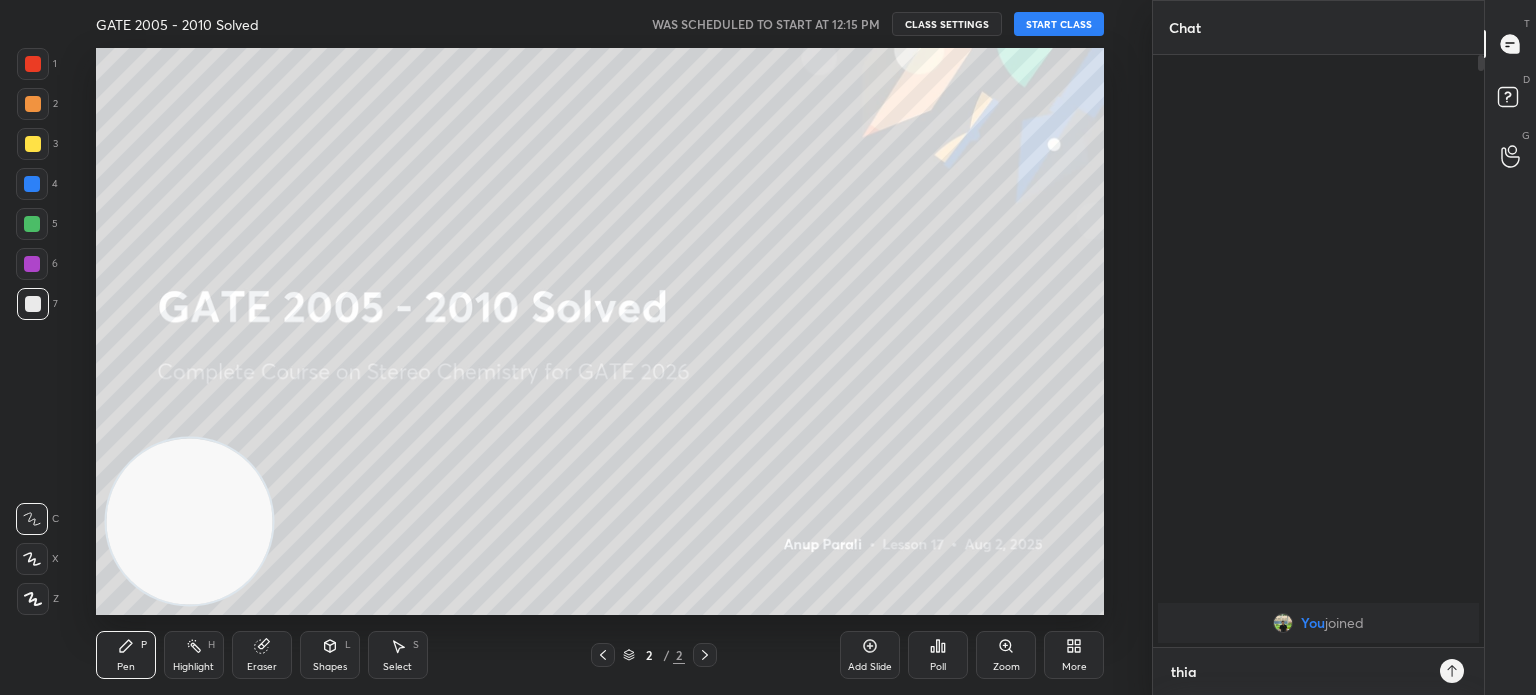 type on "thi" 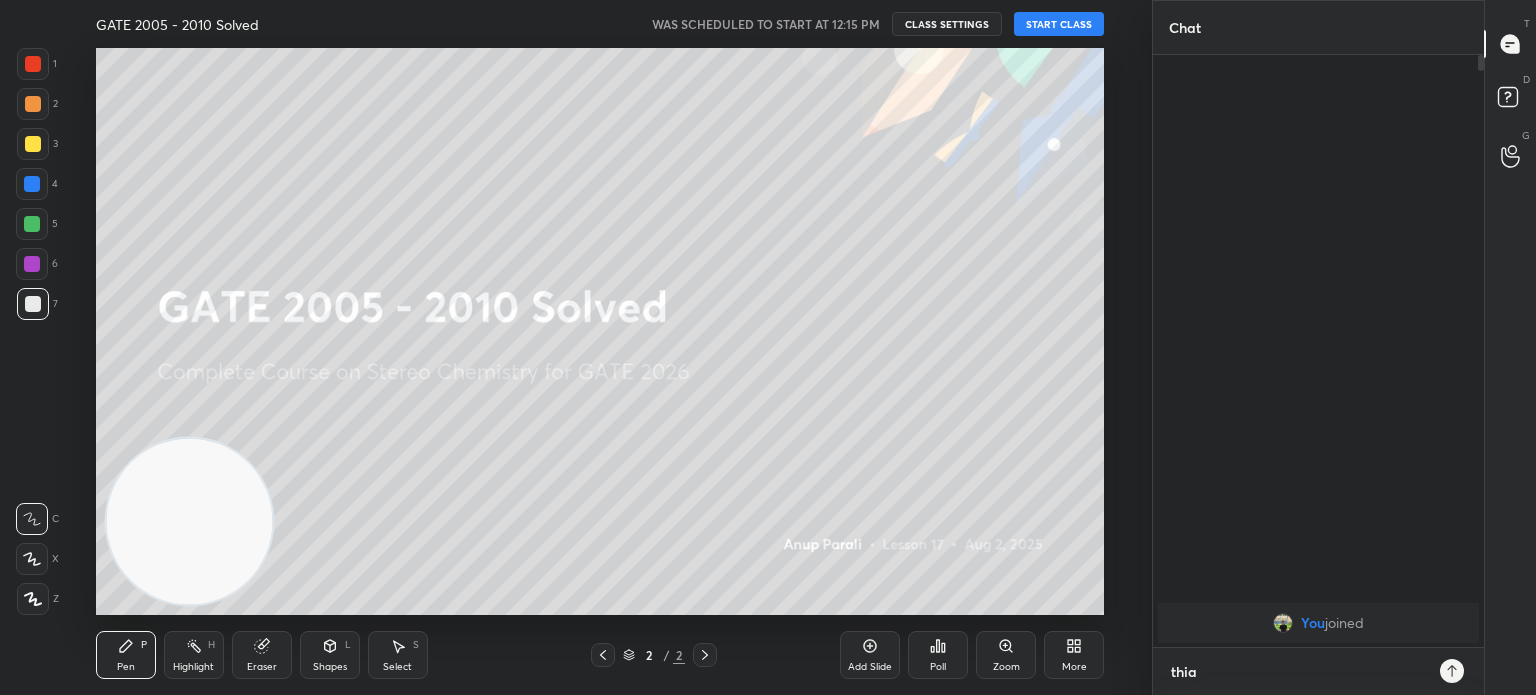 type on "x" 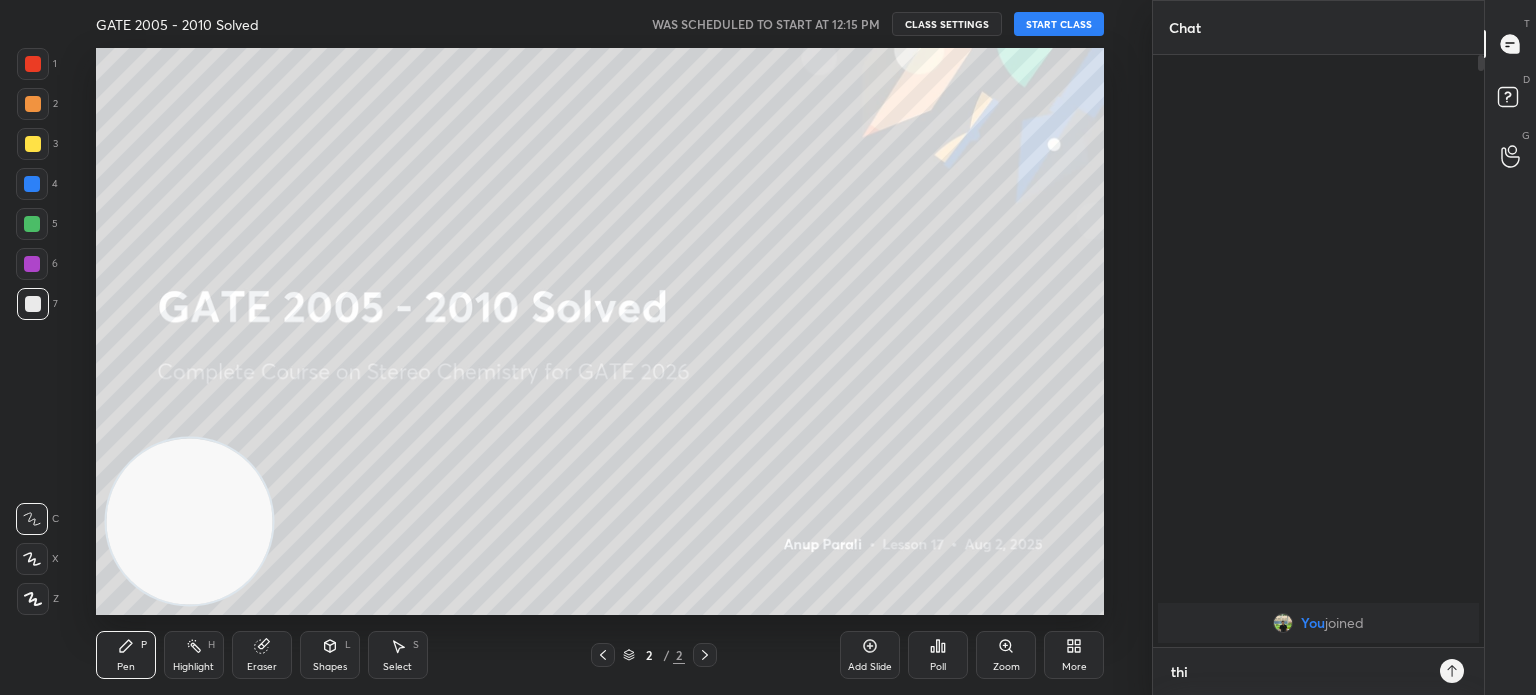 type on "this" 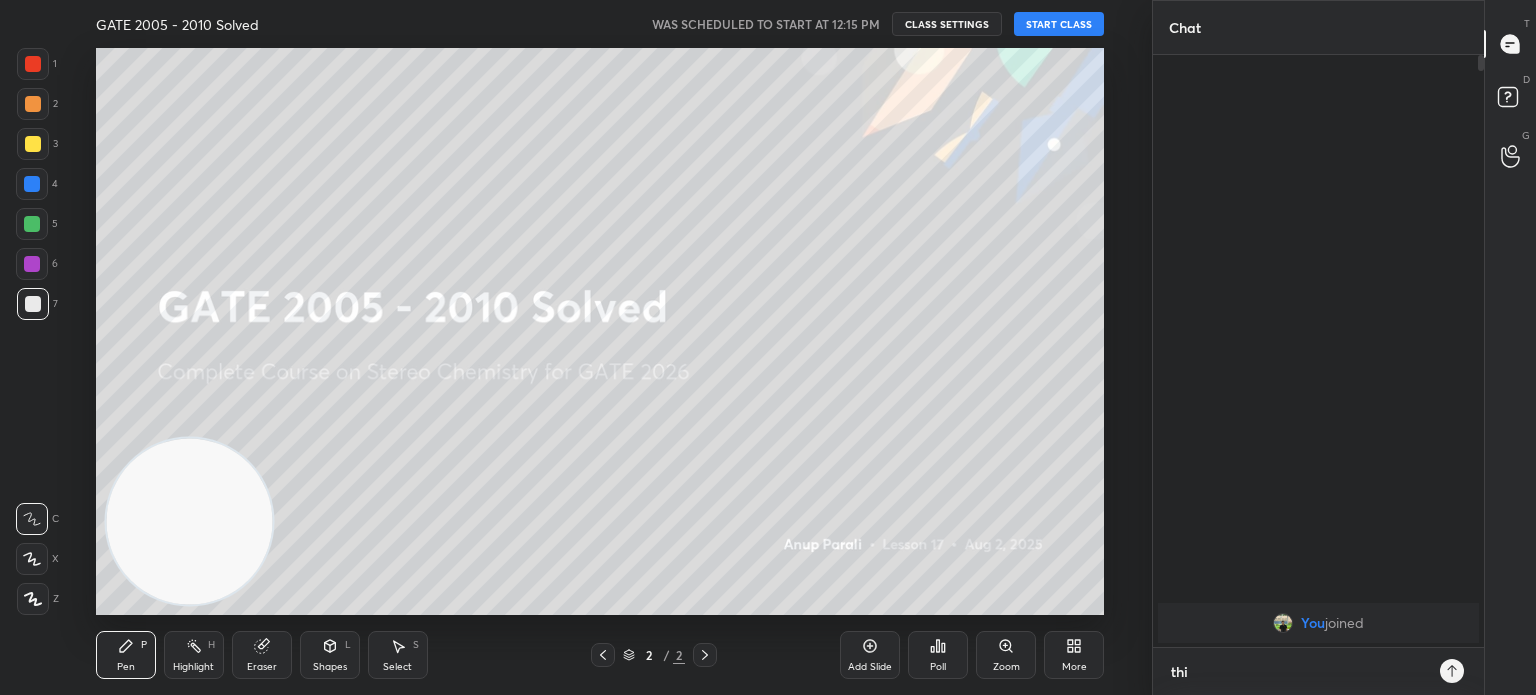 type on "x" 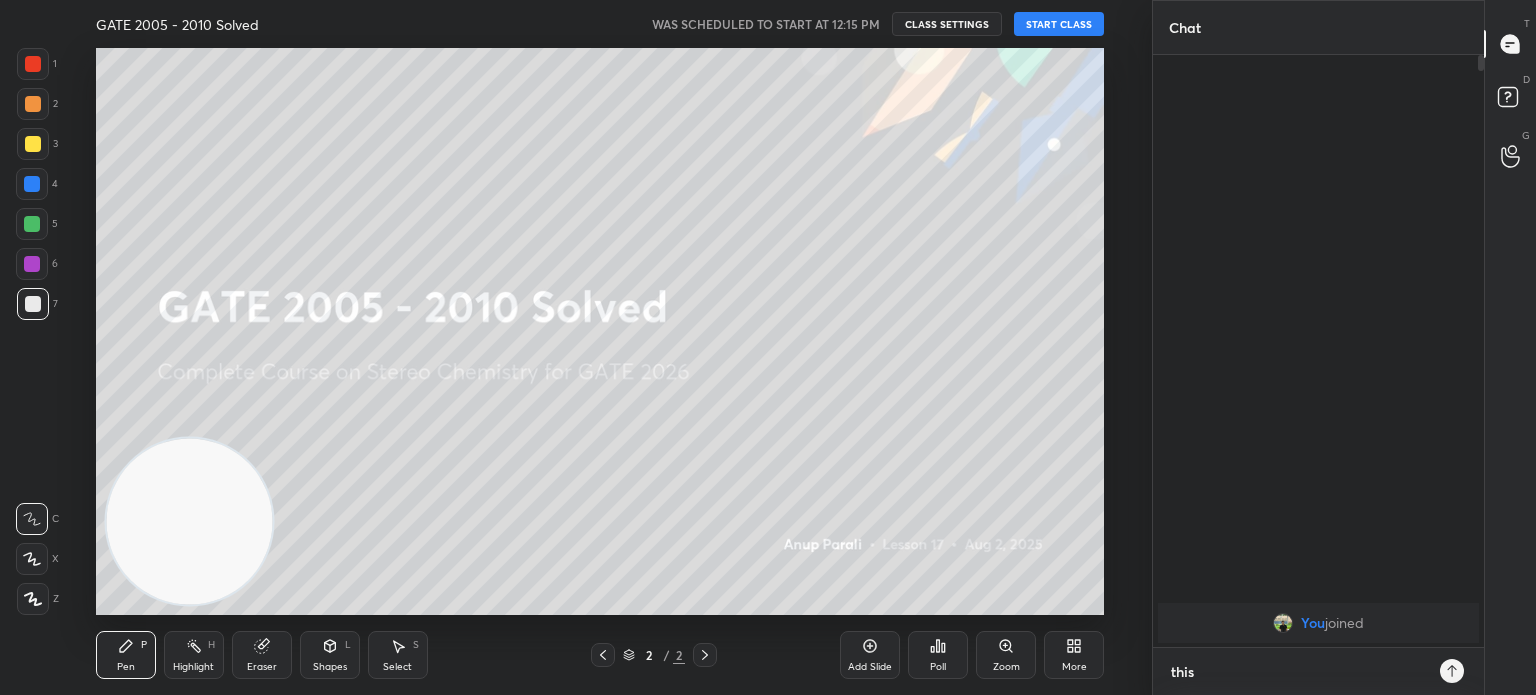 type on "this" 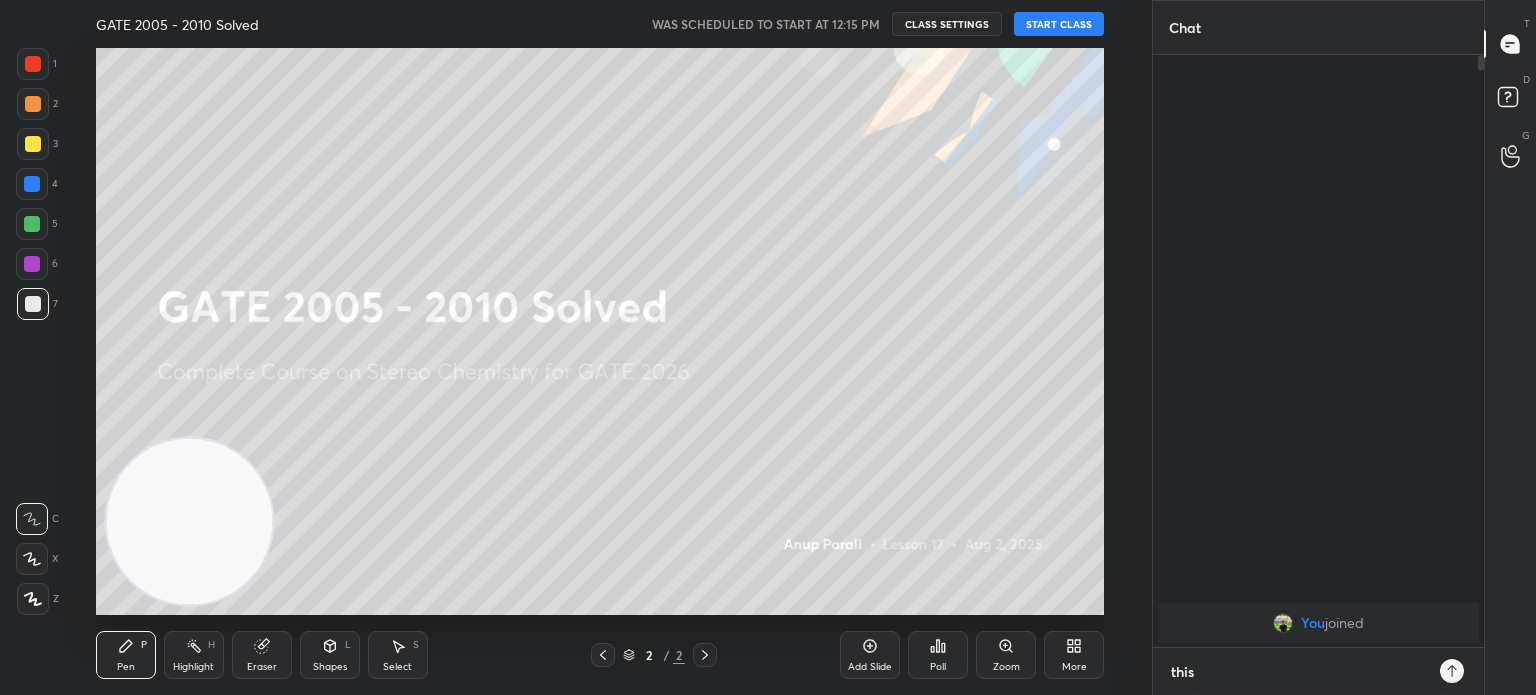 type on "x" 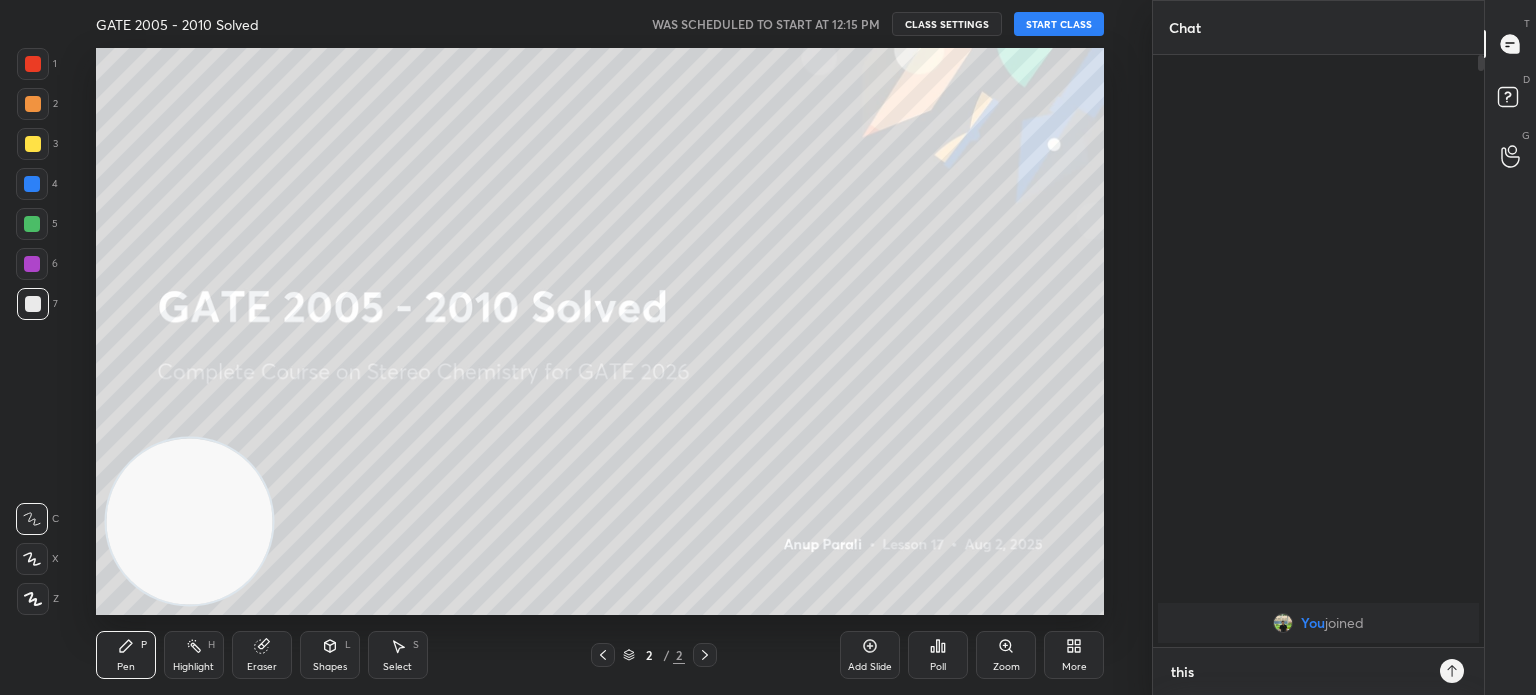 type on "this s" 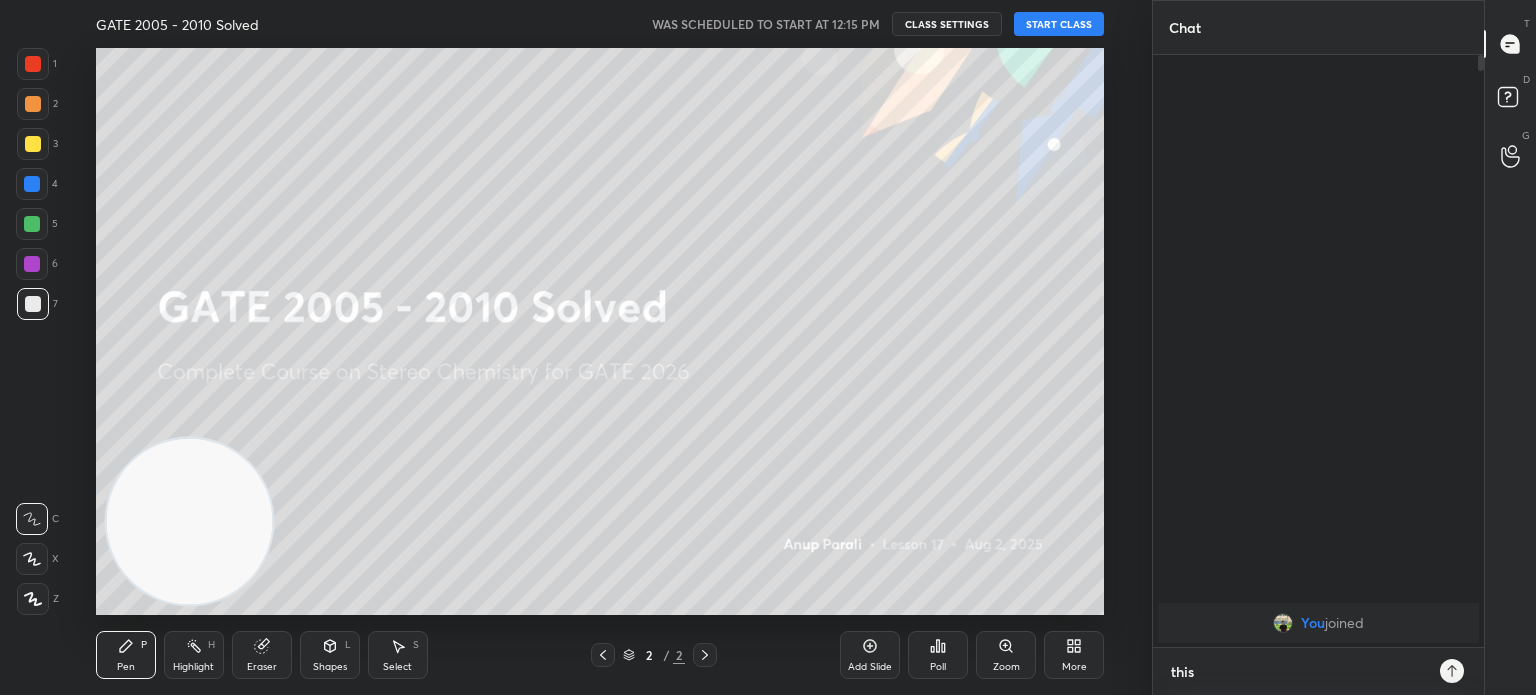 type on "x" 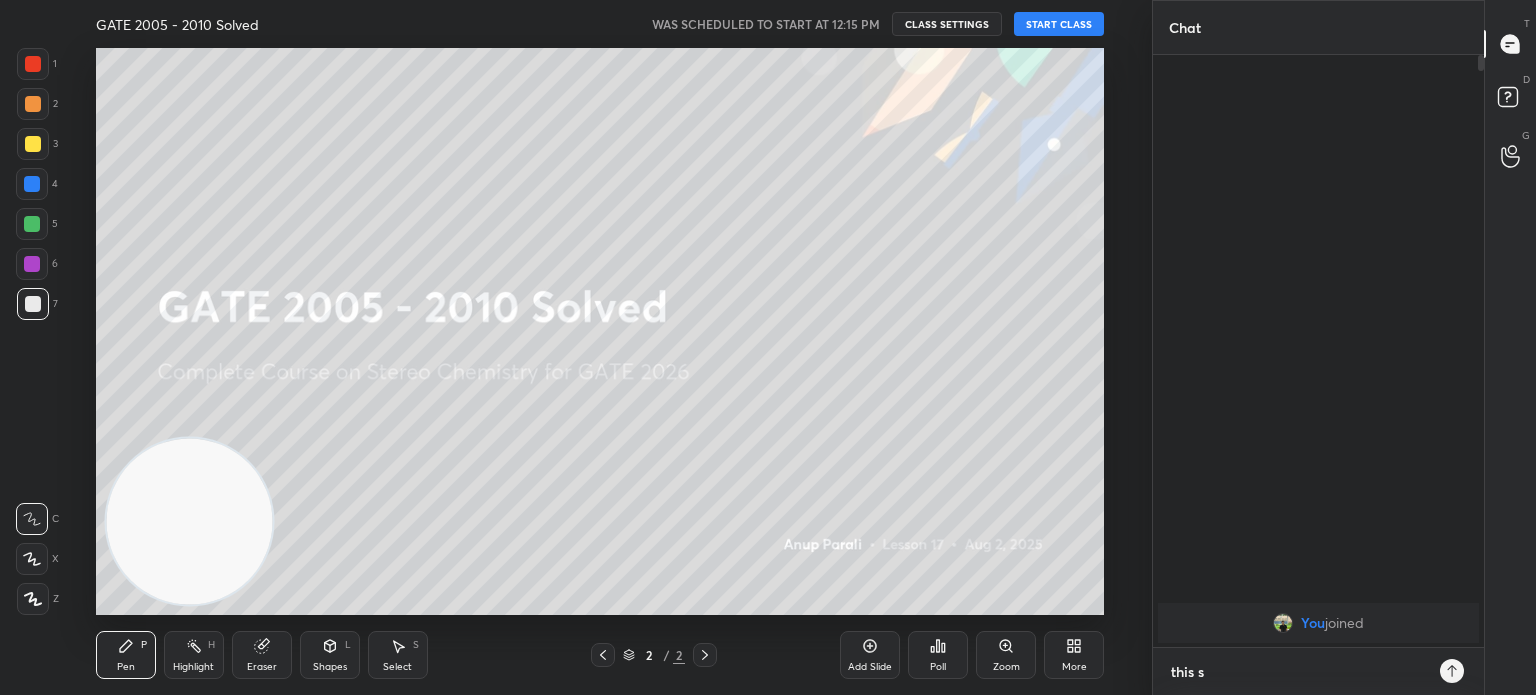 type on "this se" 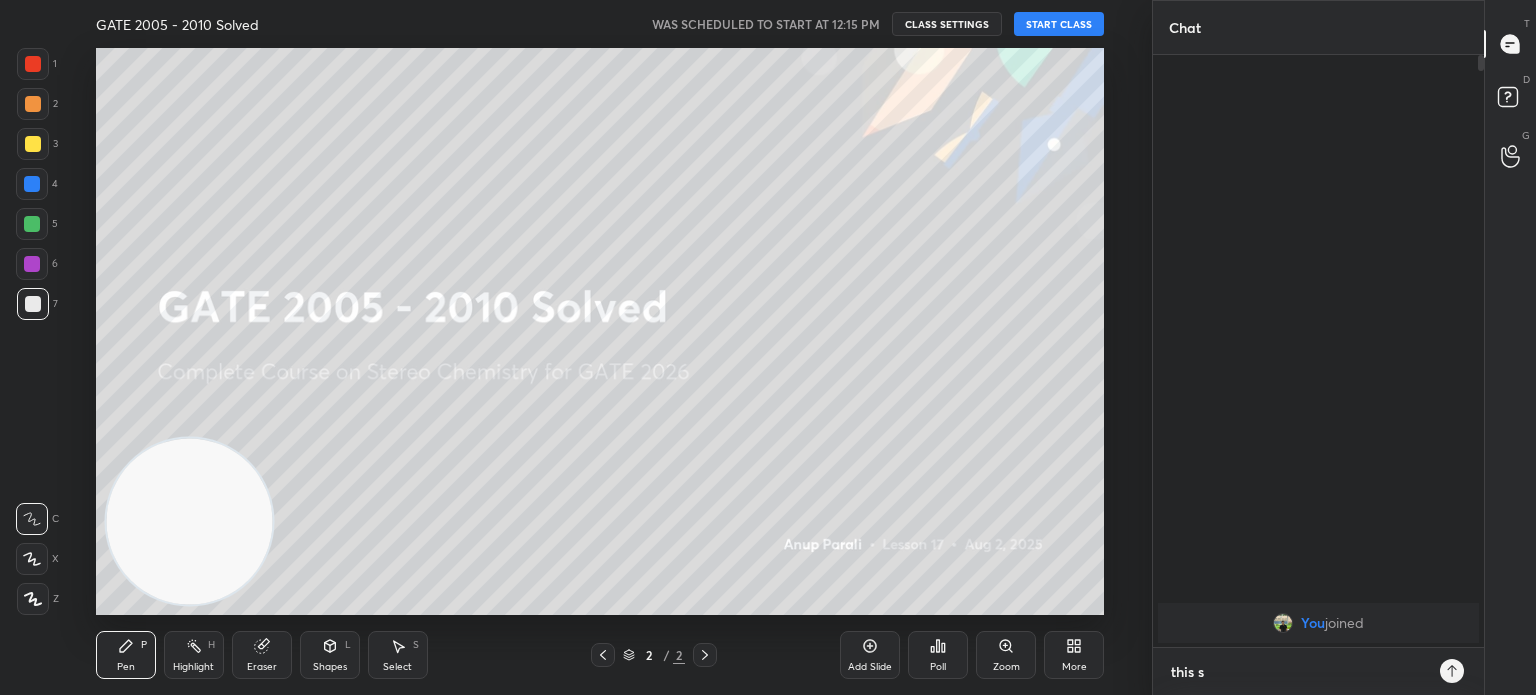 type on "x" 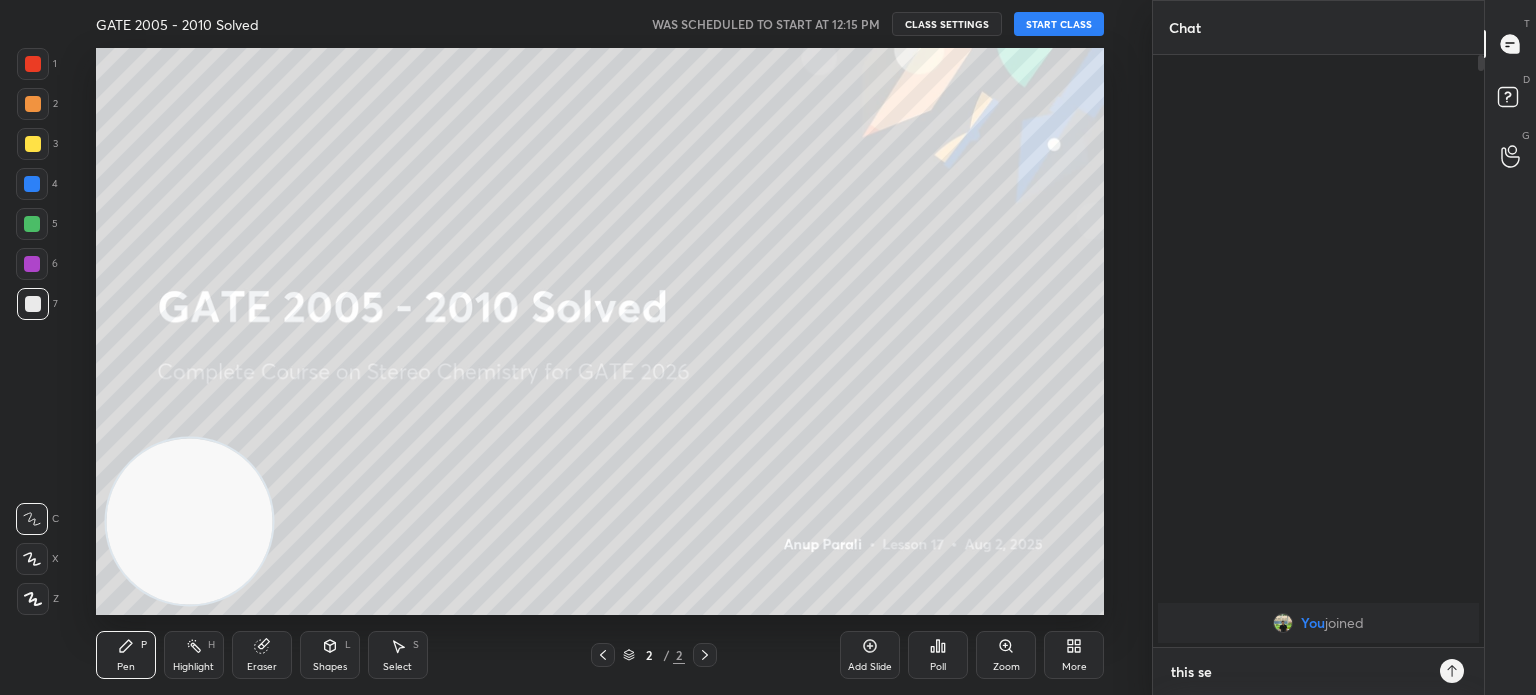 type on "this ses" 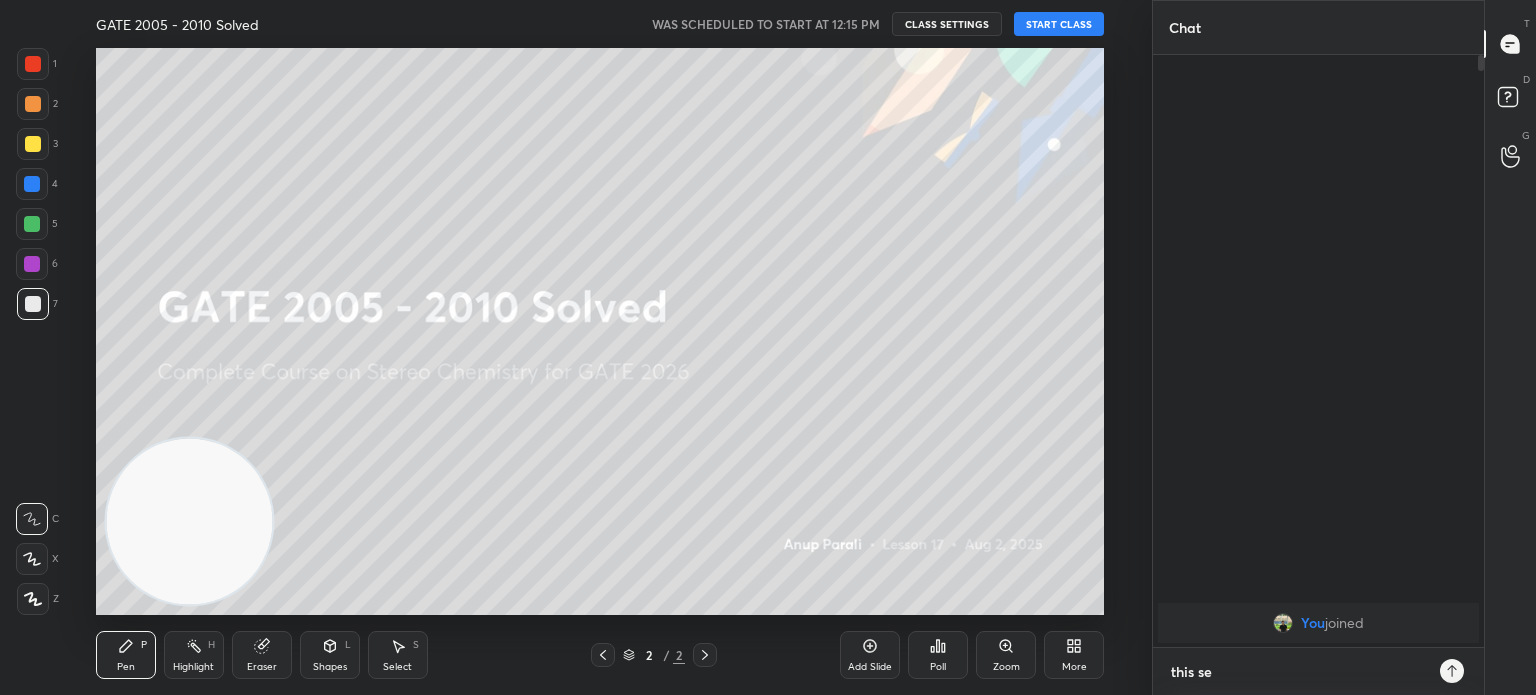 type on "x" 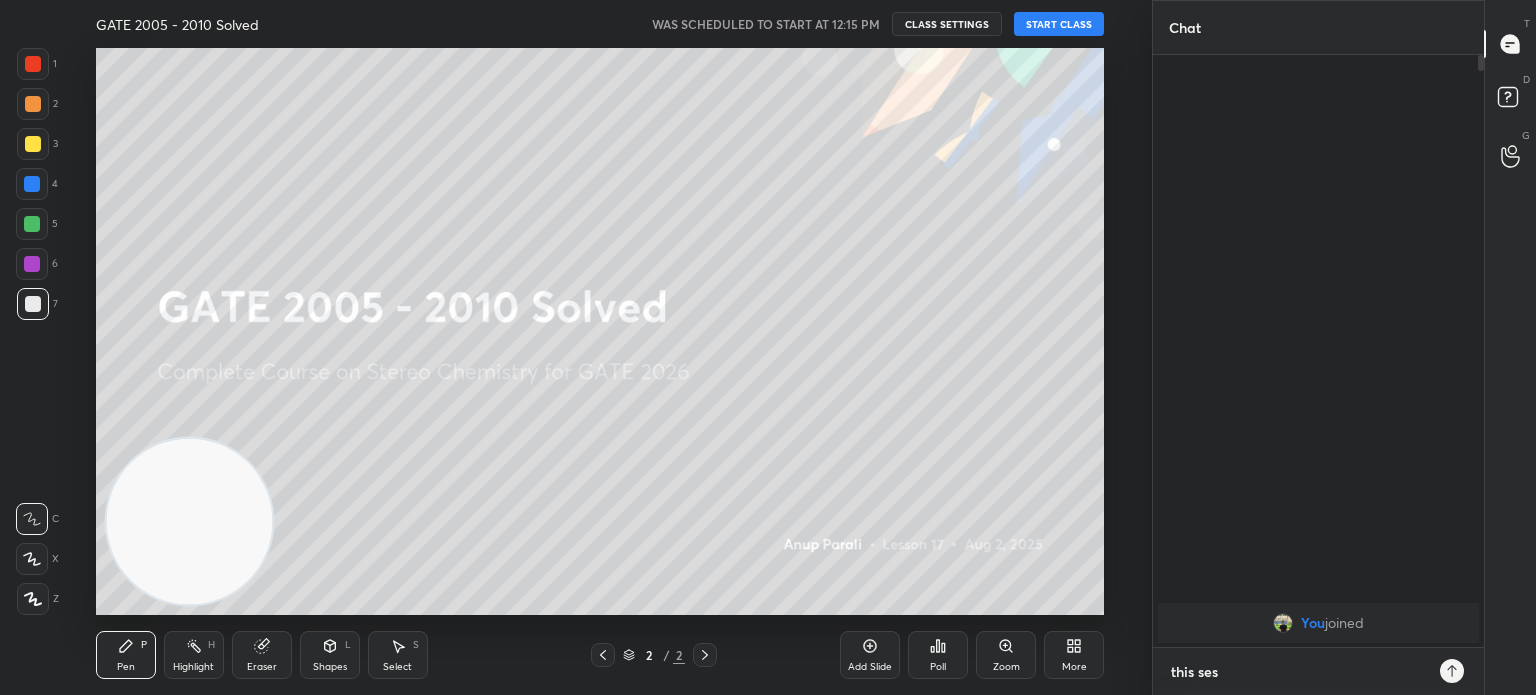 type on "this sess" 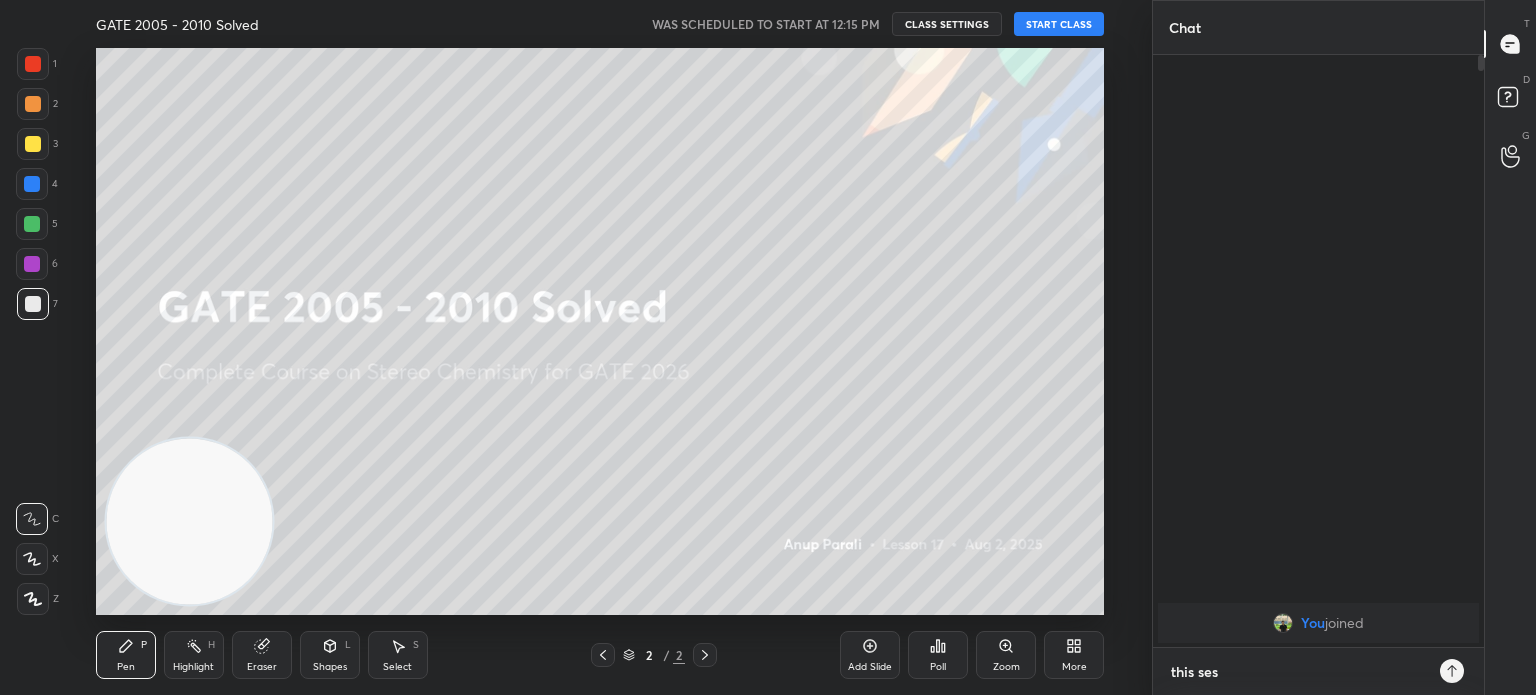 type on "x" 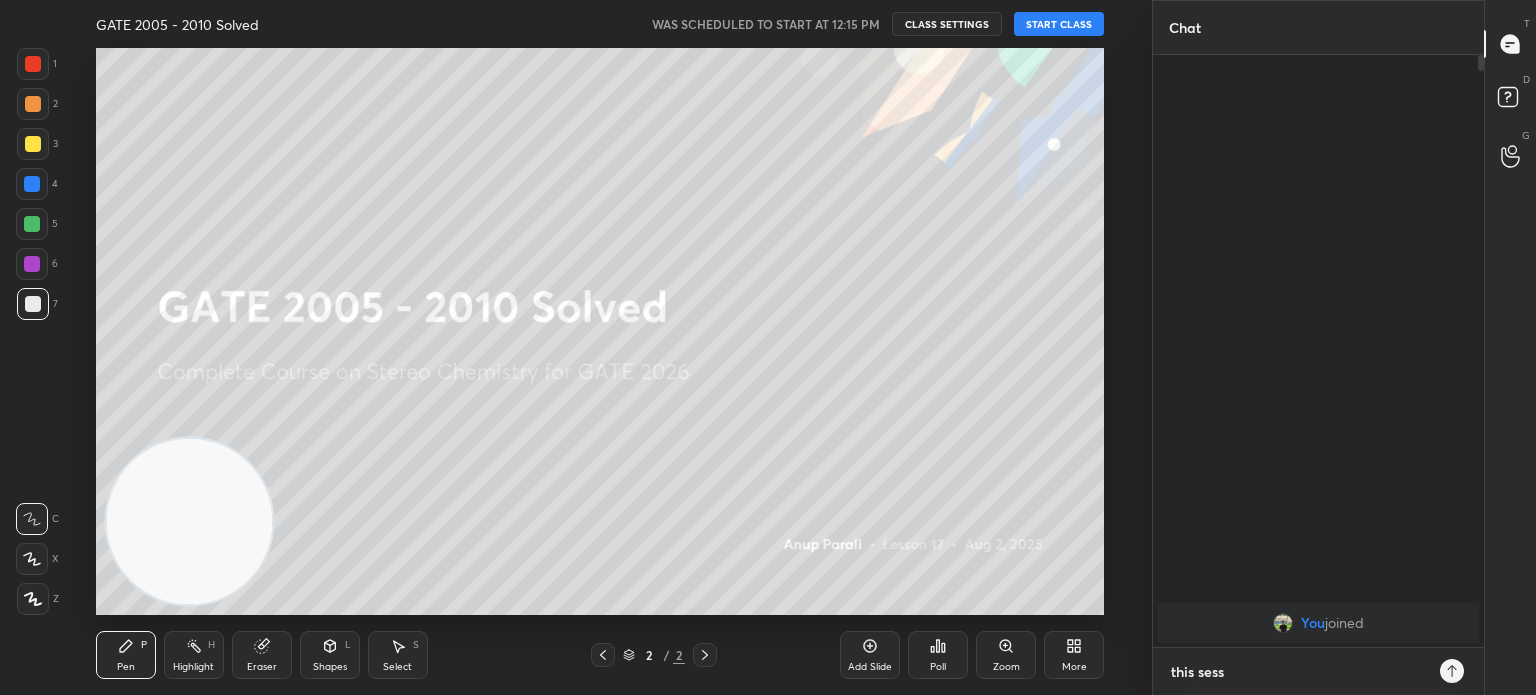 type on "this sessi" 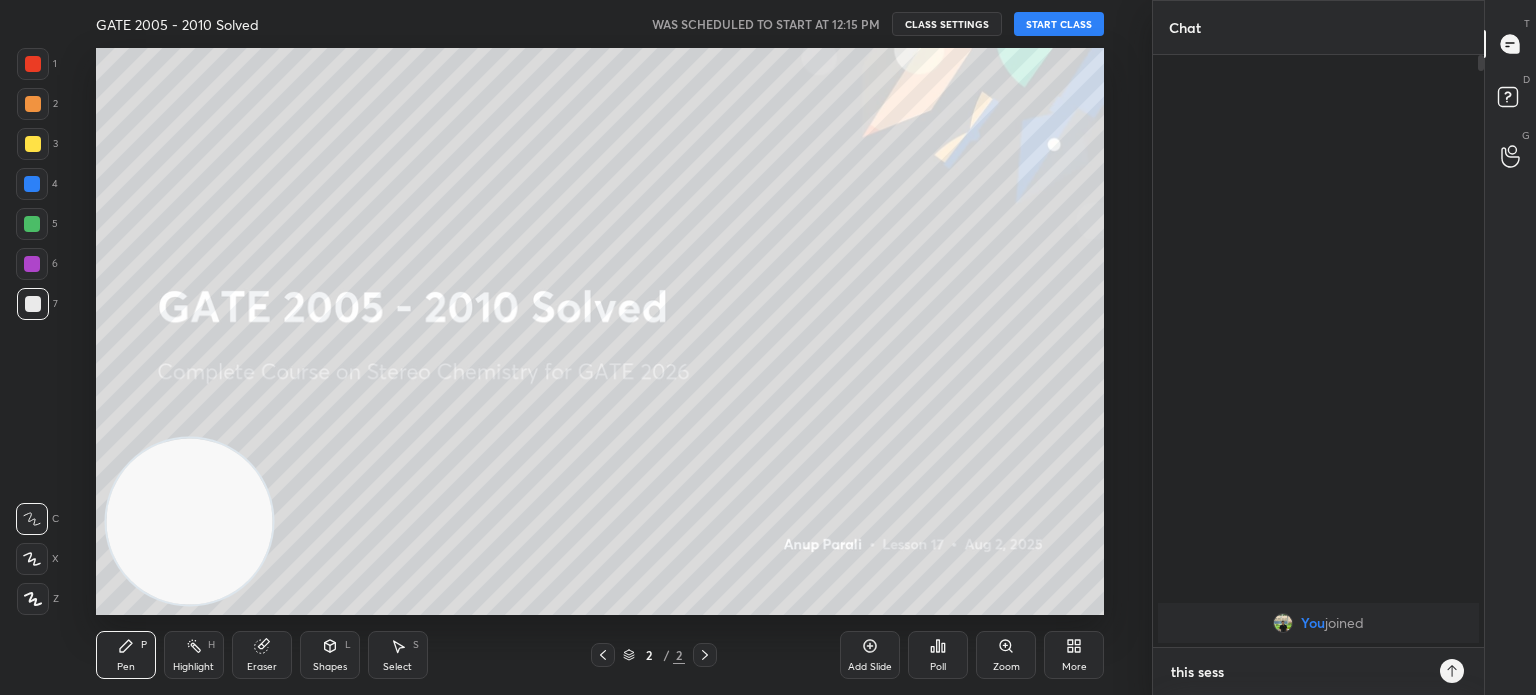 type on "x" 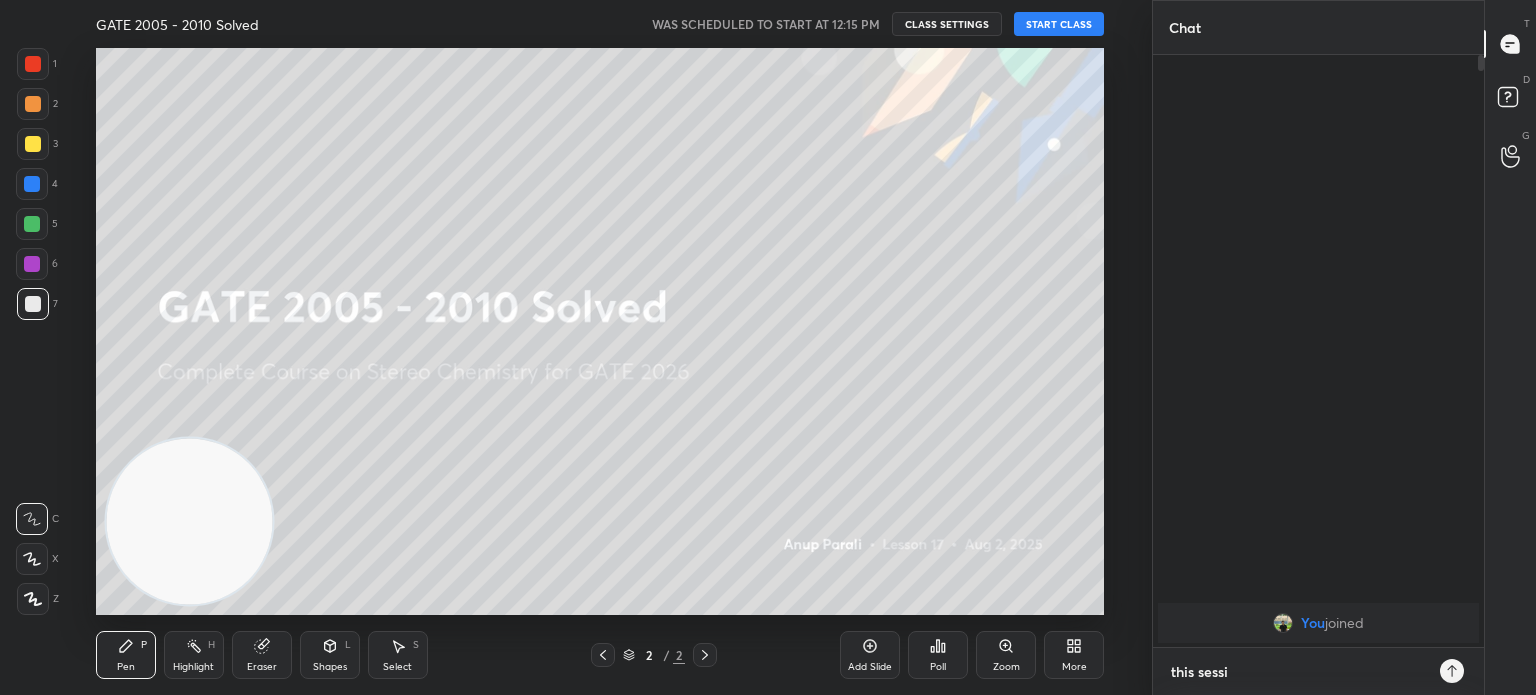 type on "this sessio" 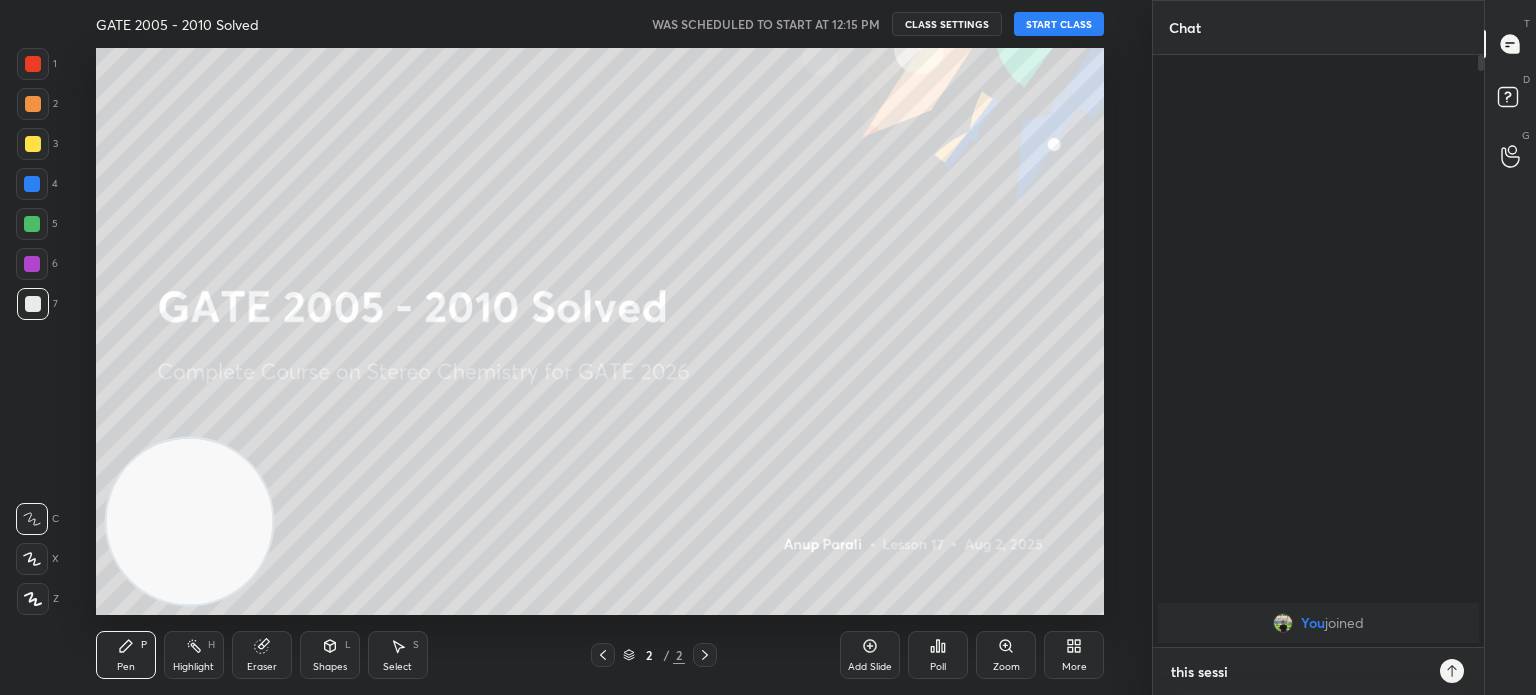 type on "x" 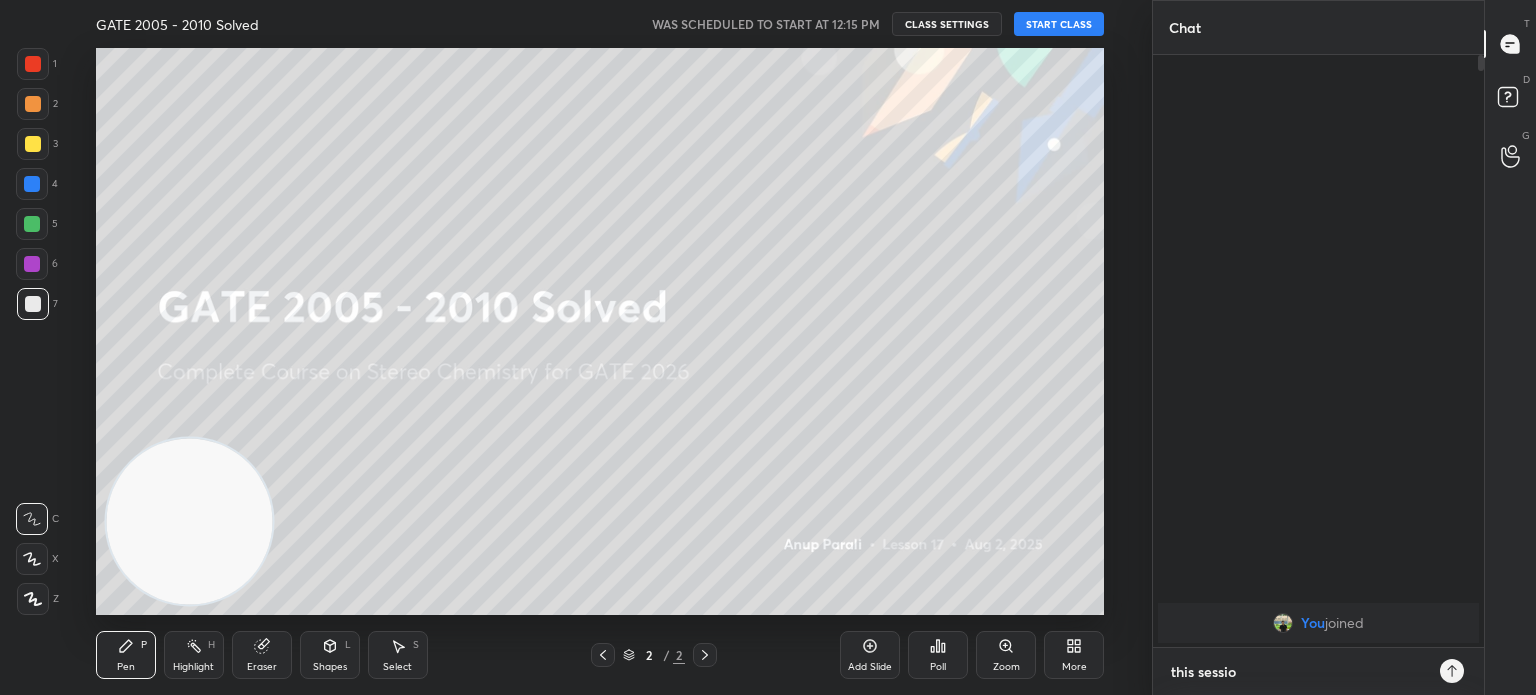 type on "this session" 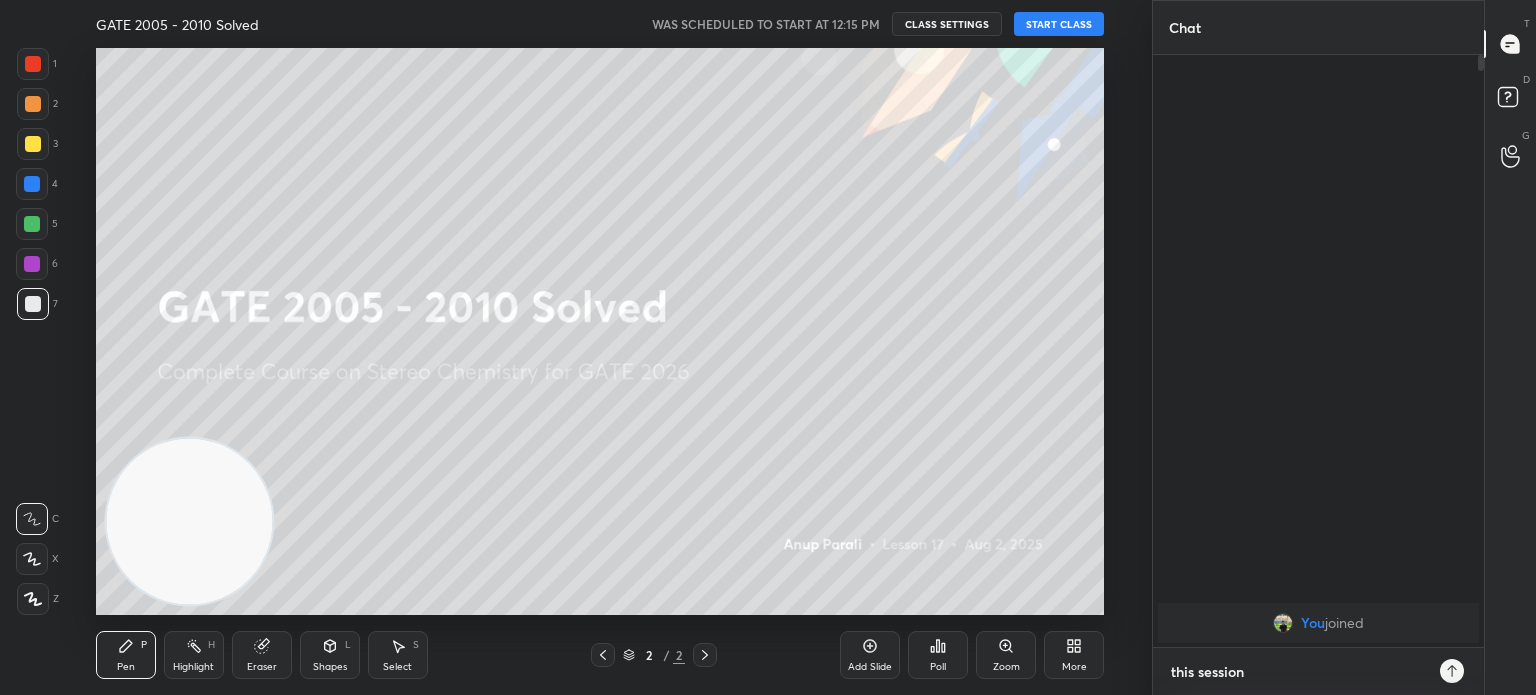 type on "this session" 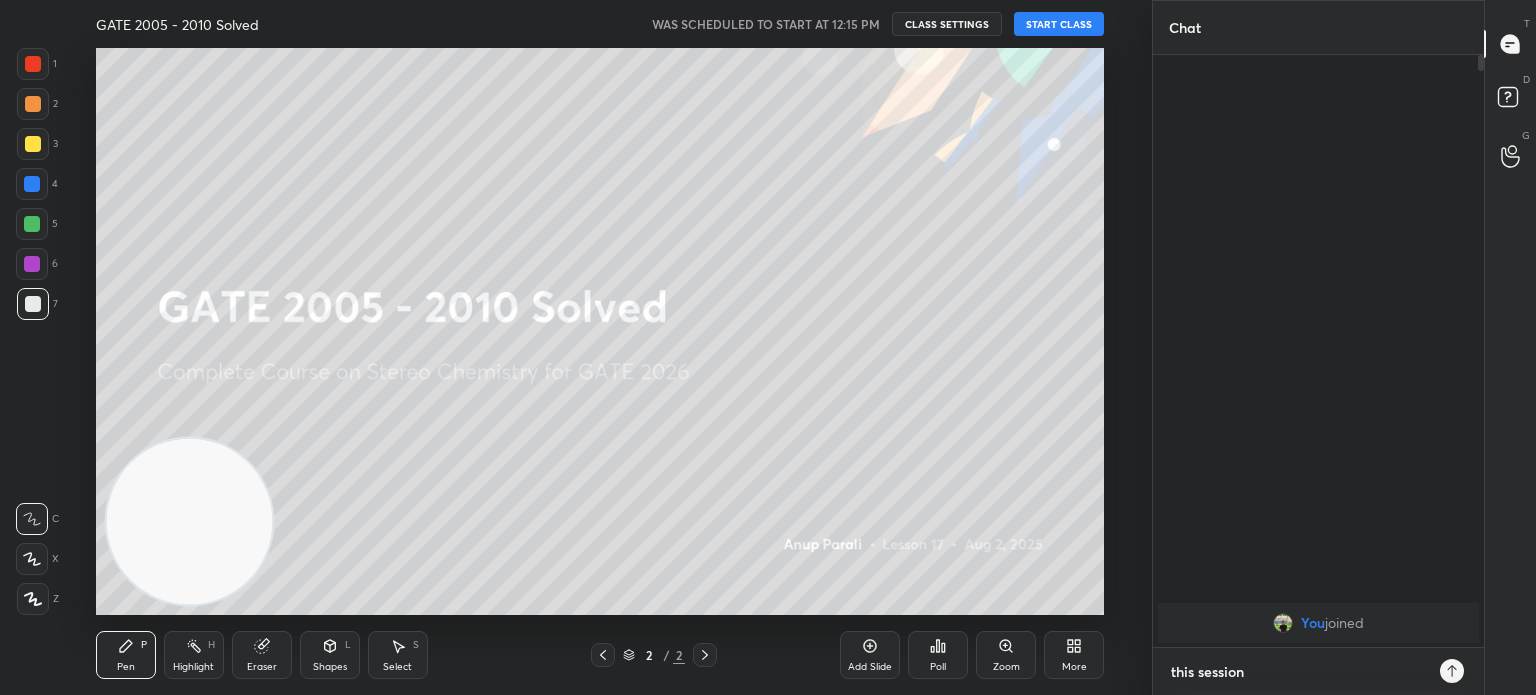 type on "x" 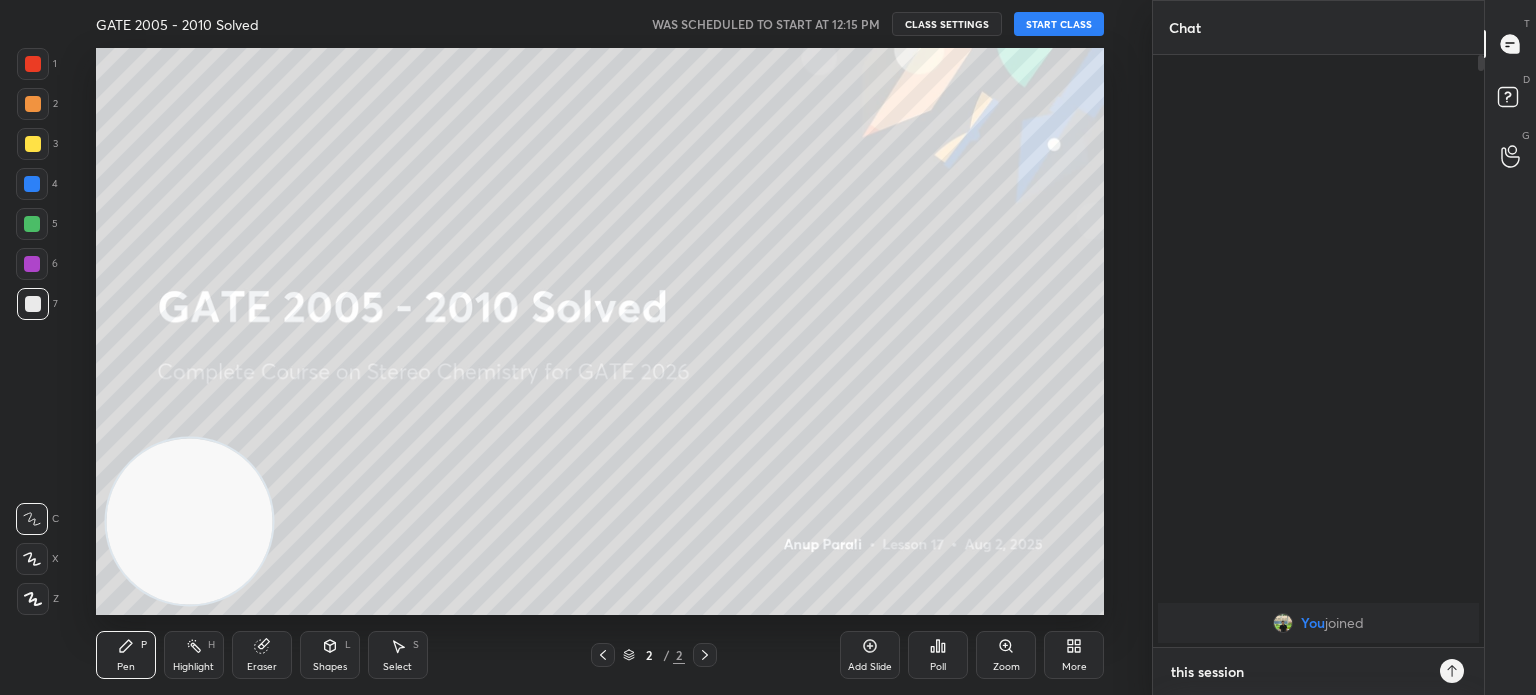 type on "this session c" 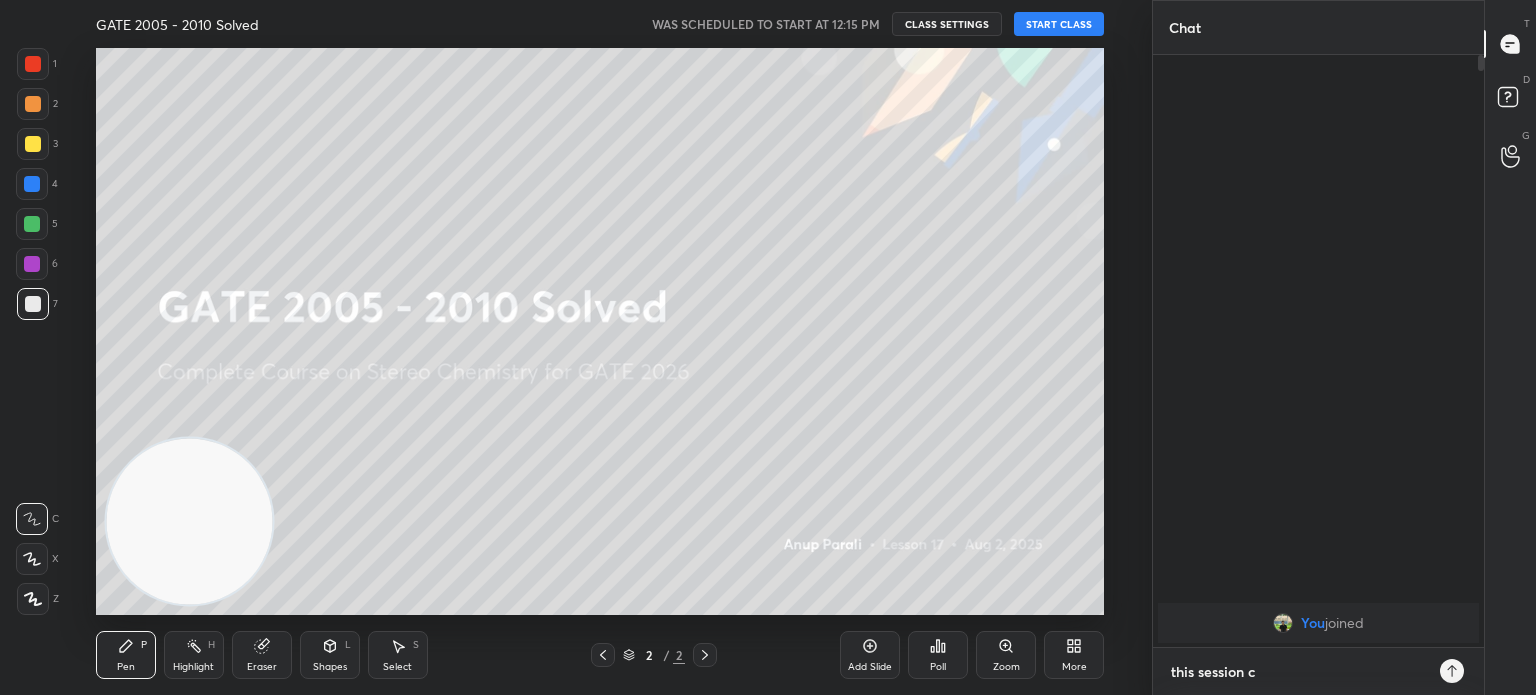 type on "this session ca" 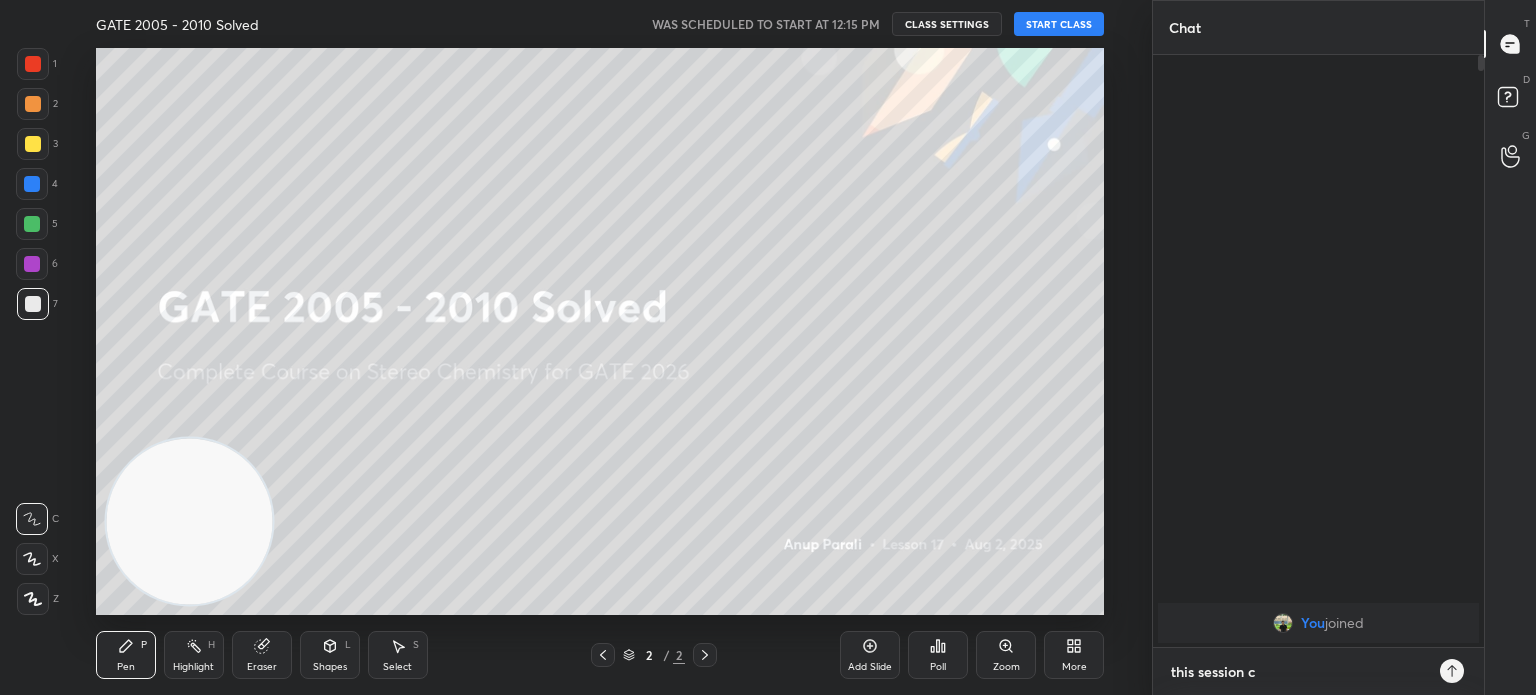 type on "x" 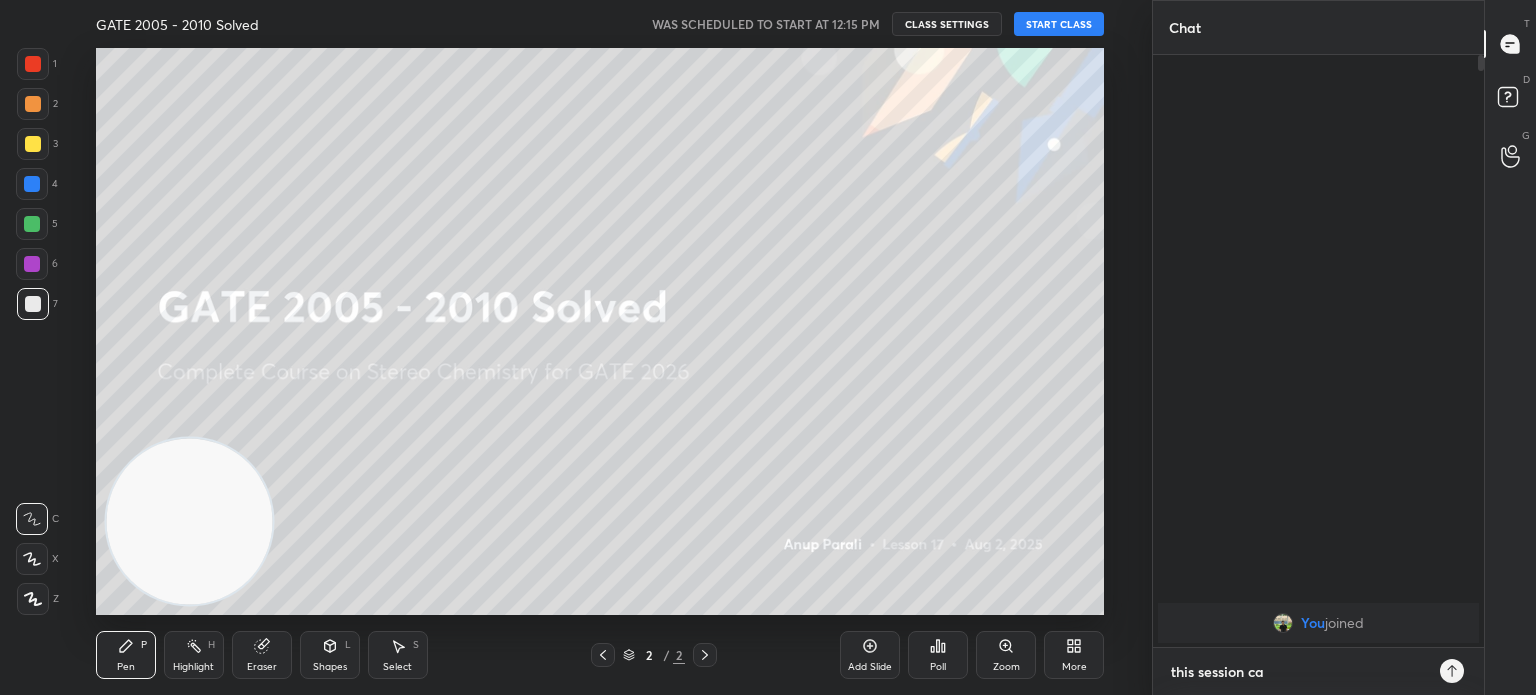 type on "this session can" 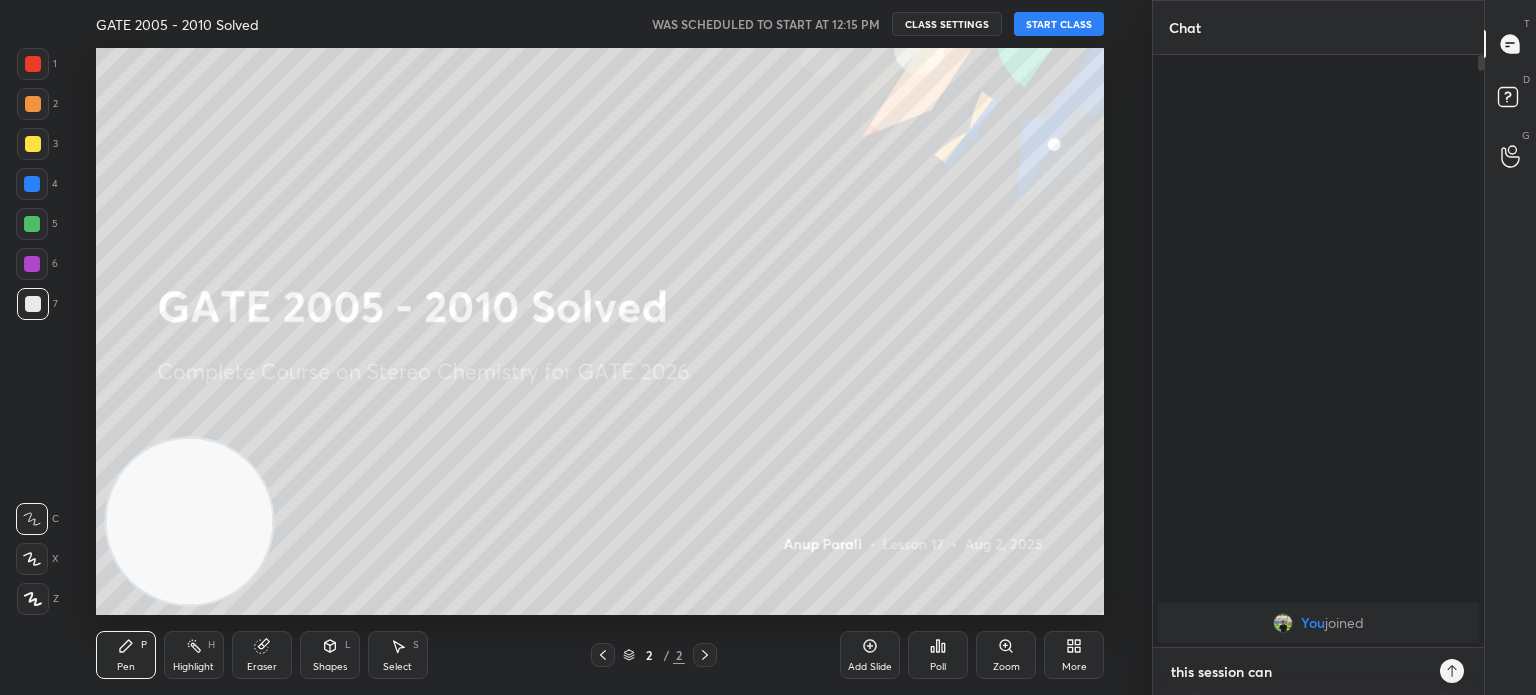 type on "this session canc" 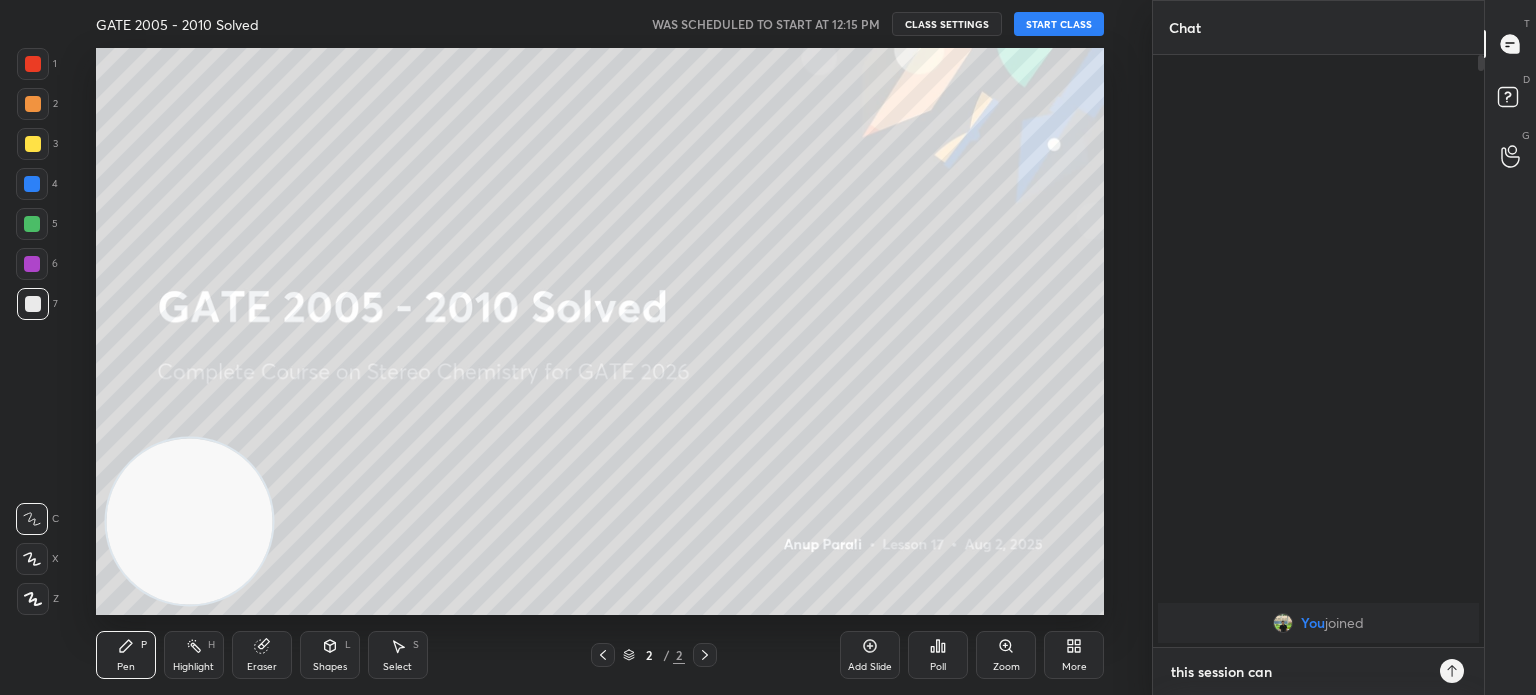 type on "x" 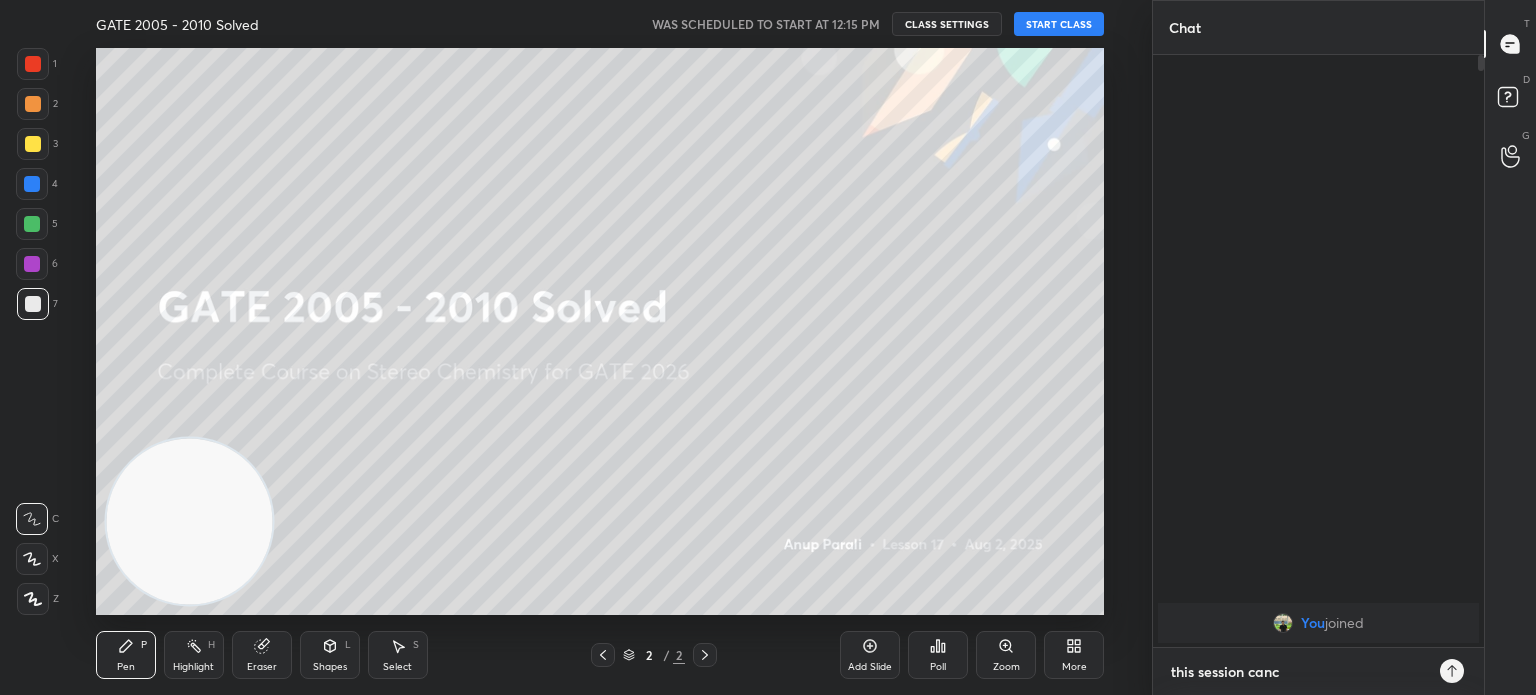 type on "this session cance" 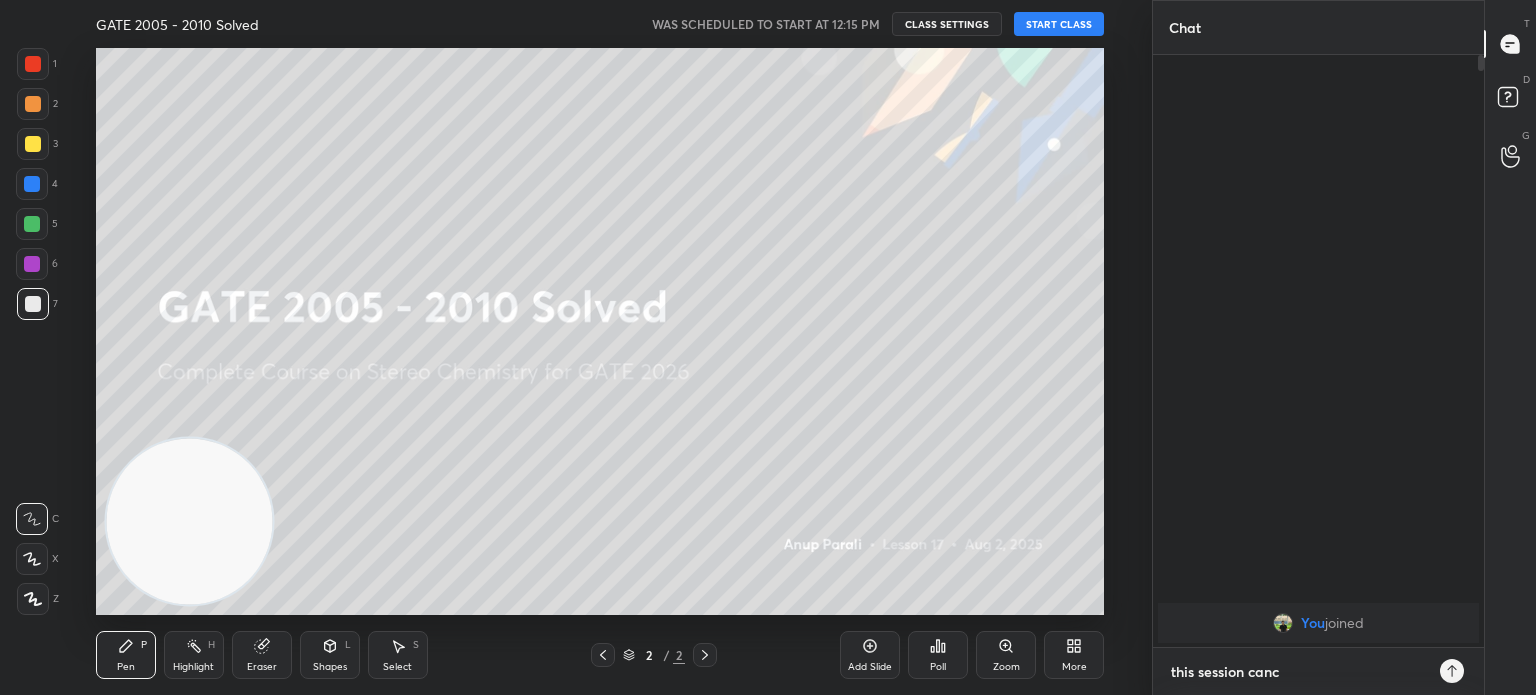 type on "x" 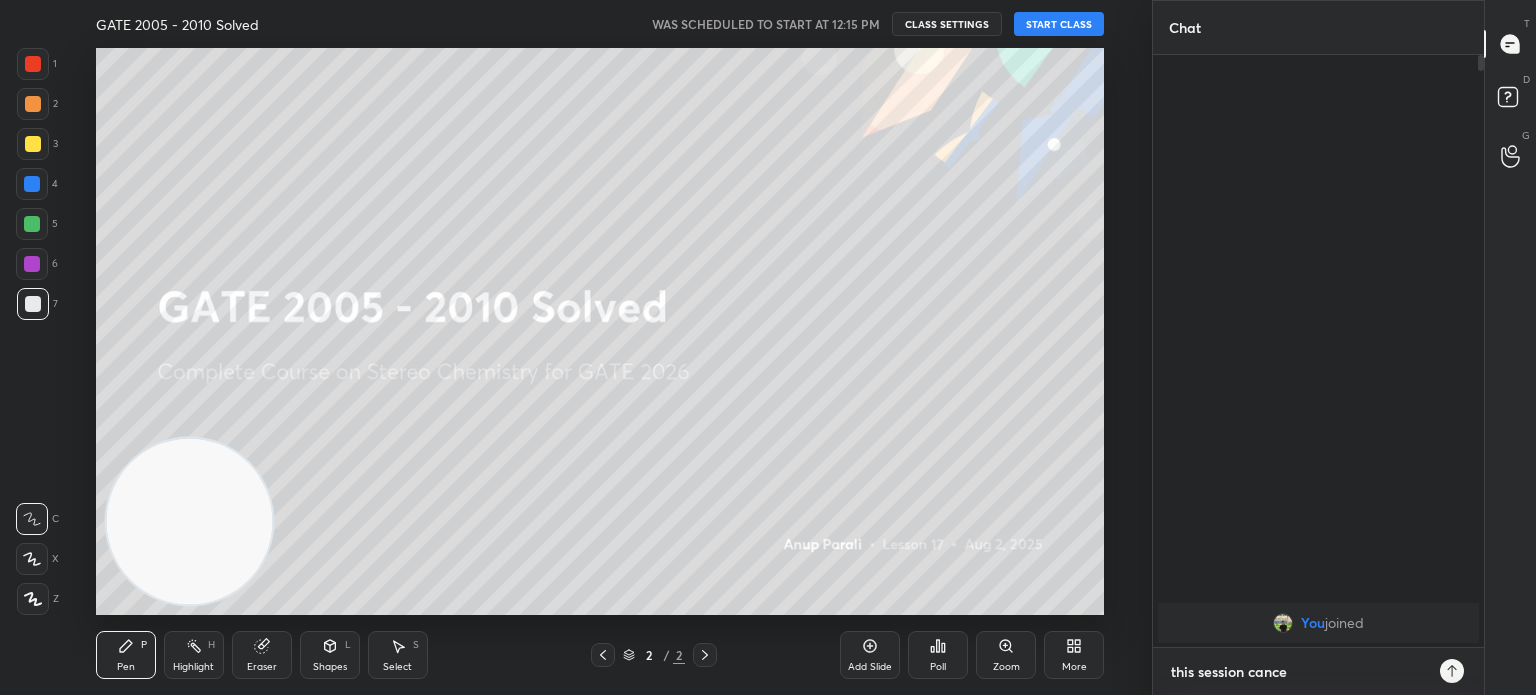 type on "this session cancel" 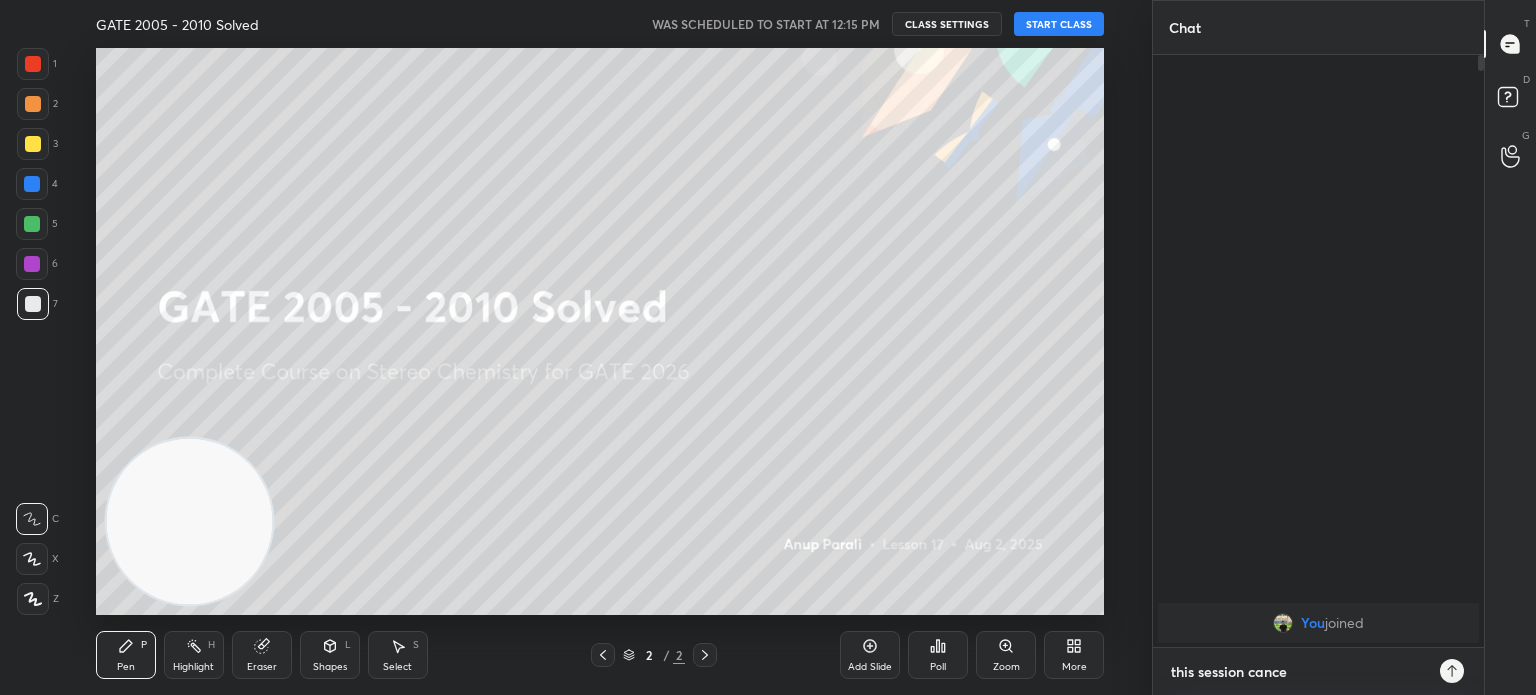 type on "x" 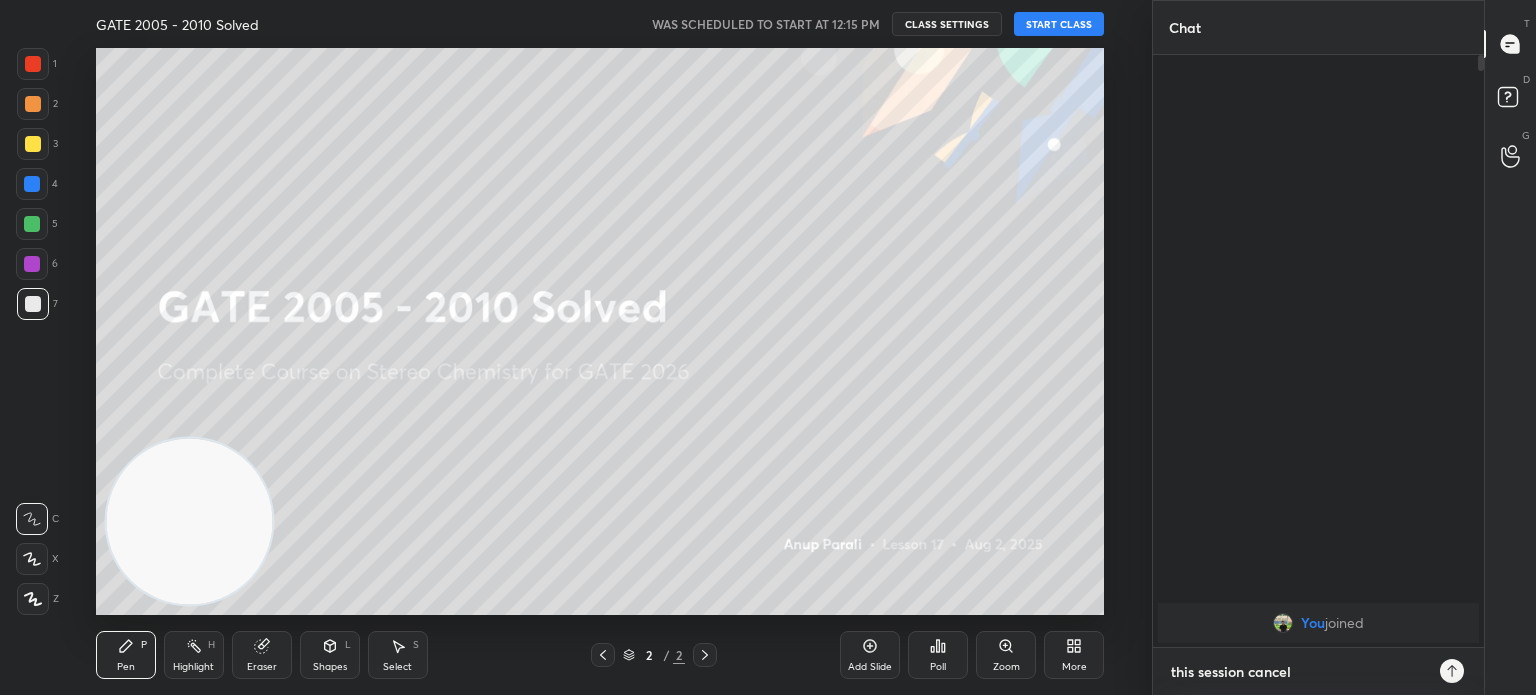 type on "this session cancel" 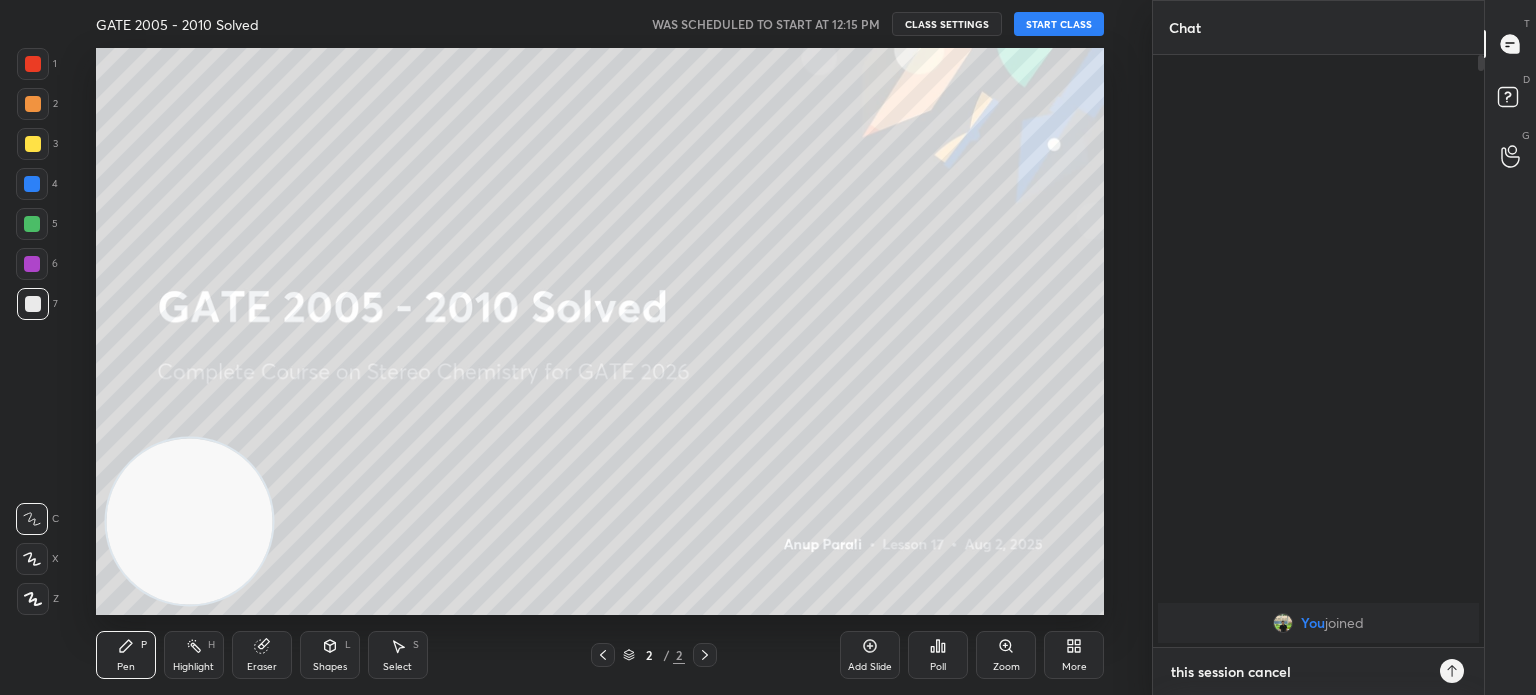type on "x" 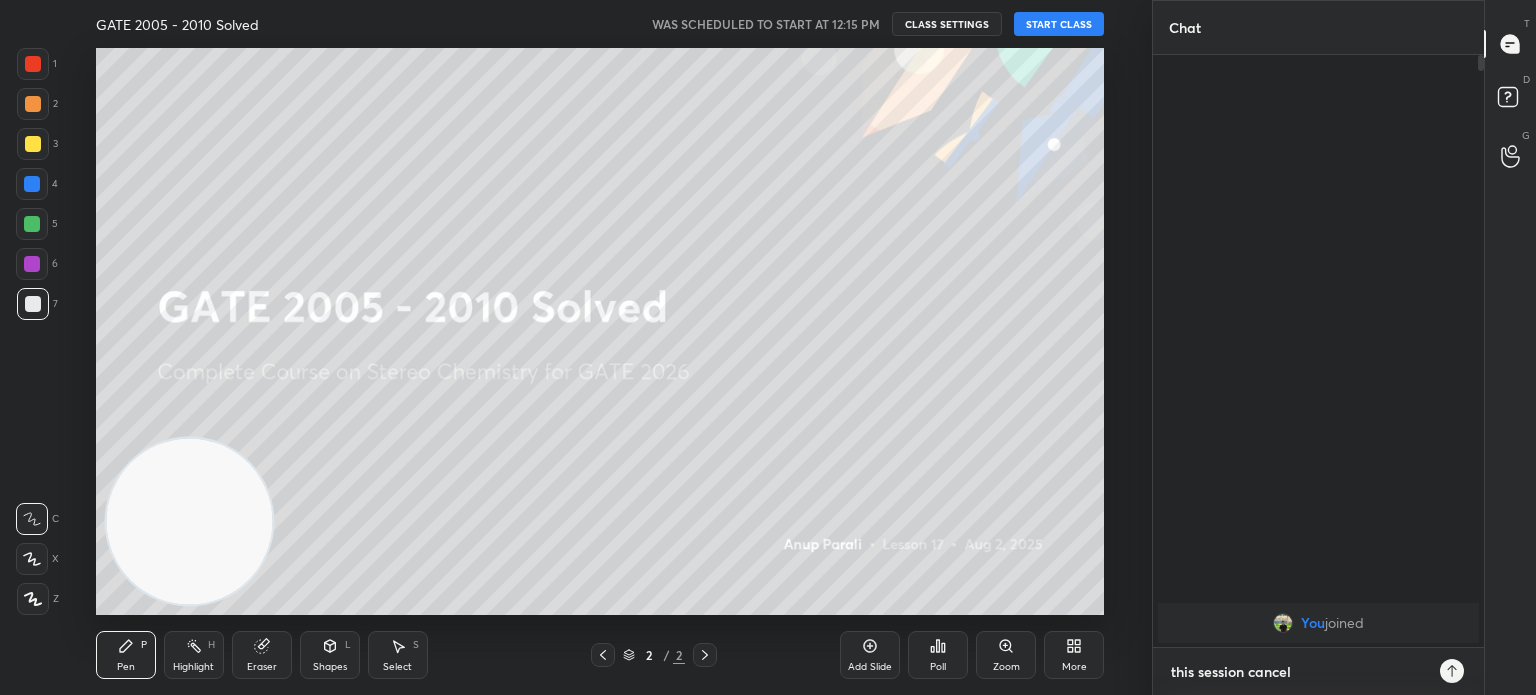 type on "this session cancel" 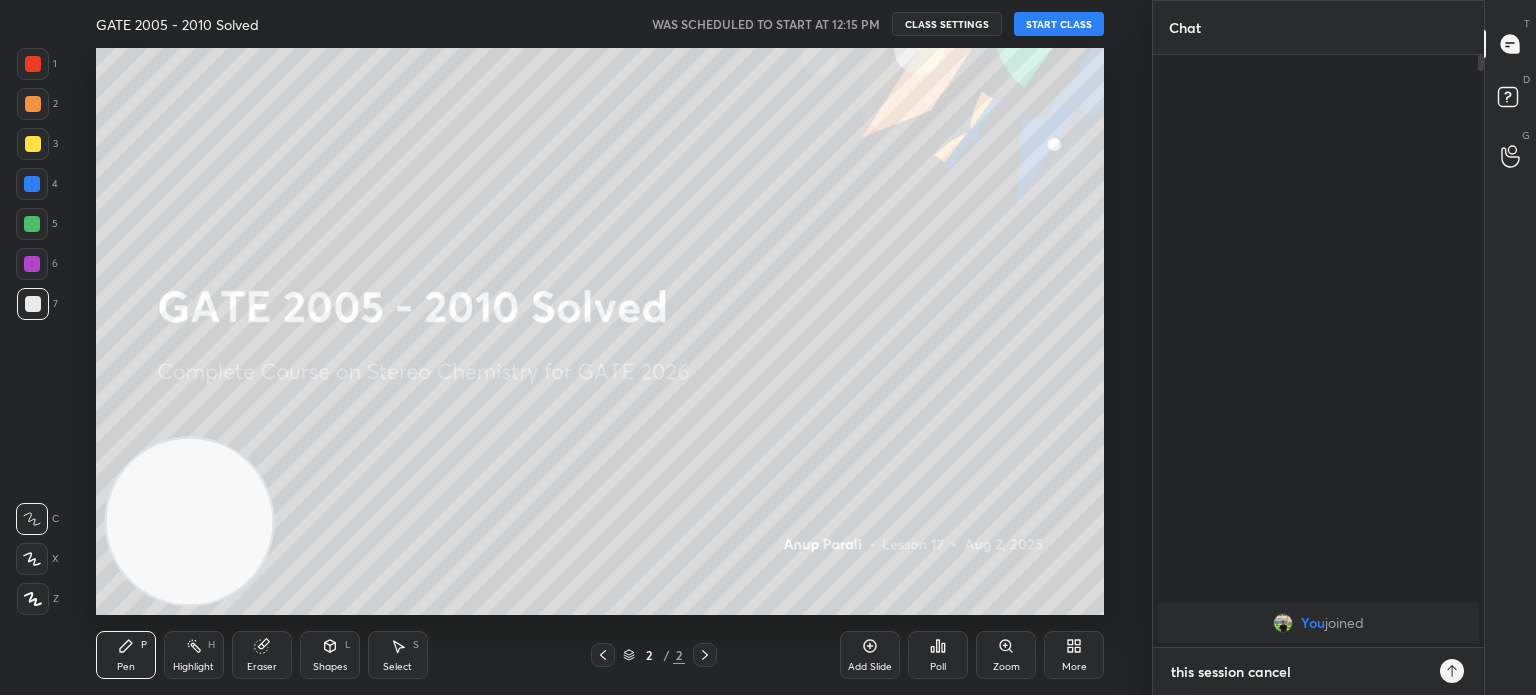 type on "x" 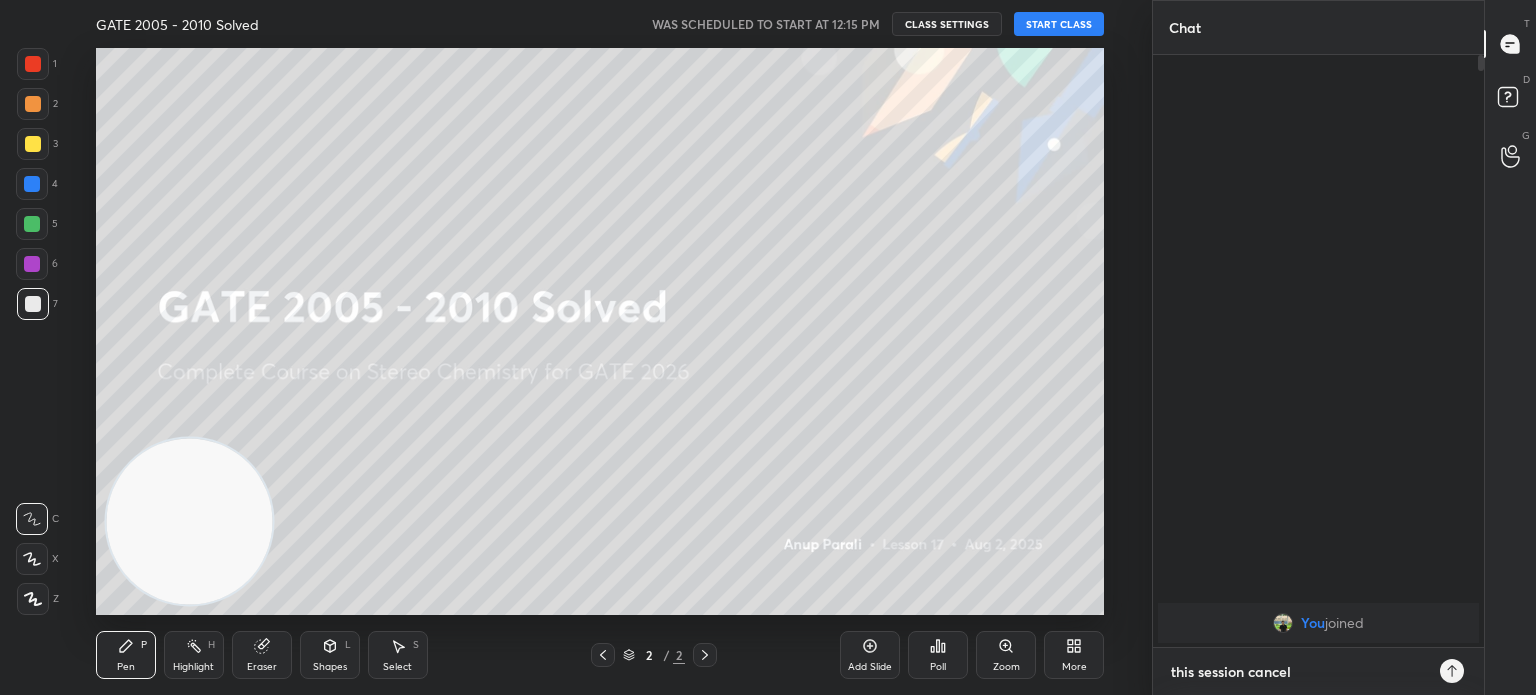 type on "this session cancel d" 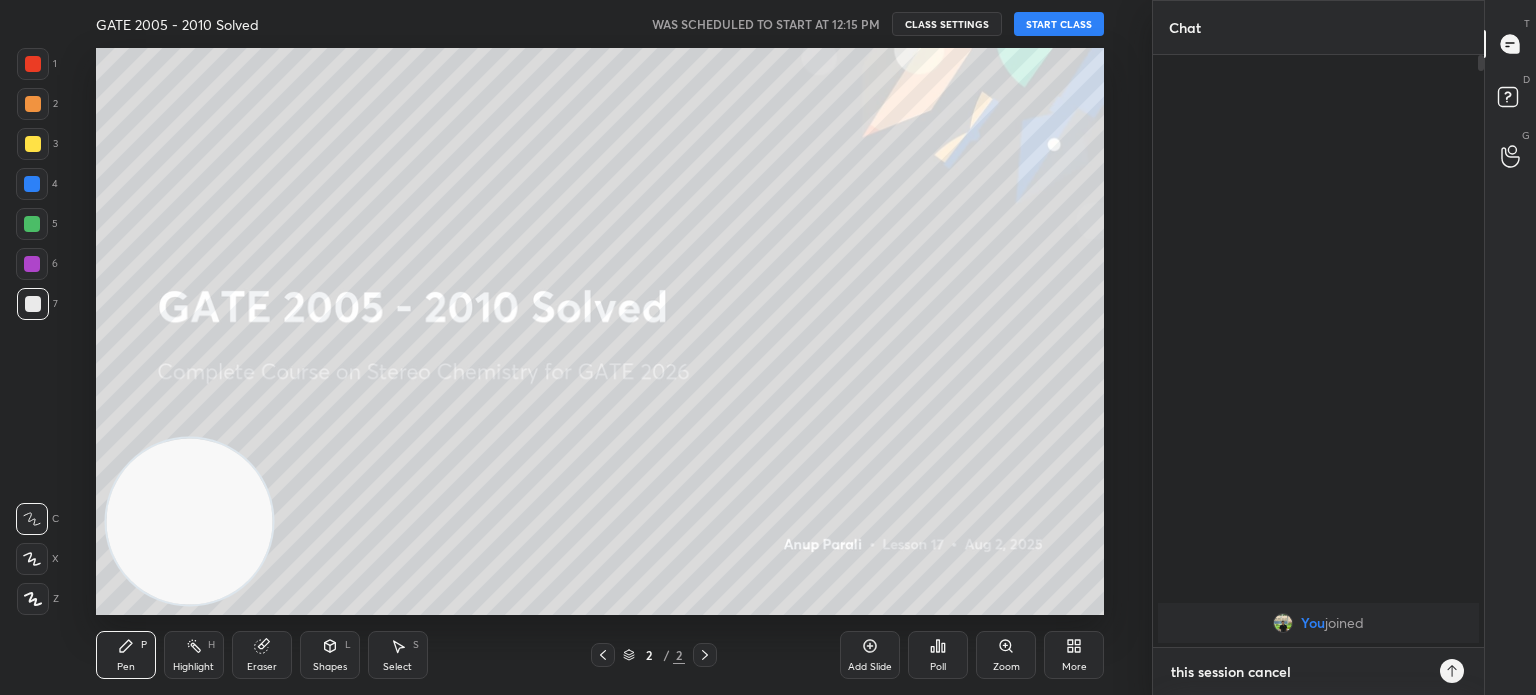 type on "x" 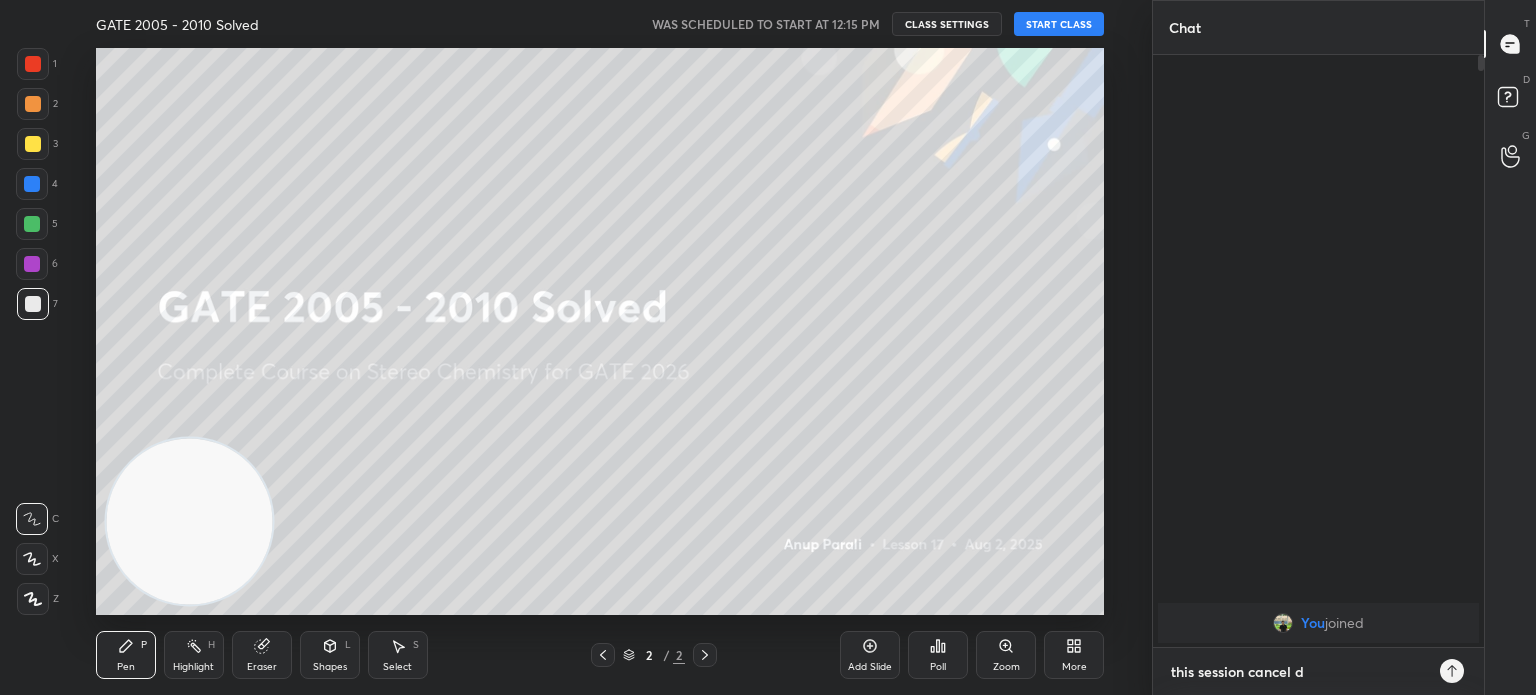 type on "this session cancel du" 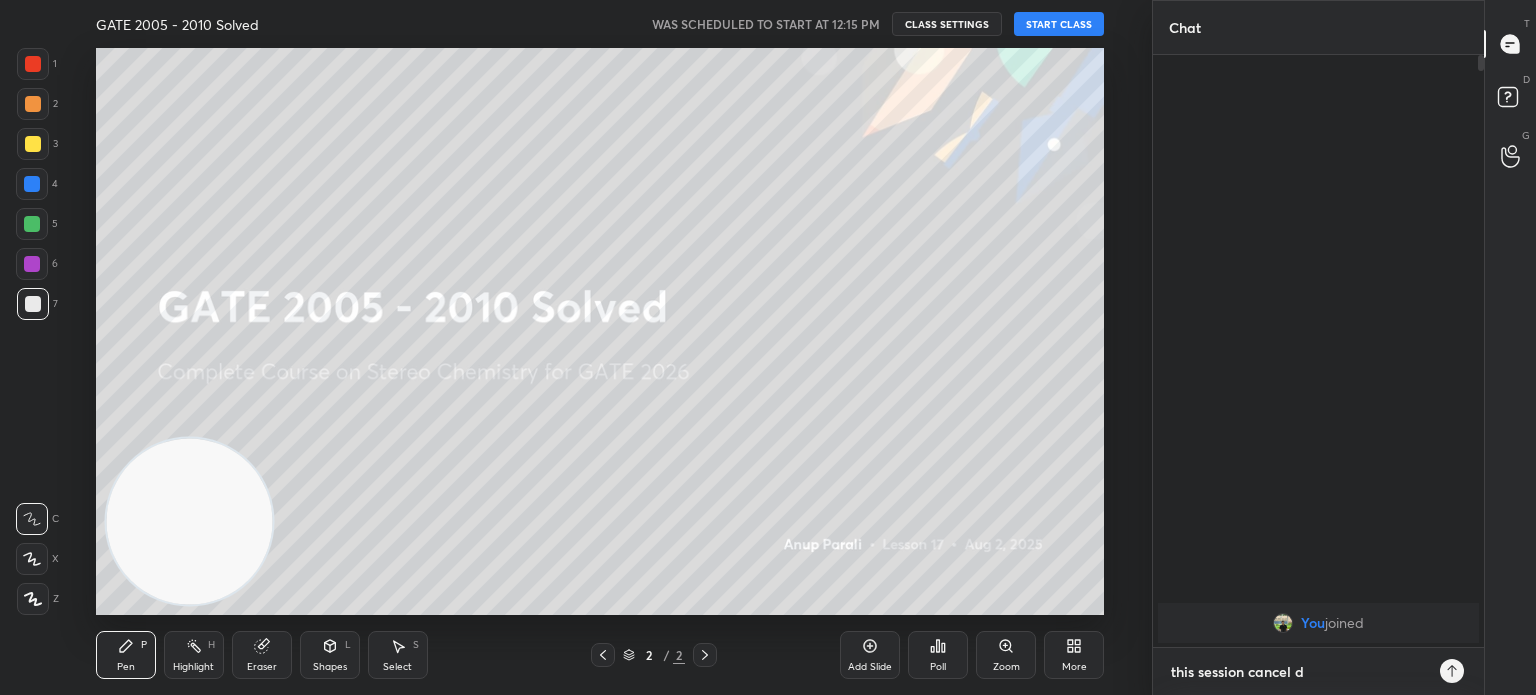 type on "x" 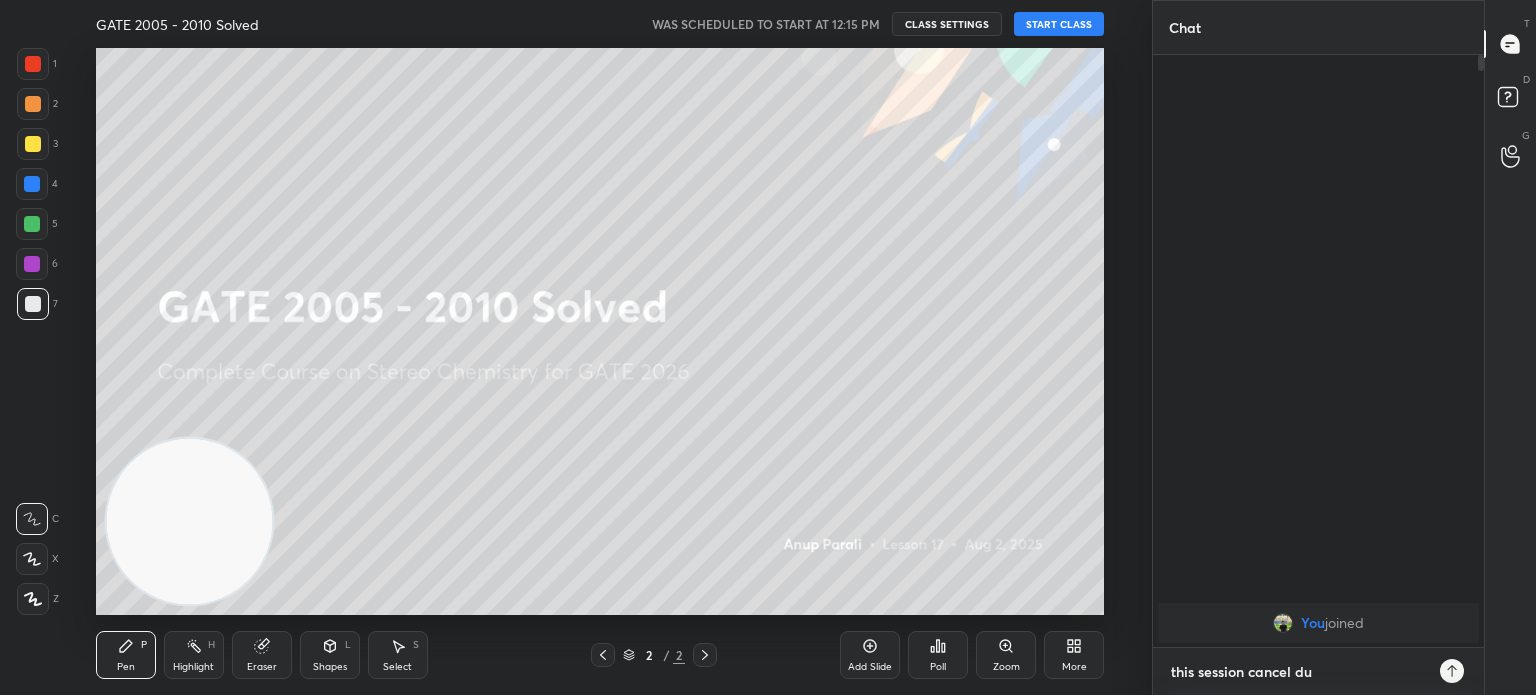 type on "this session cancel due" 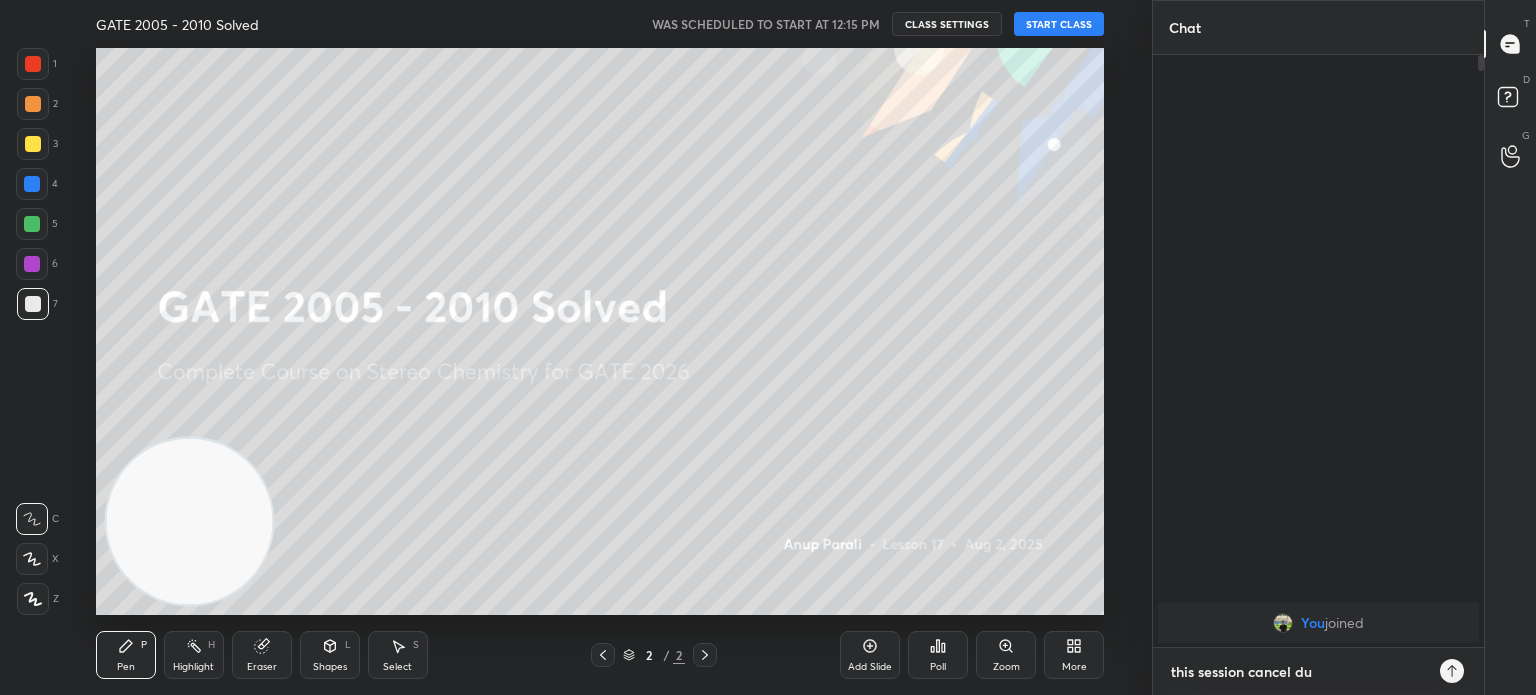 type on "x" 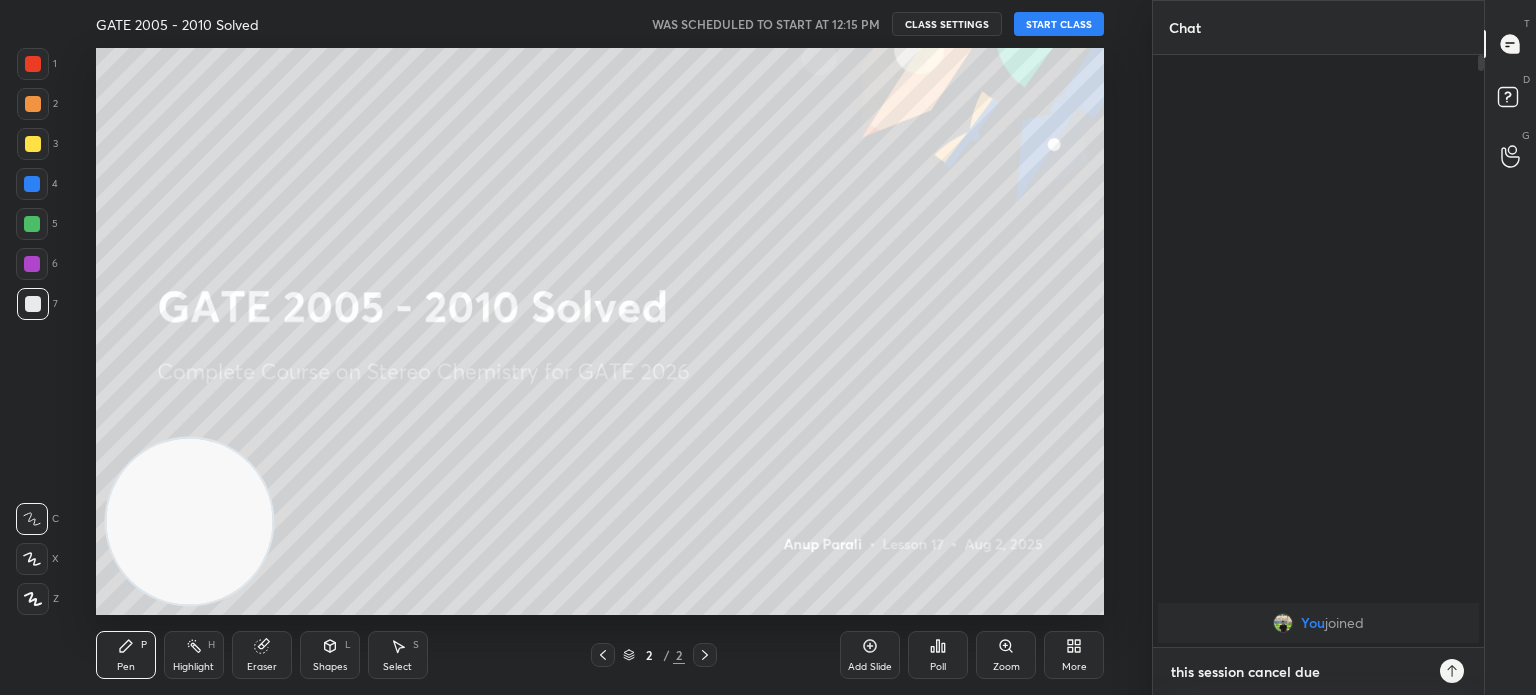 type on "this session cancel due" 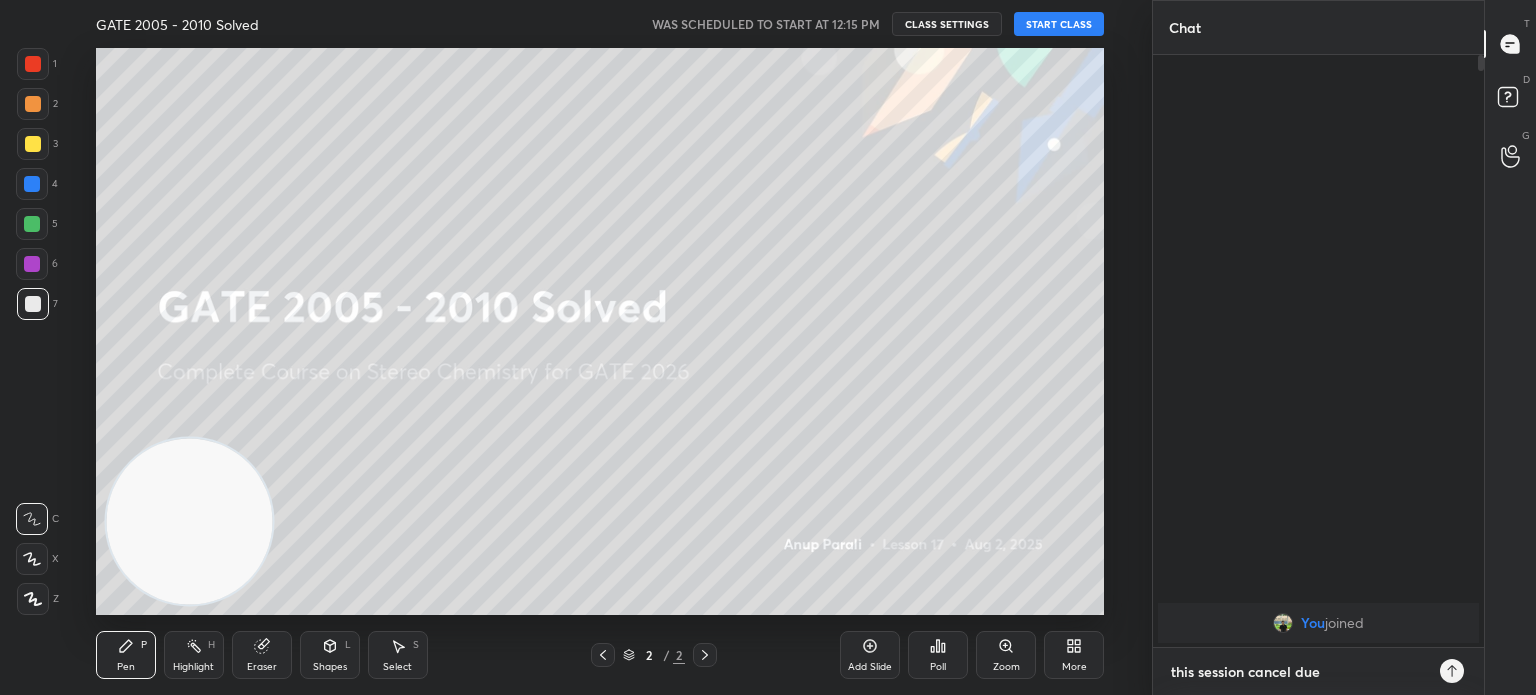 type on "x" 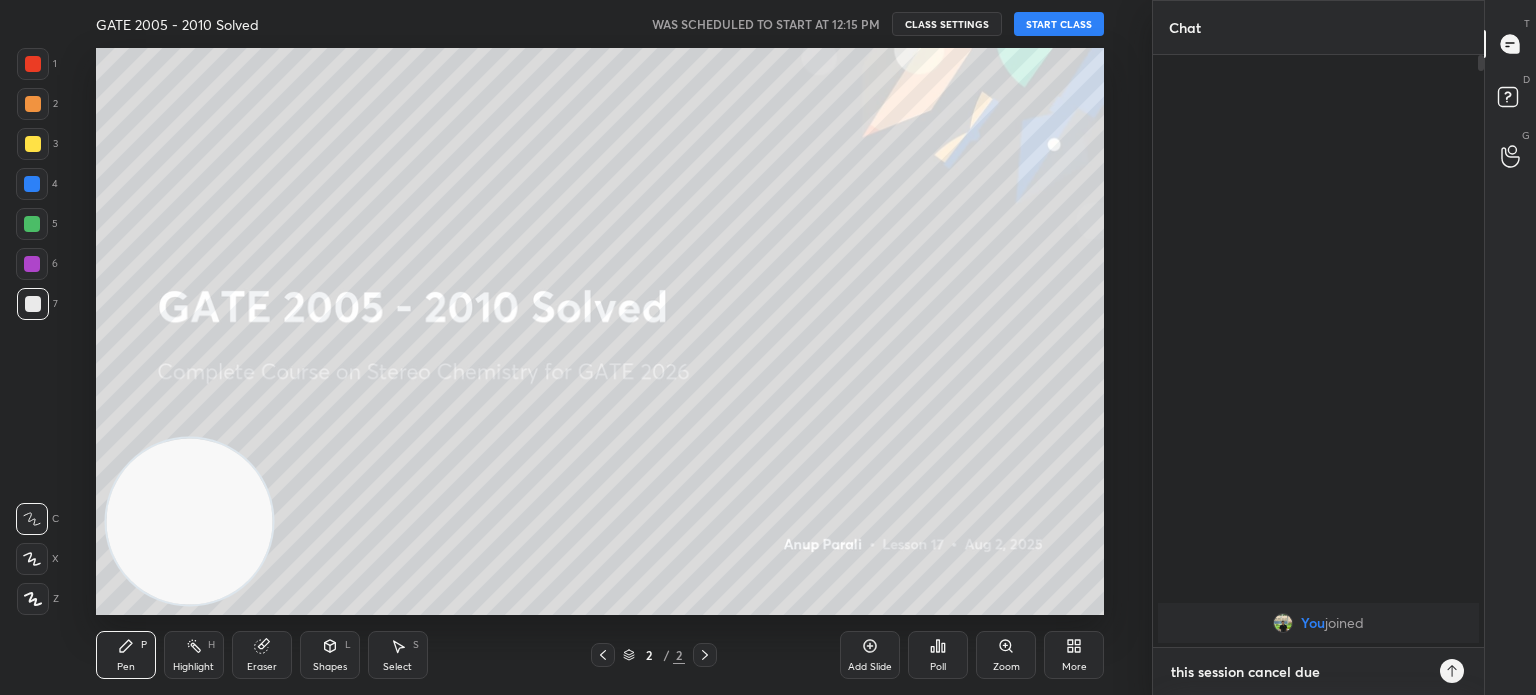 type on "this session cancel due t" 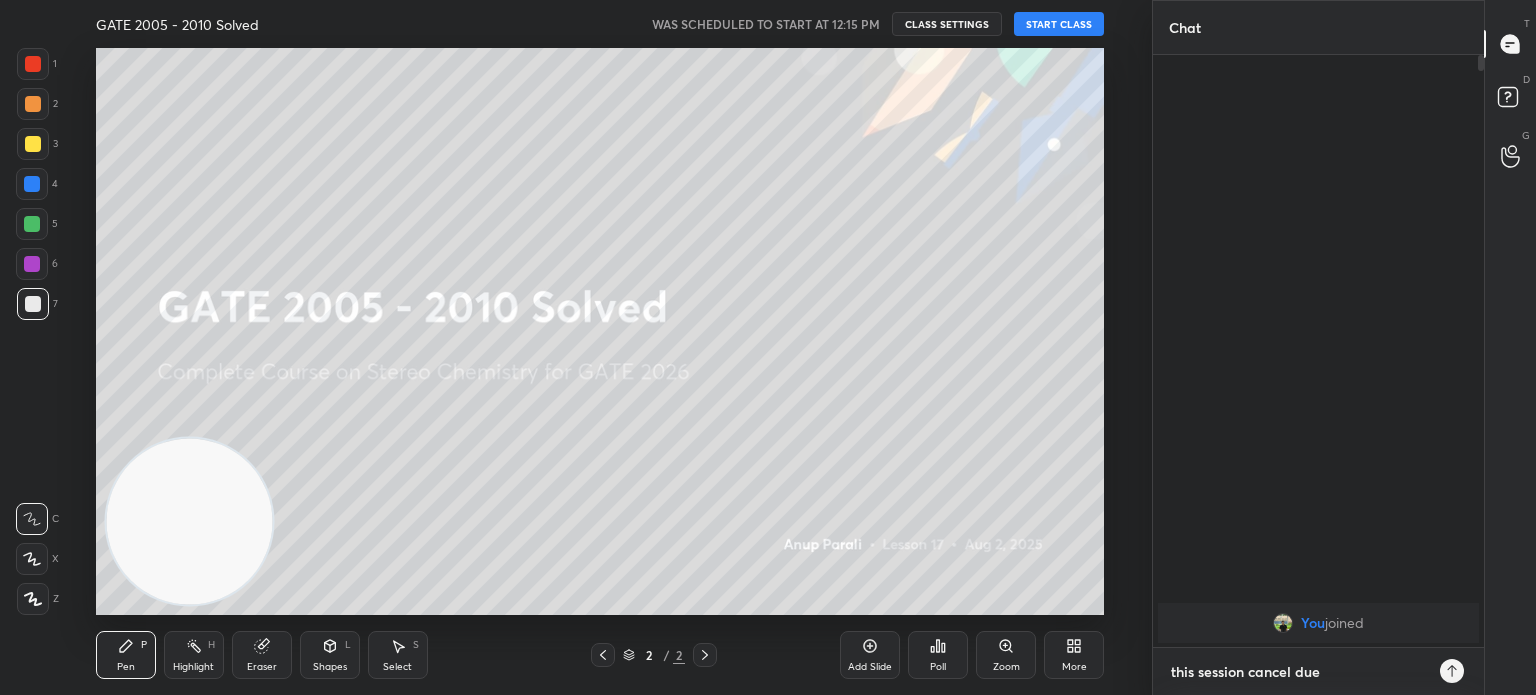 type on "x" 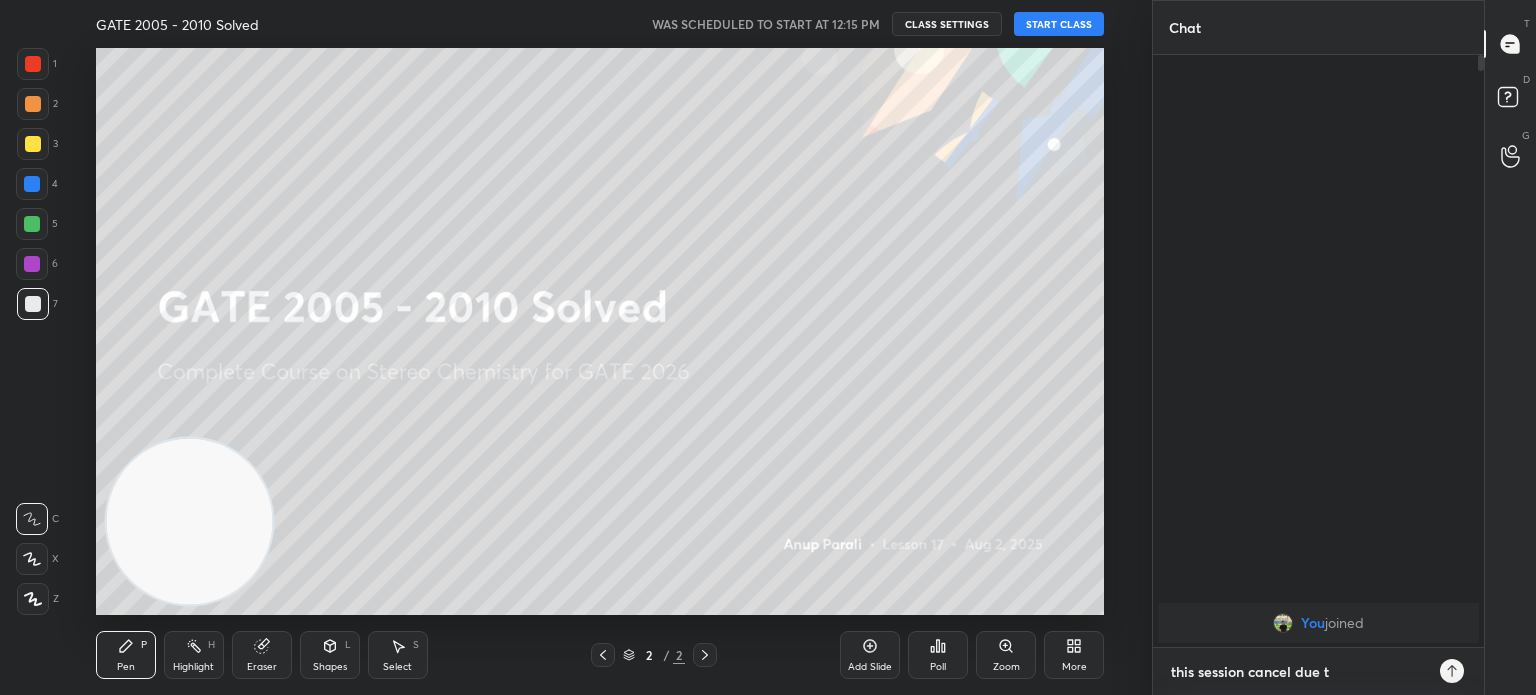 type on "this session cancel due to" 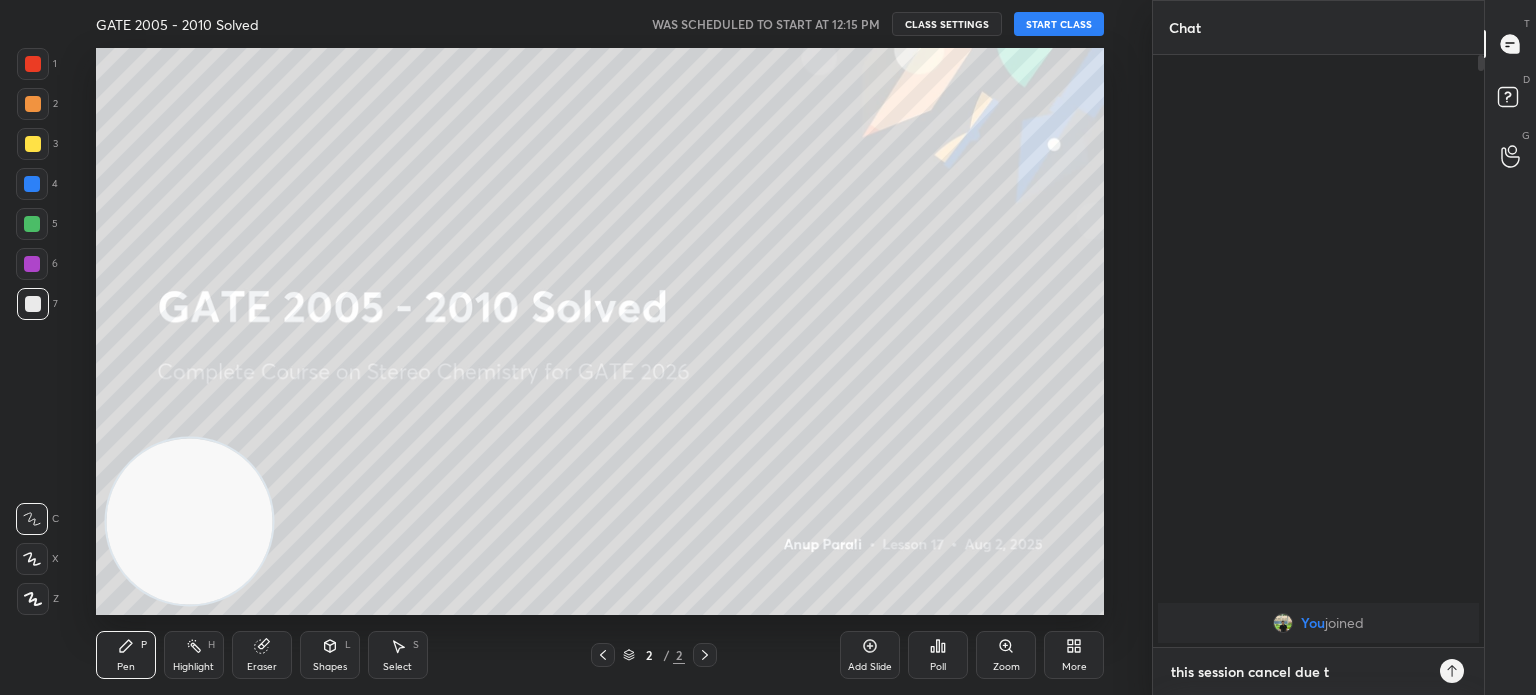 type on "x" 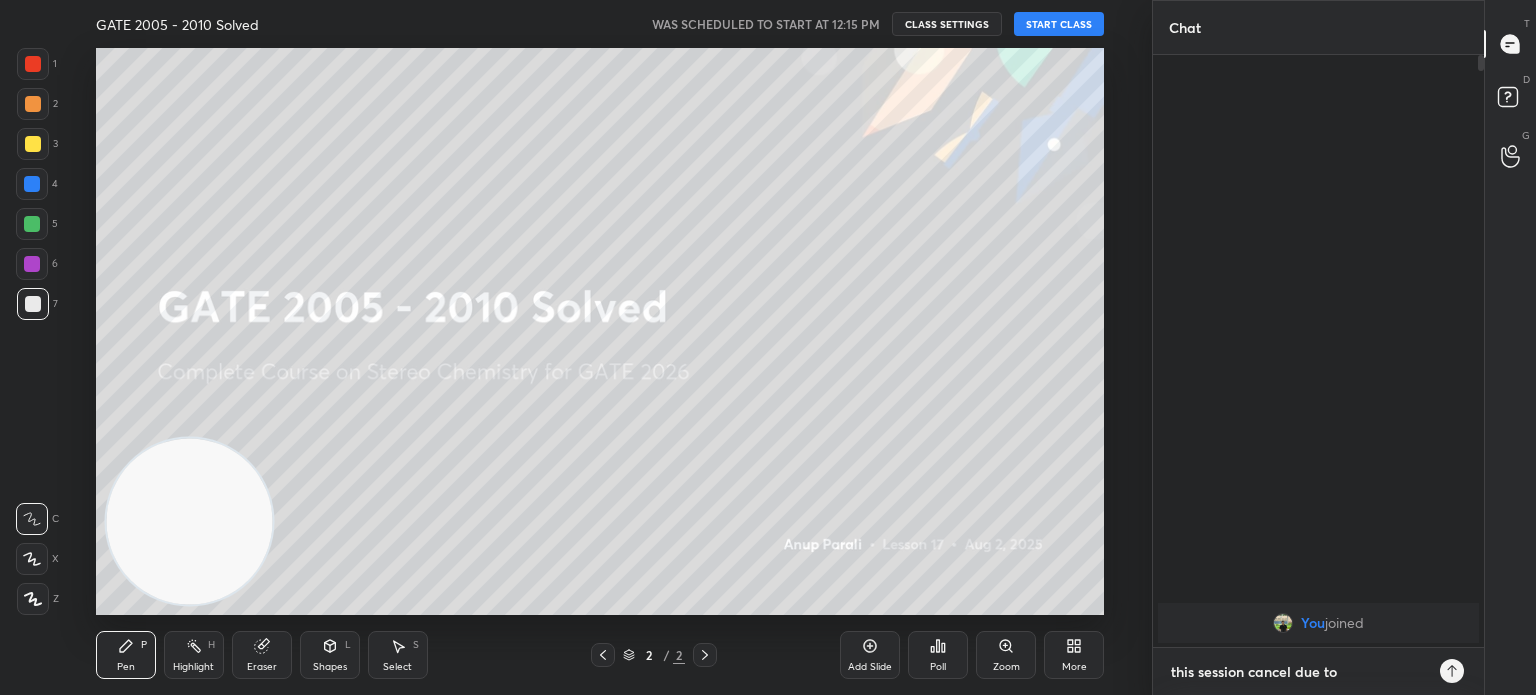 type on "this session cancel due to" 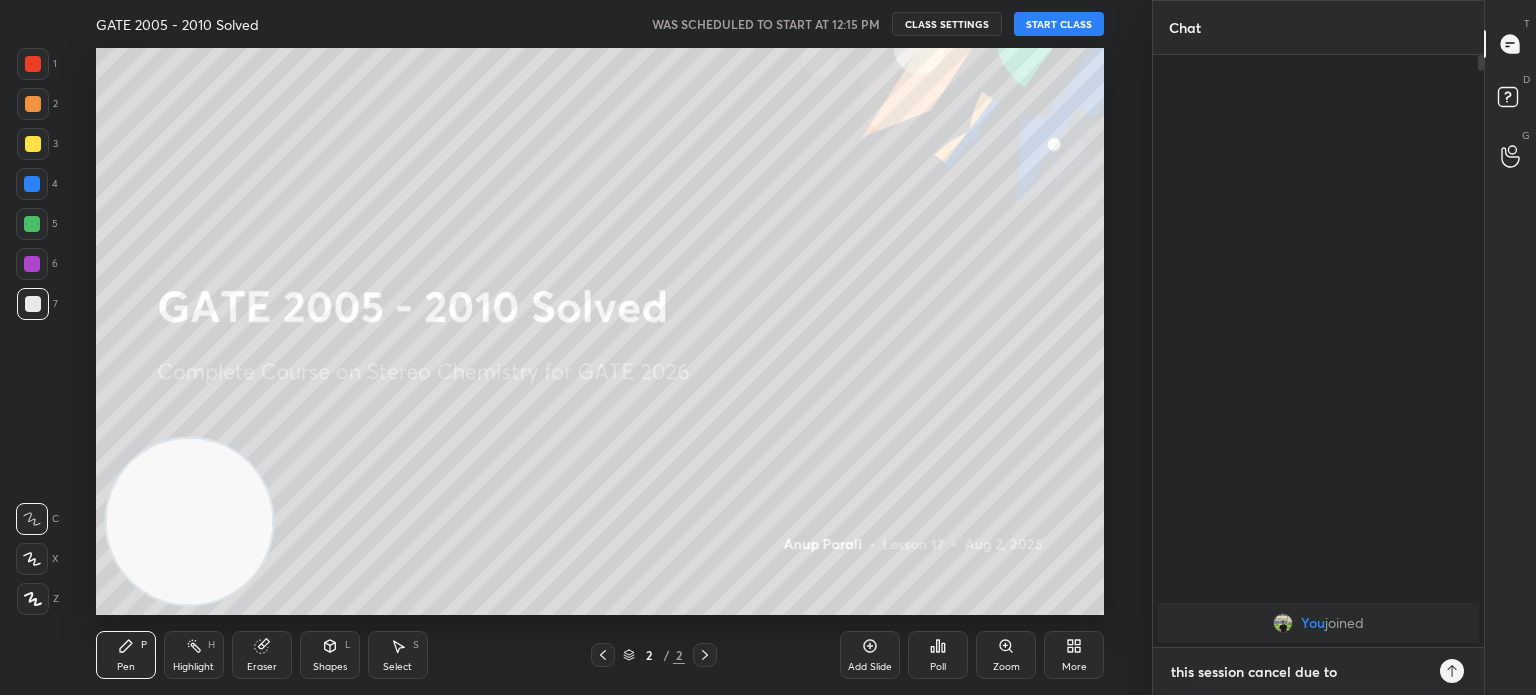 type on "x" 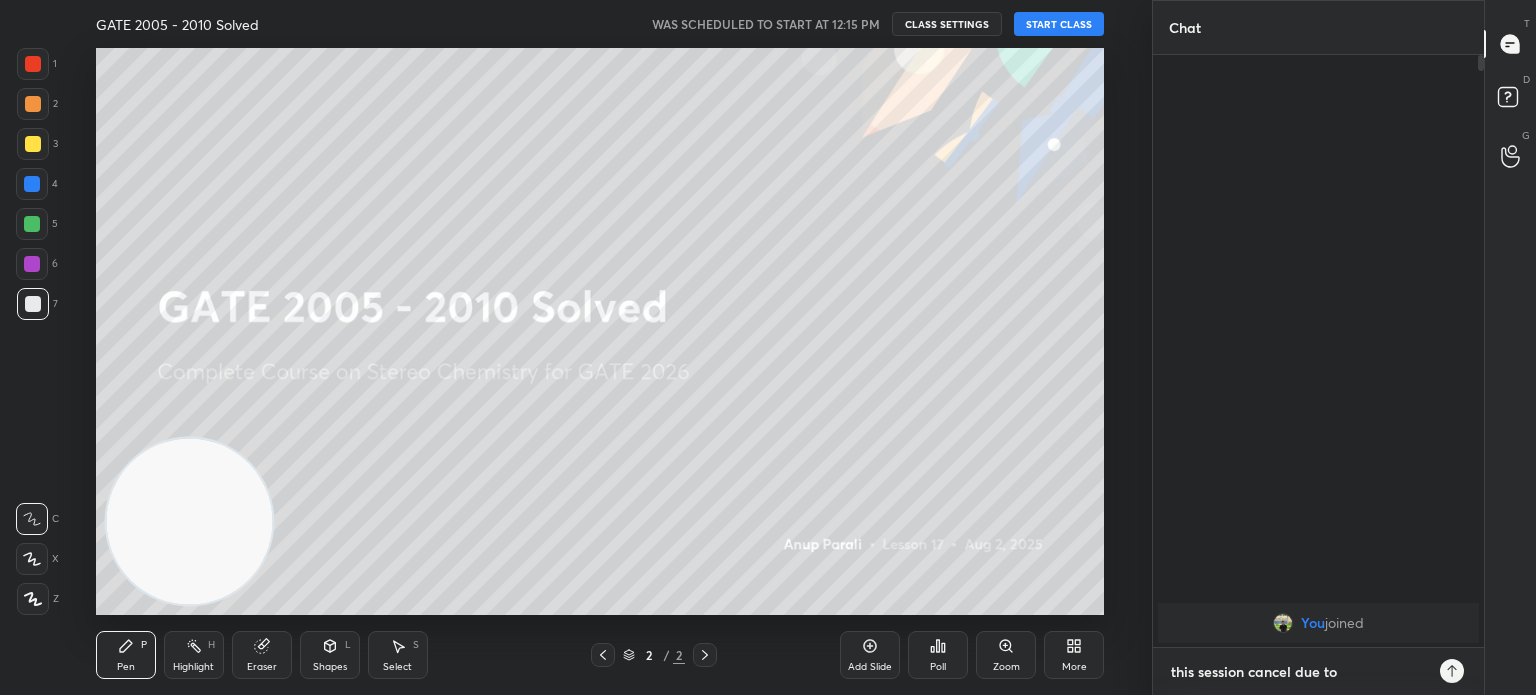 type on "x" 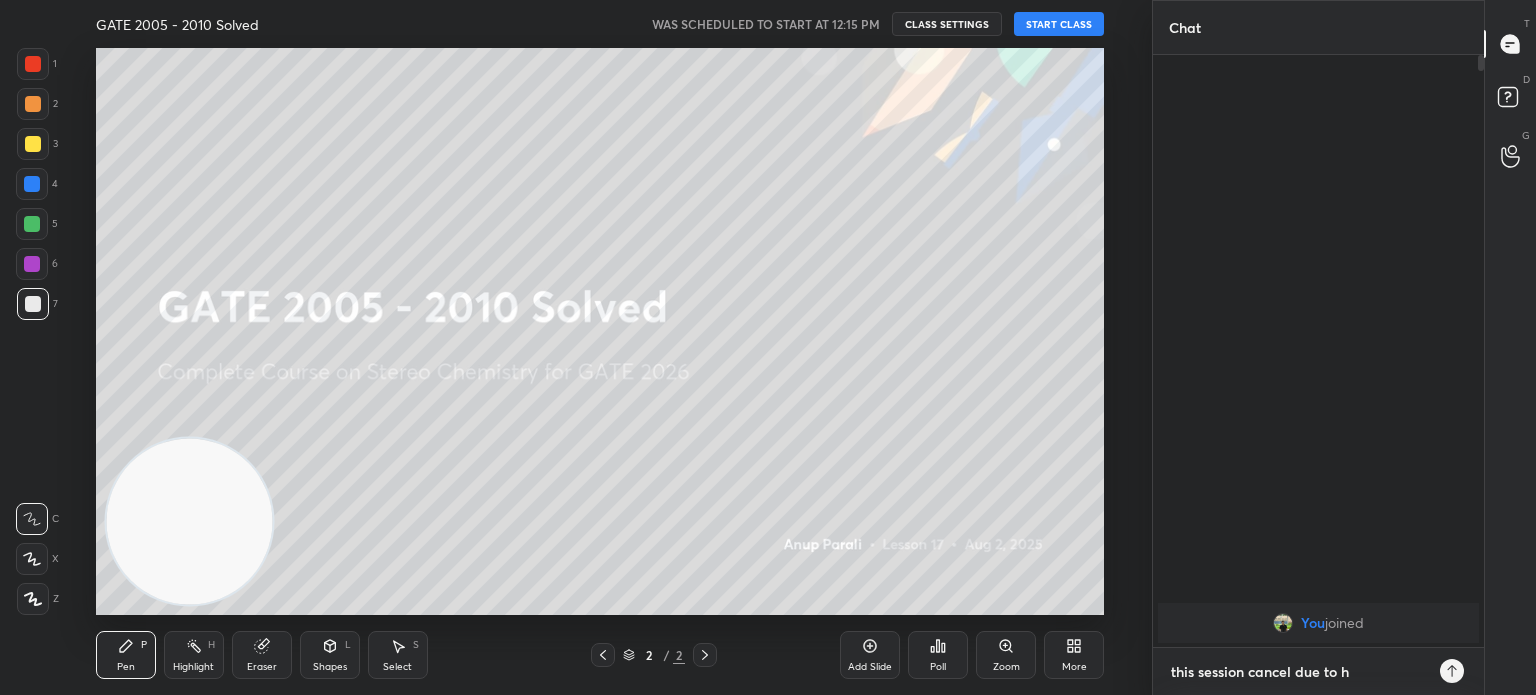type on "this session cancel due to he" 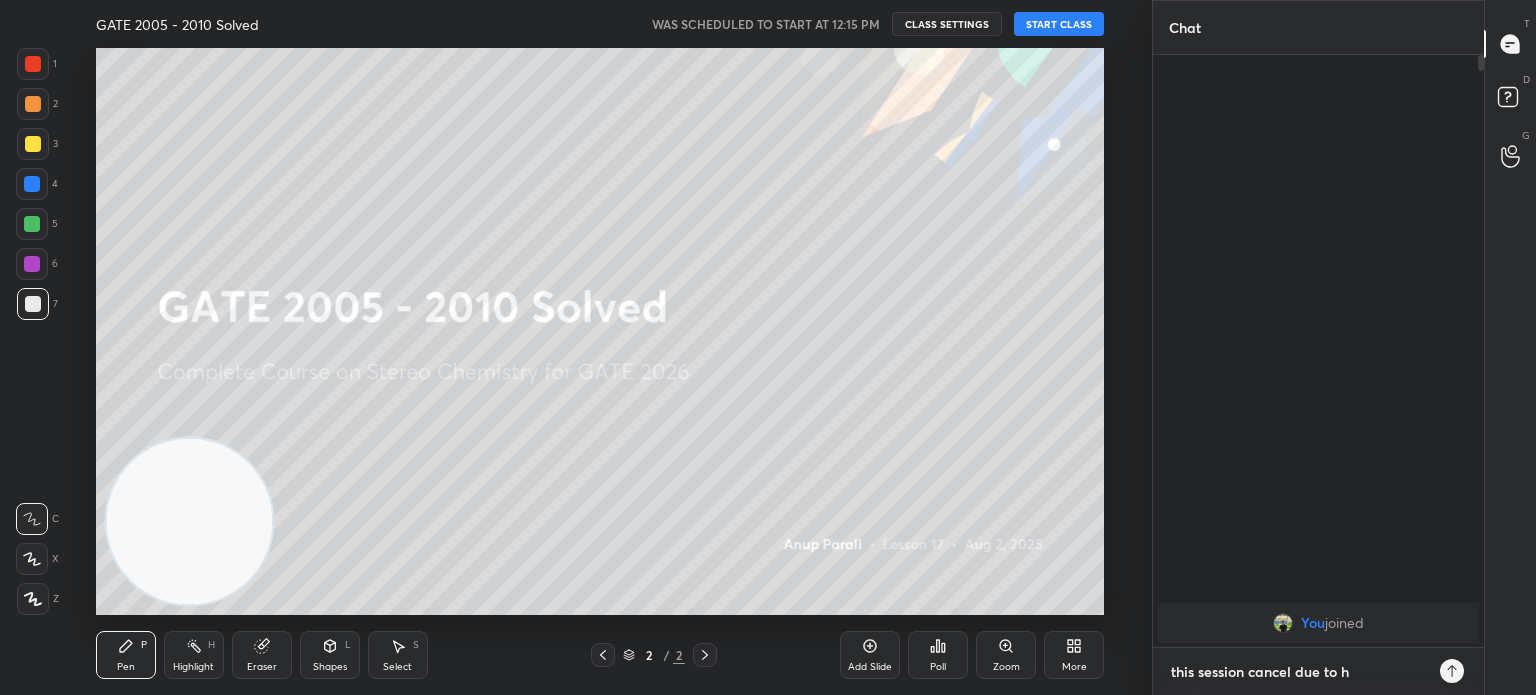 type on "x" 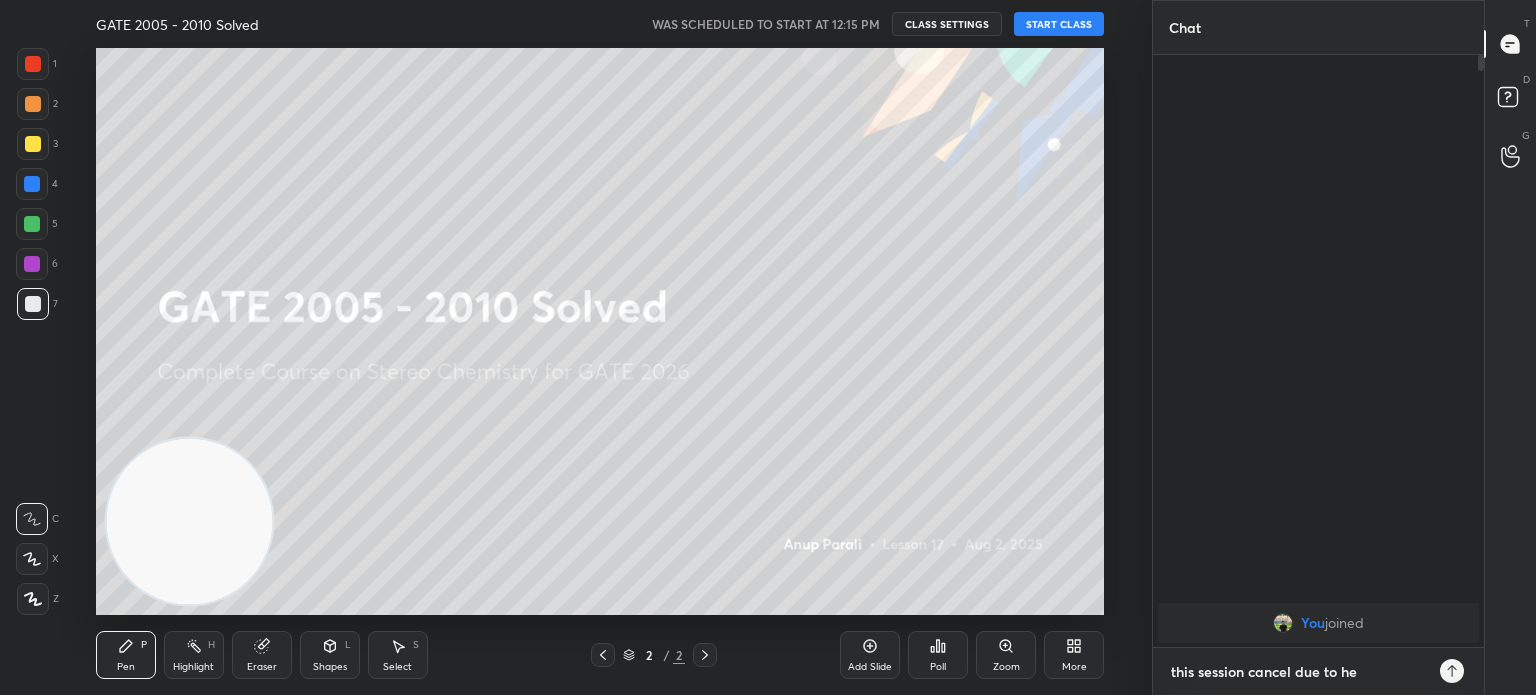 type on "this session cancel due to hek" 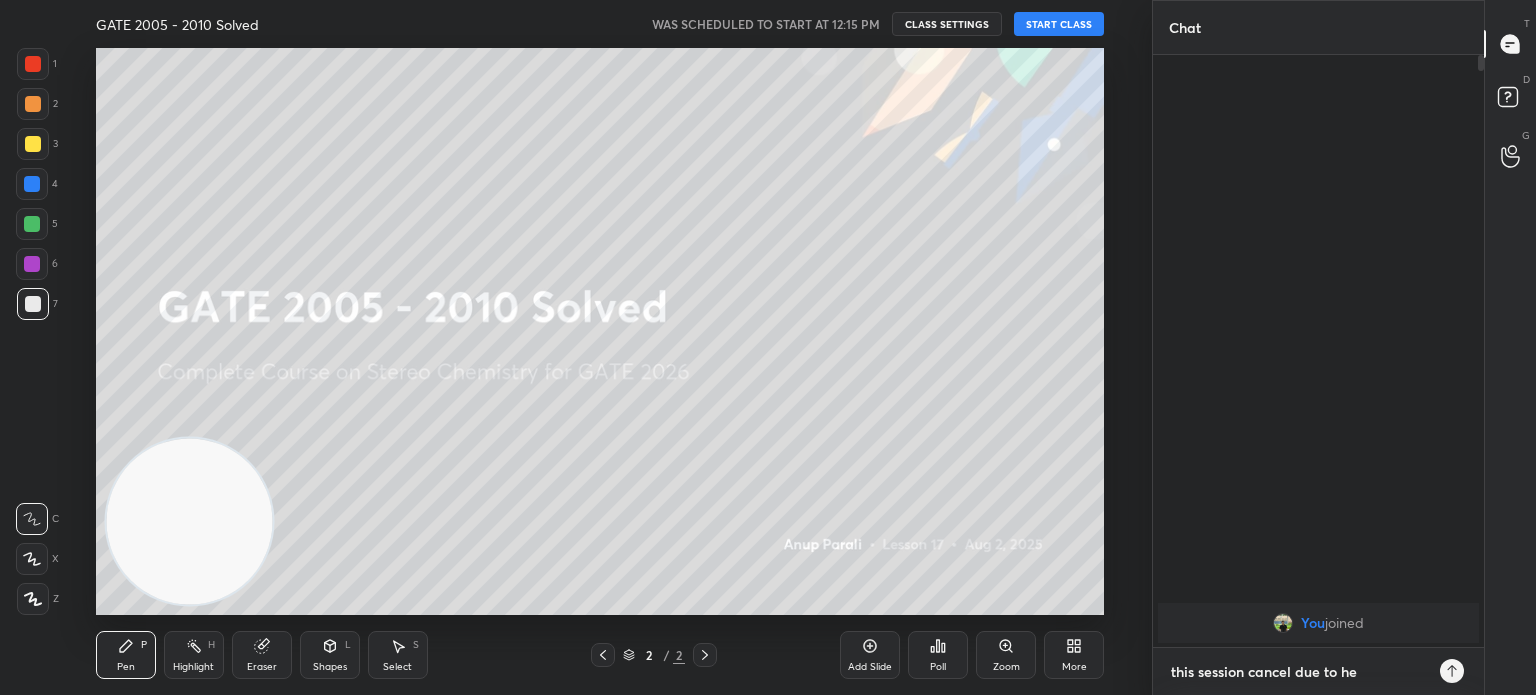type on "x" 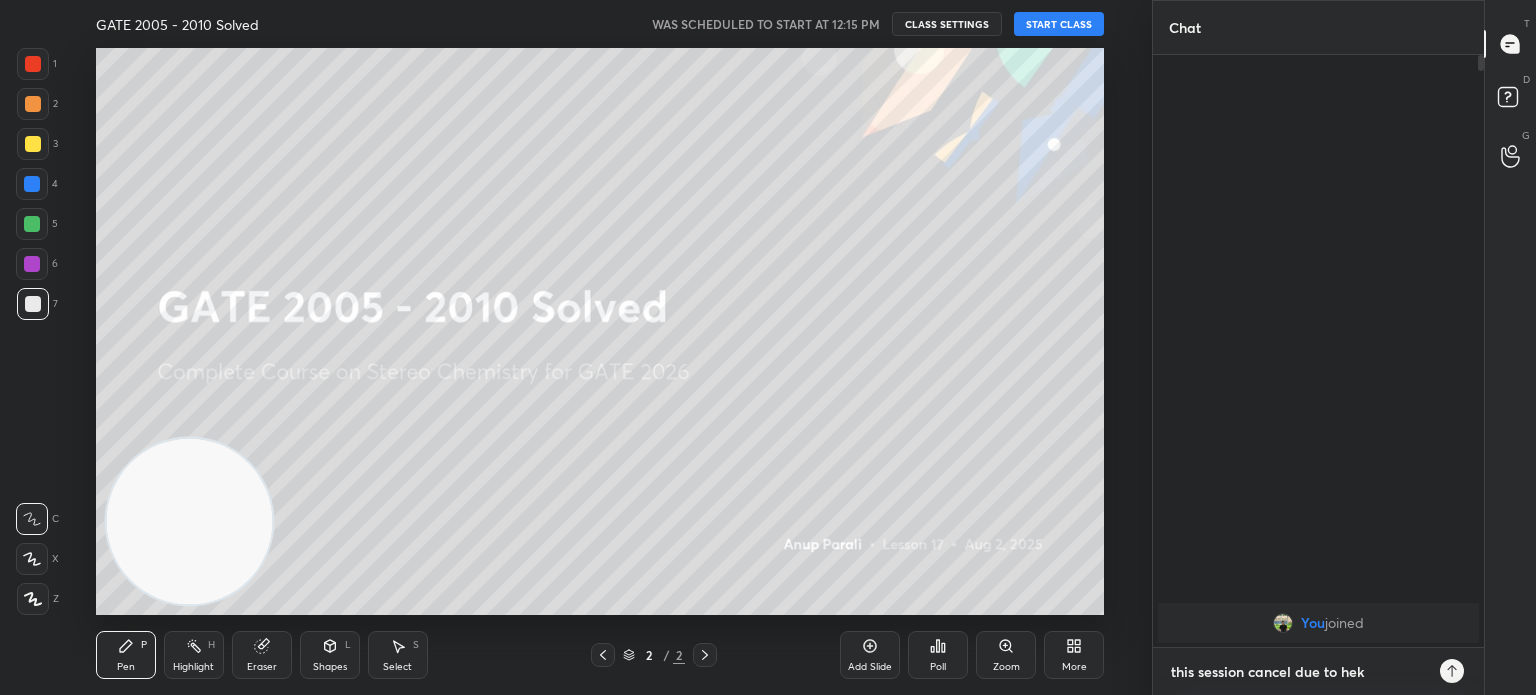 type on "this session cancel due to he" 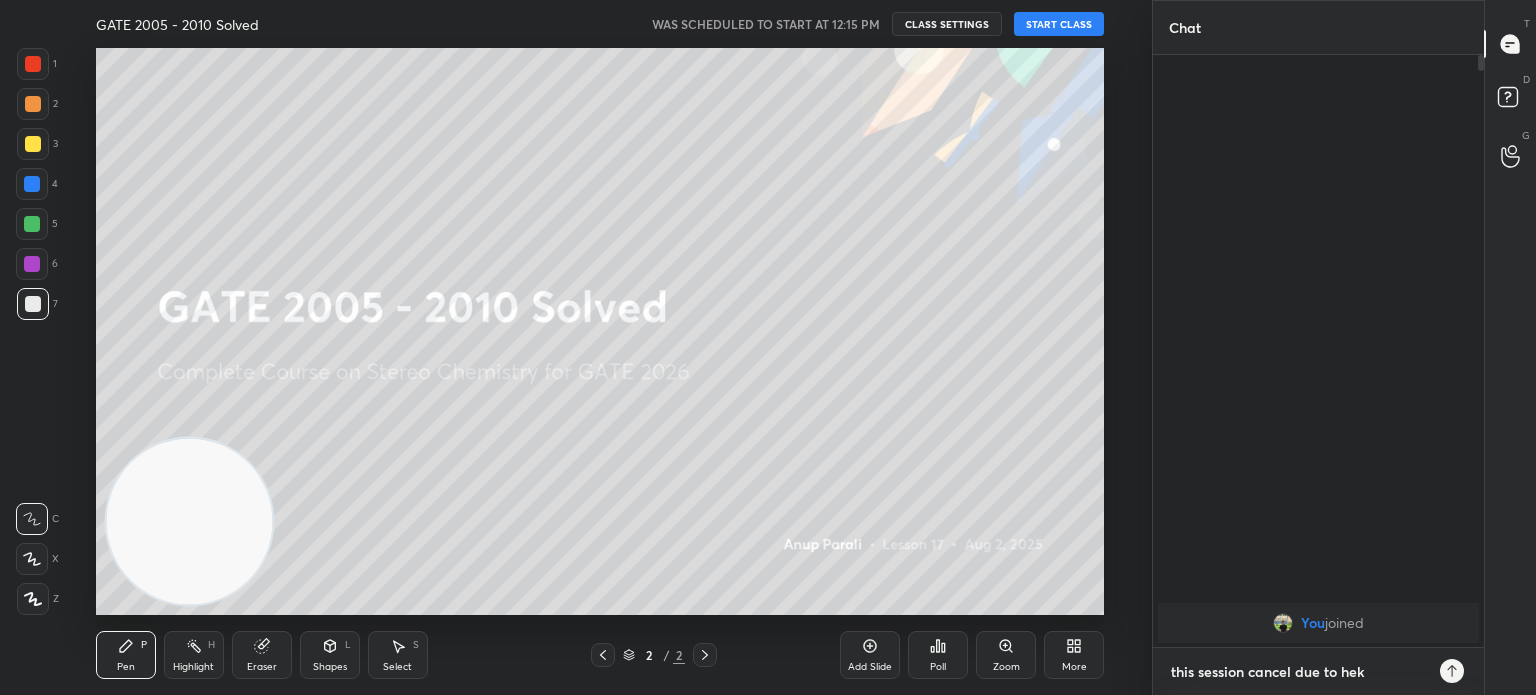 type on "x" 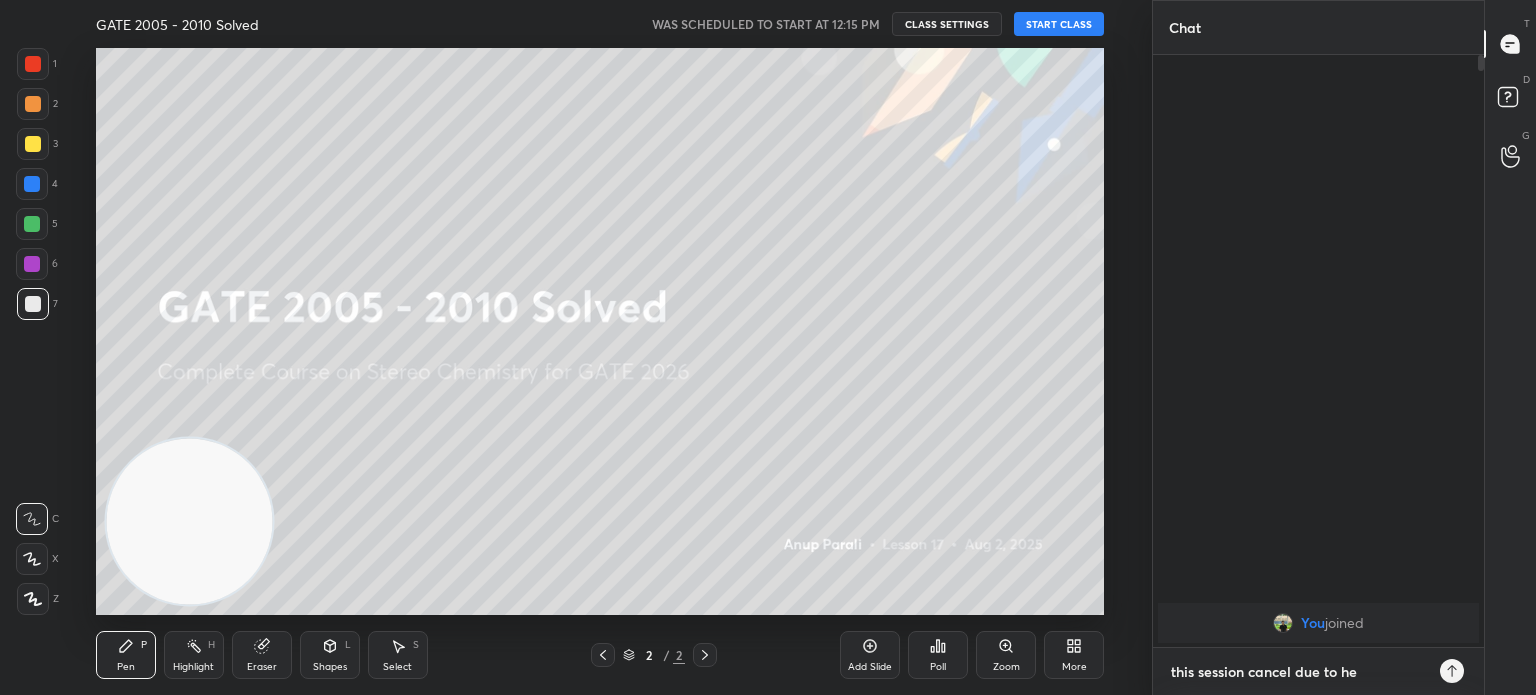 type on "this session cancel due to hel" 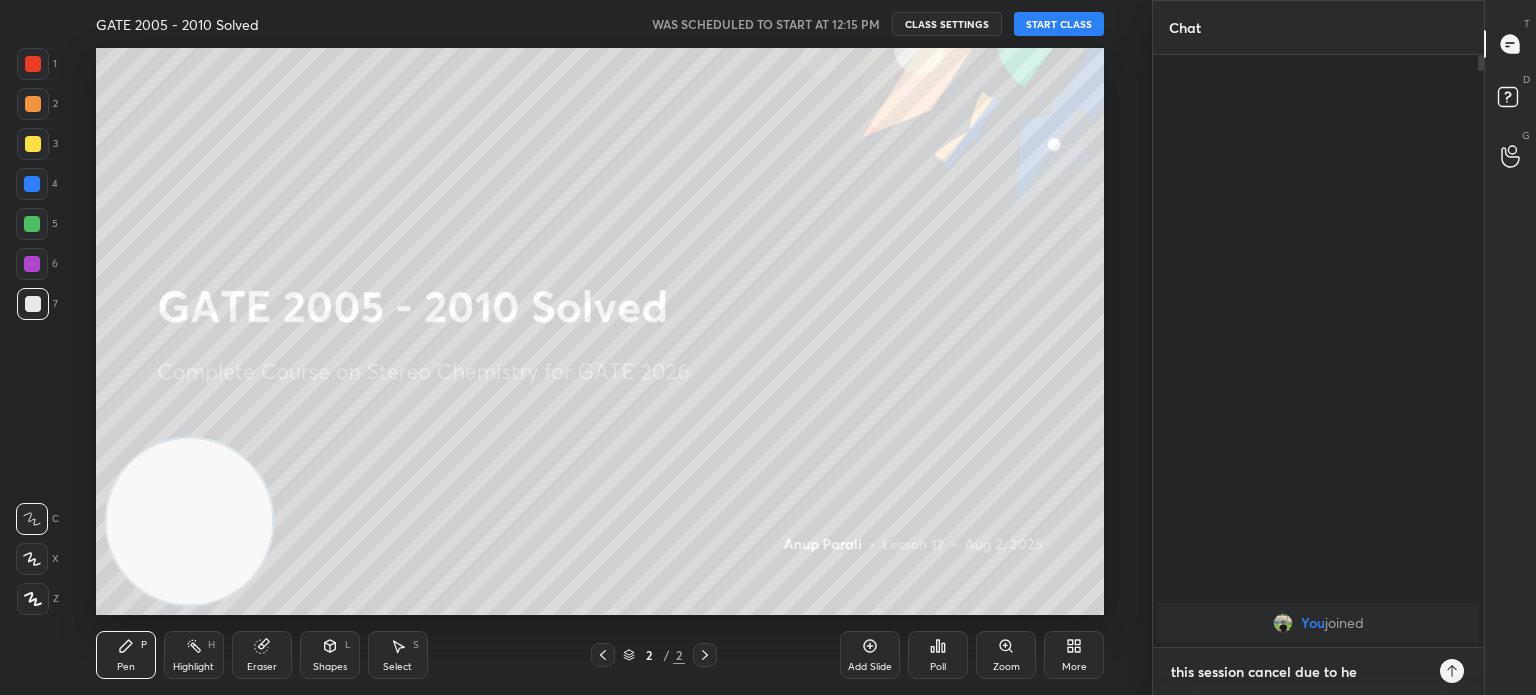 type on "x" 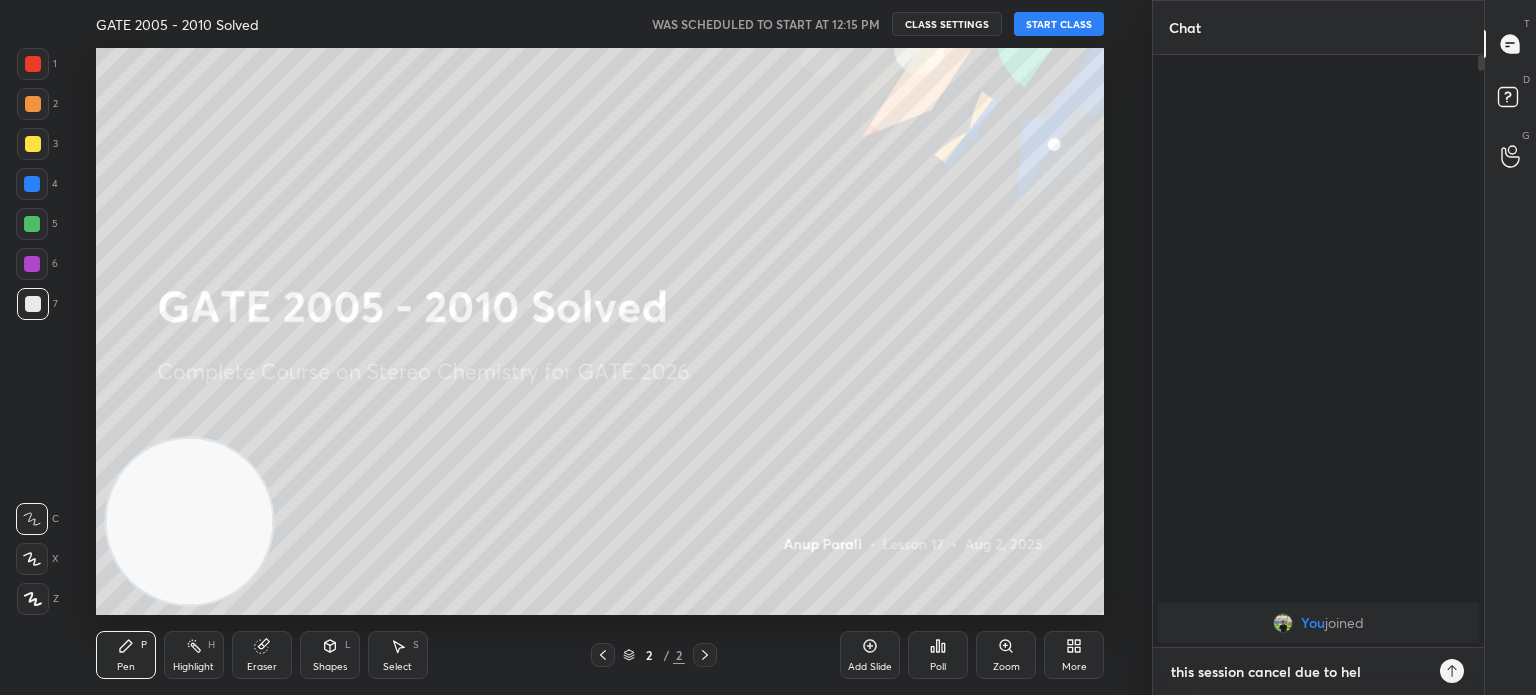 type on "this session cancel due to helt" 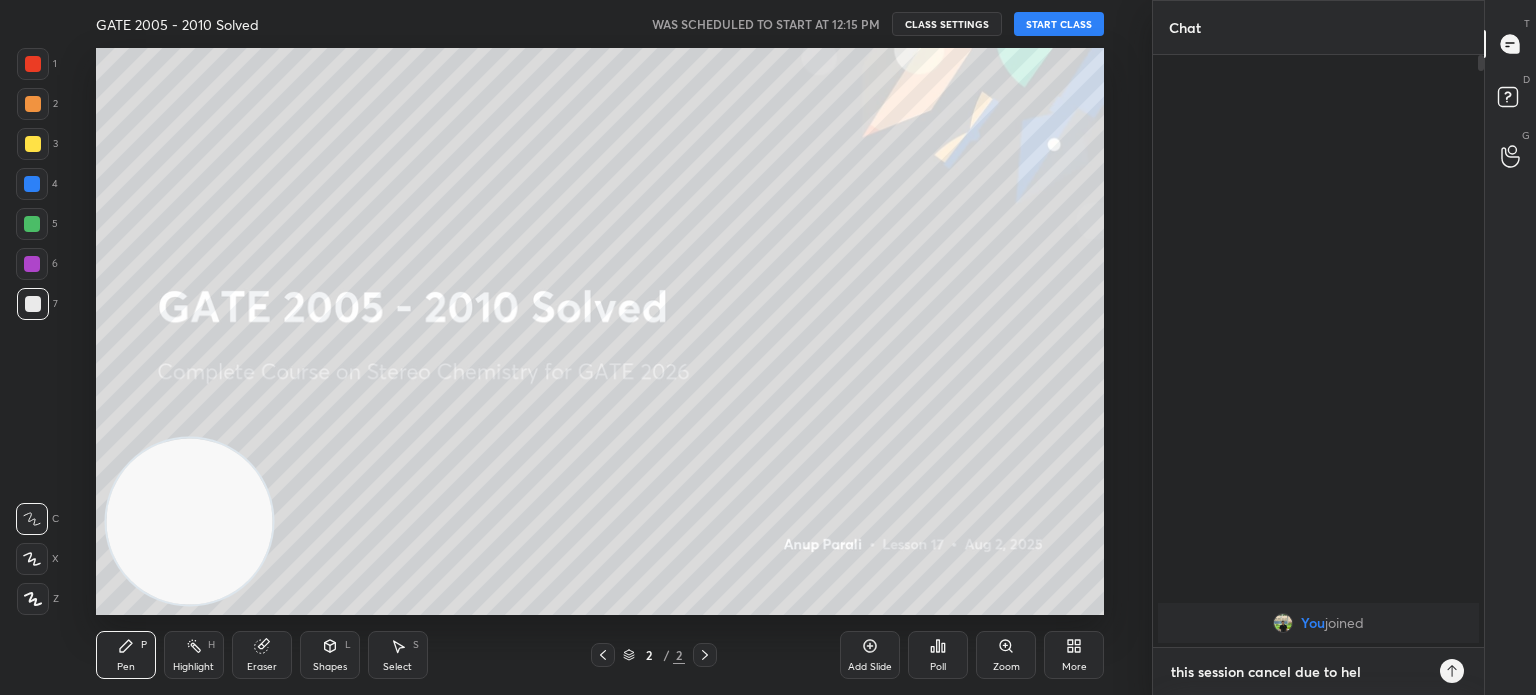 type on "x" 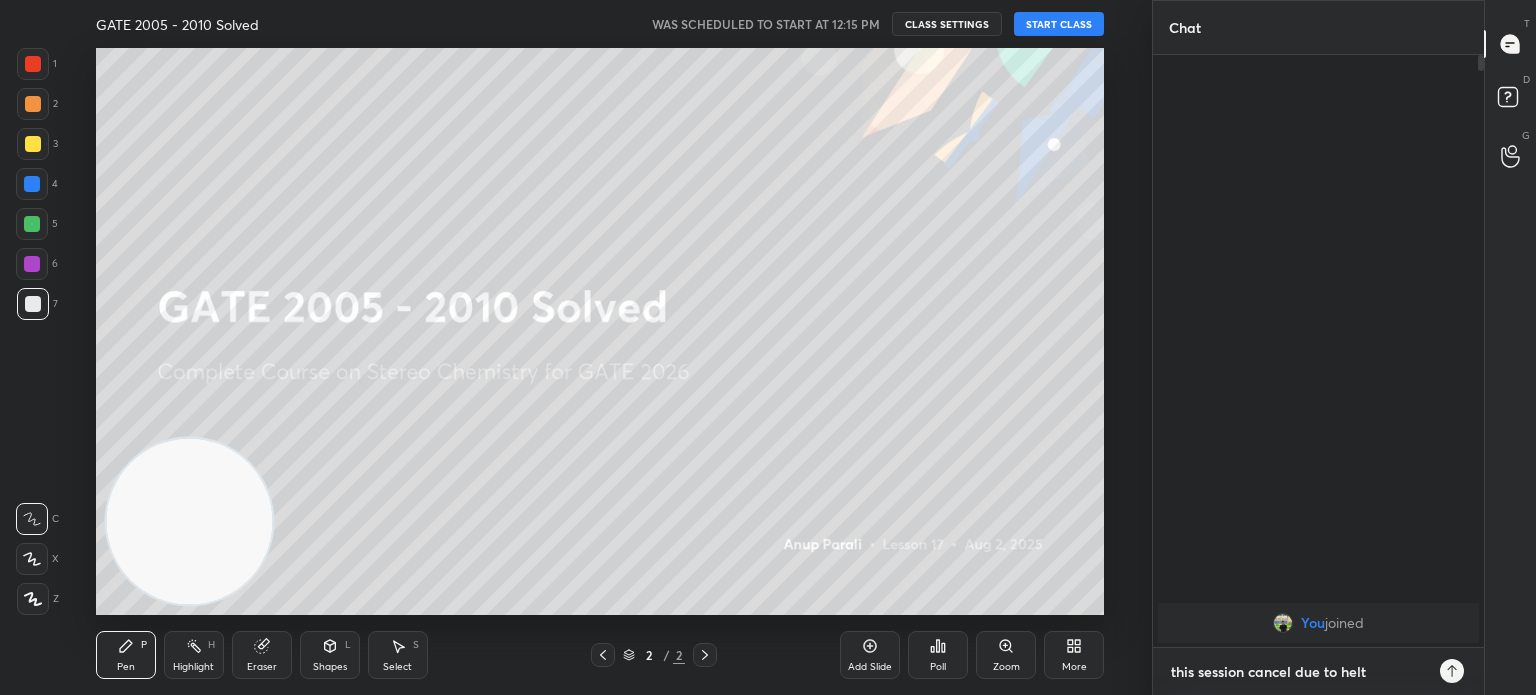 type on "this session cancel due to helth" 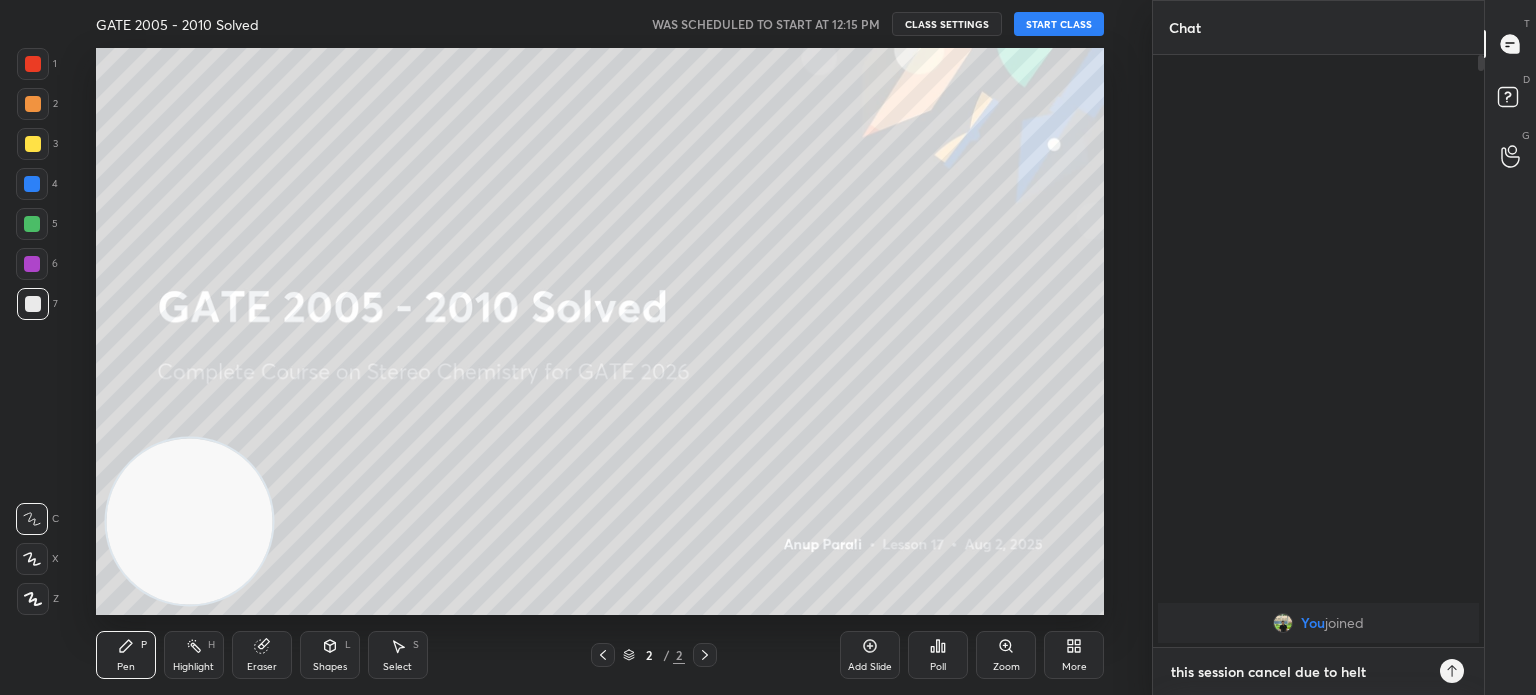 type on "x" 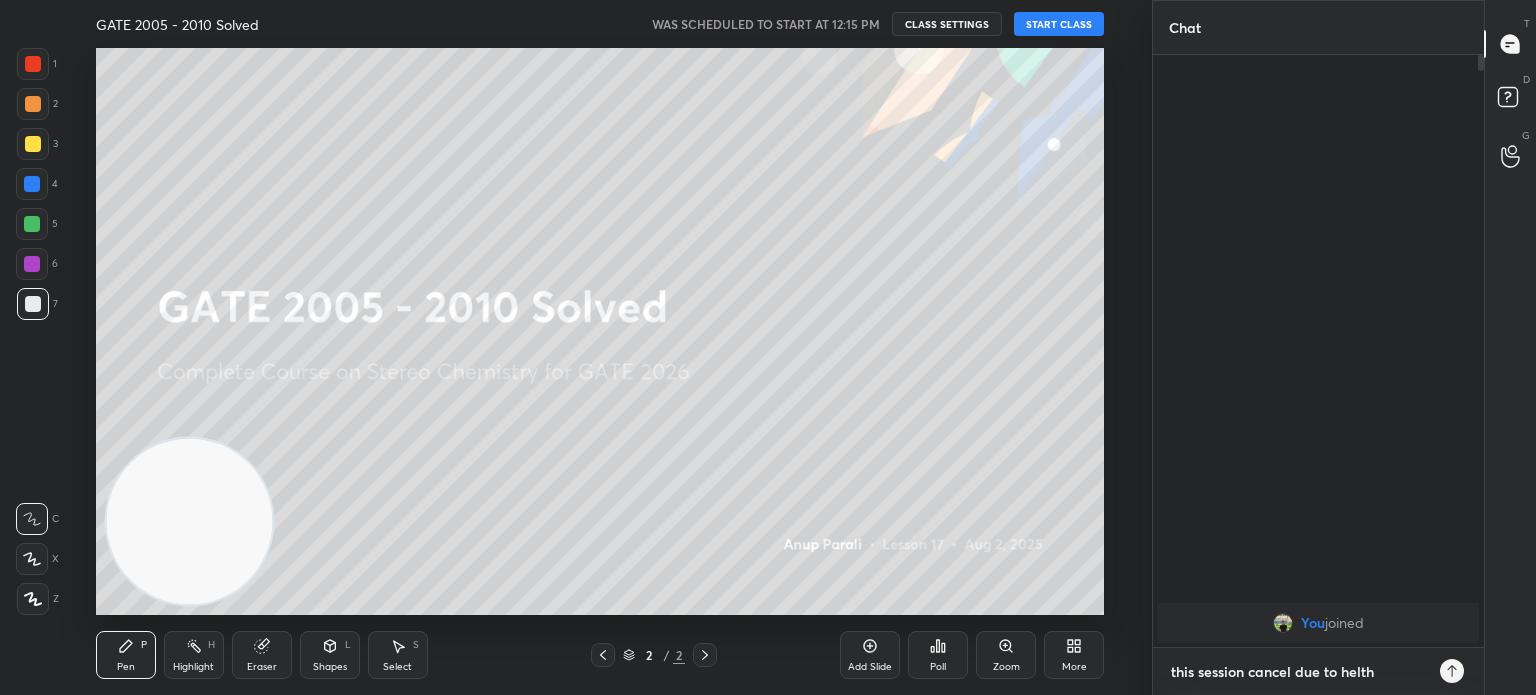 type on "this session cancel due to helth" 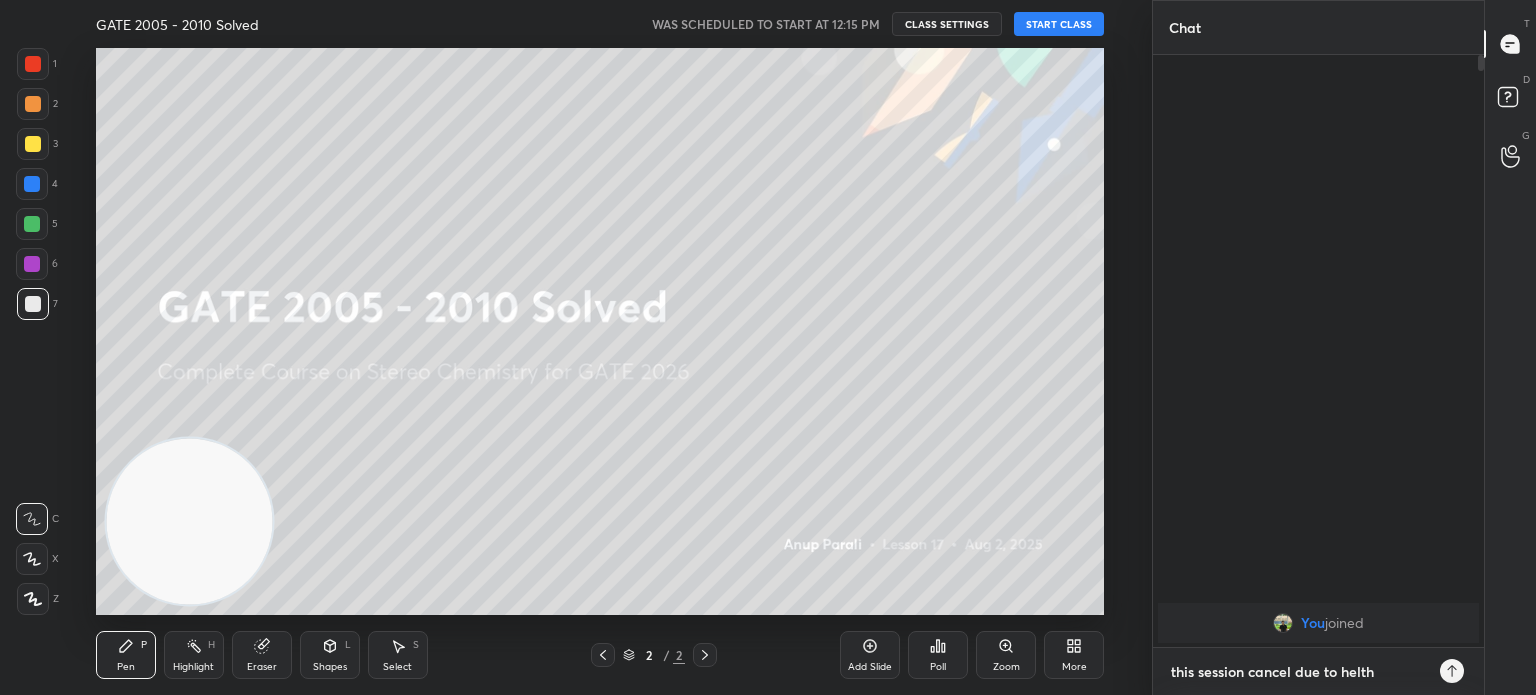 type on "this session cancel due to helth i" 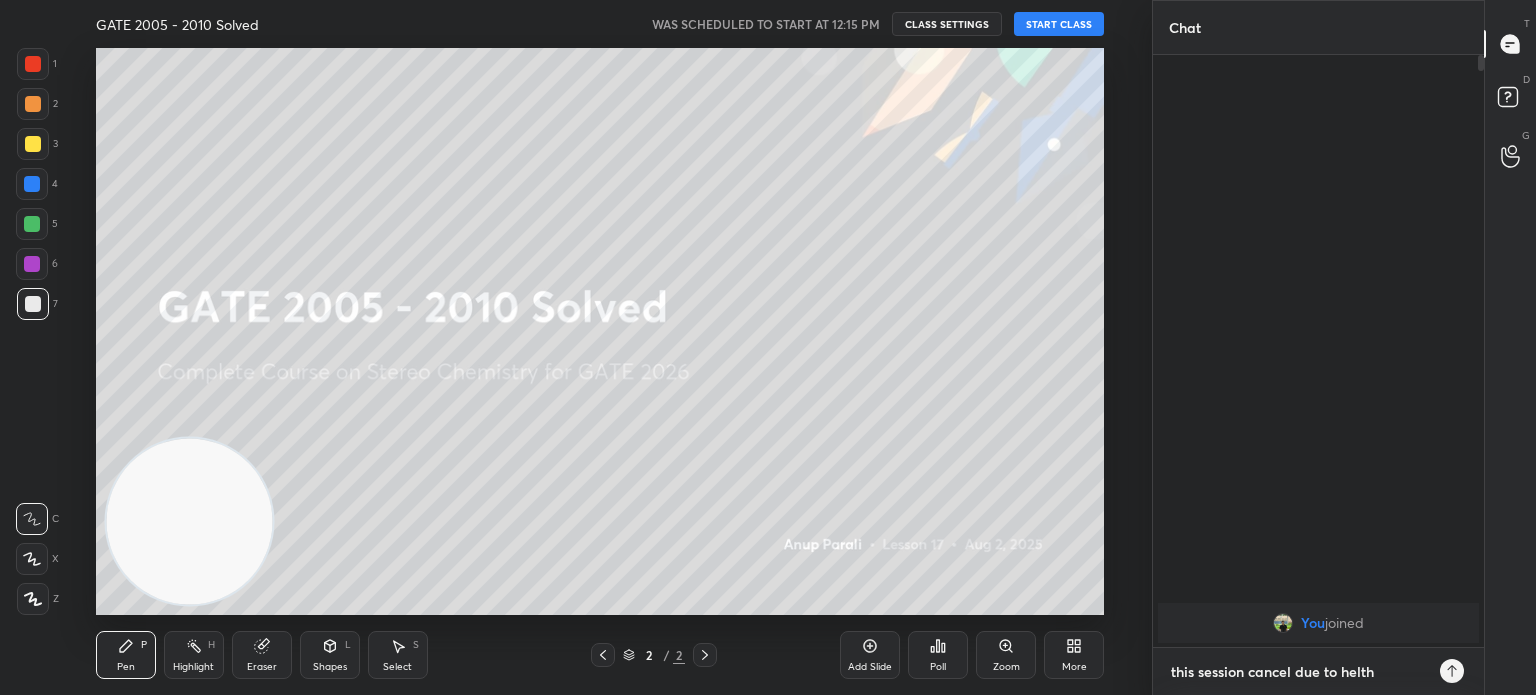 type on "x" 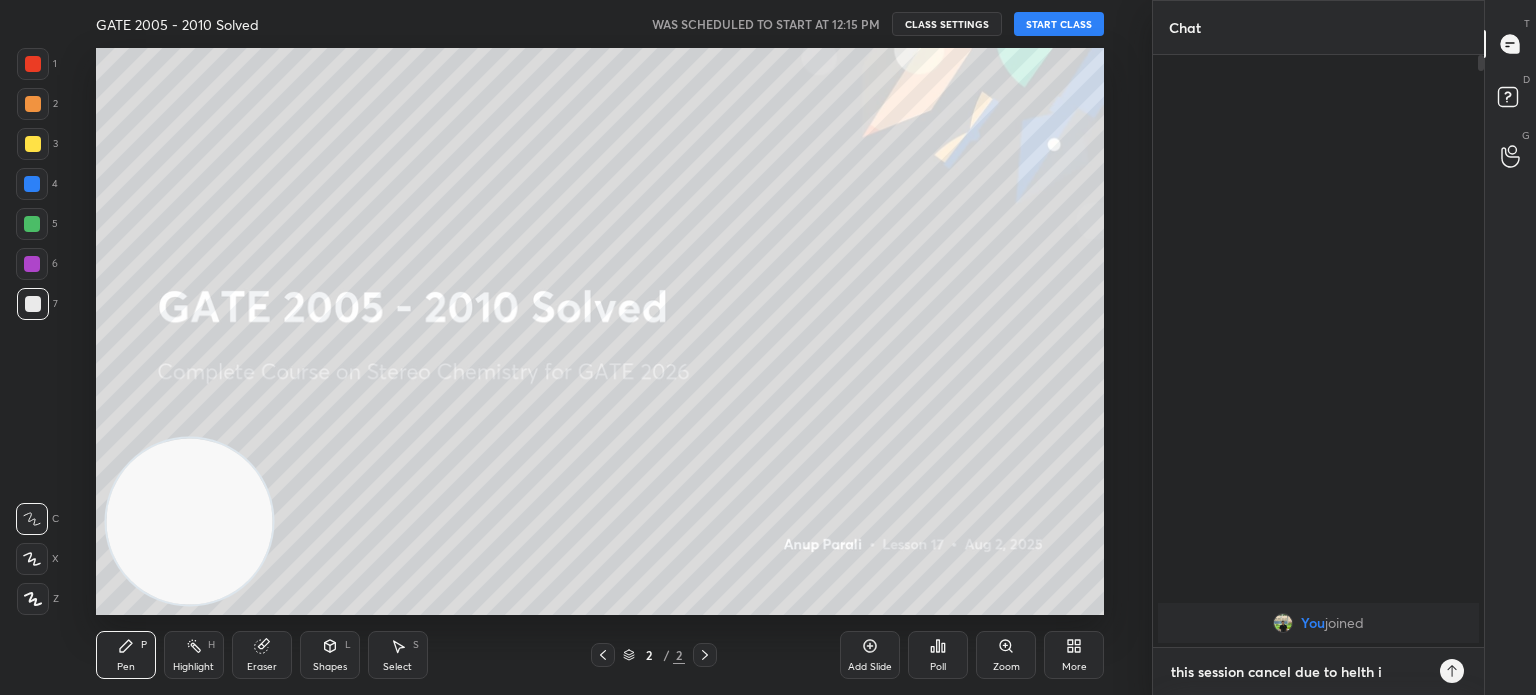 type on "this session cancel due to helth is" 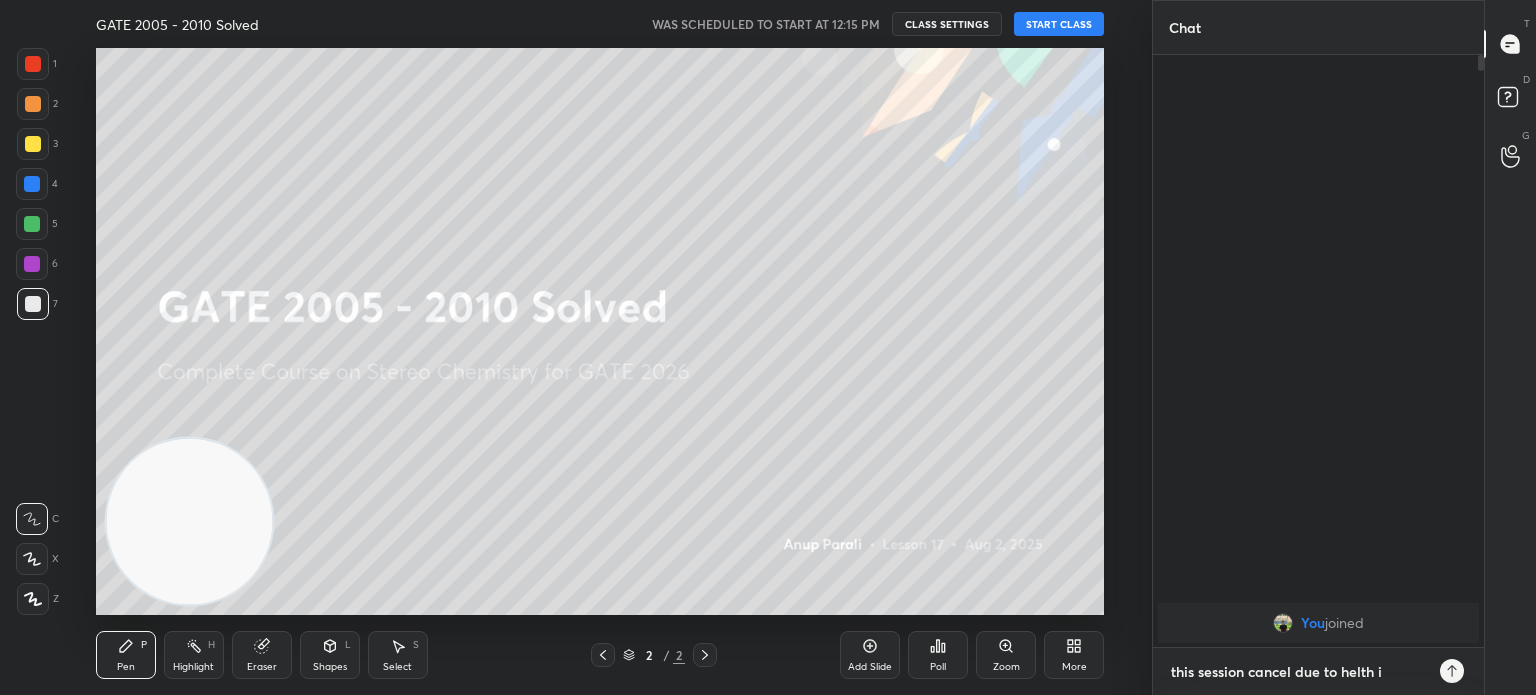 type on "x" 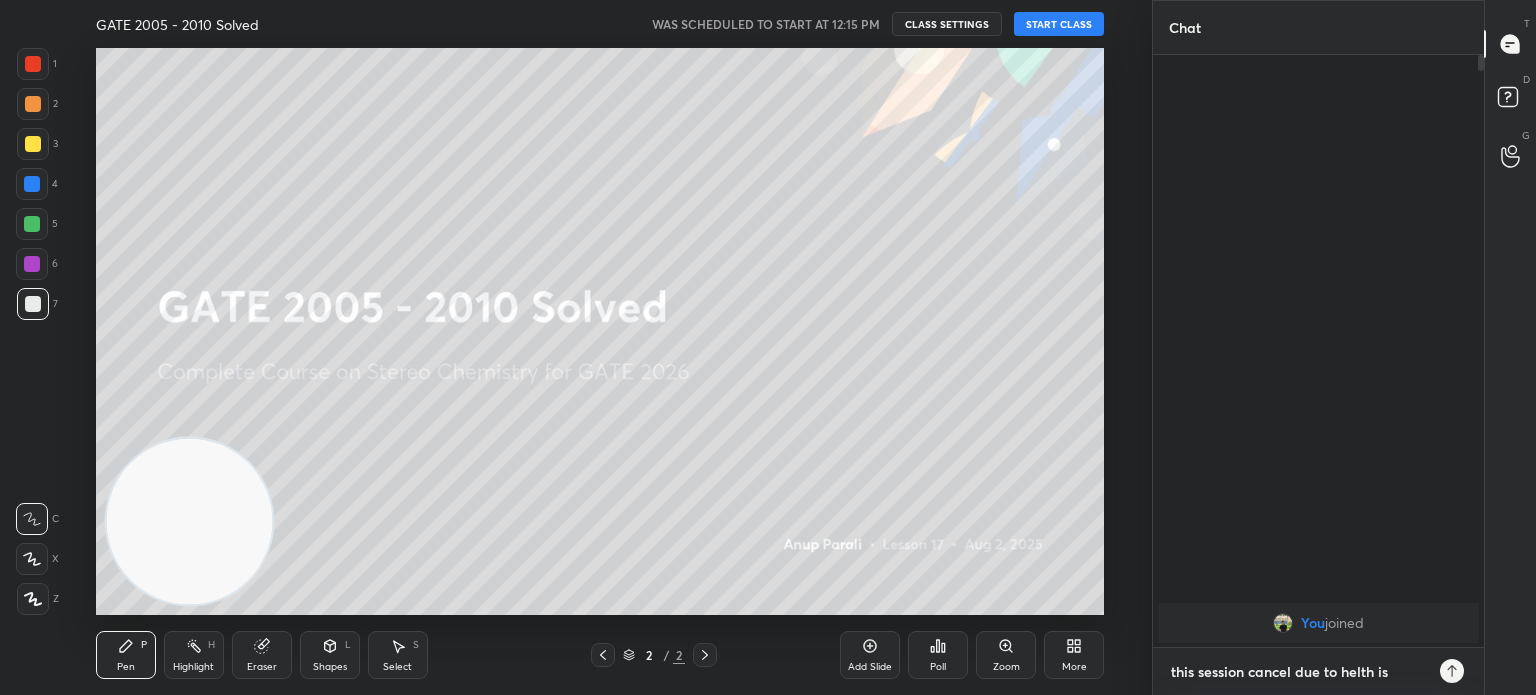 type on "this session cancel due to helth isu" 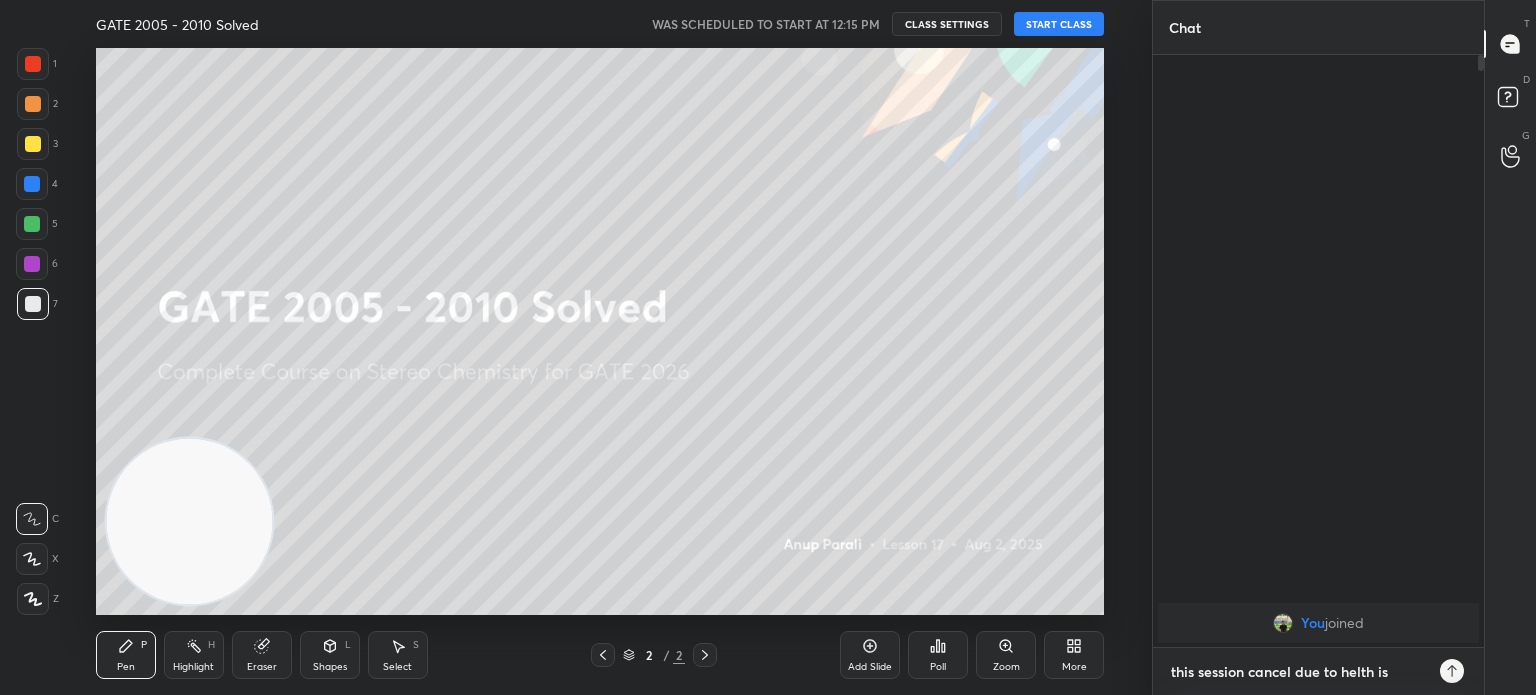 type on "x" 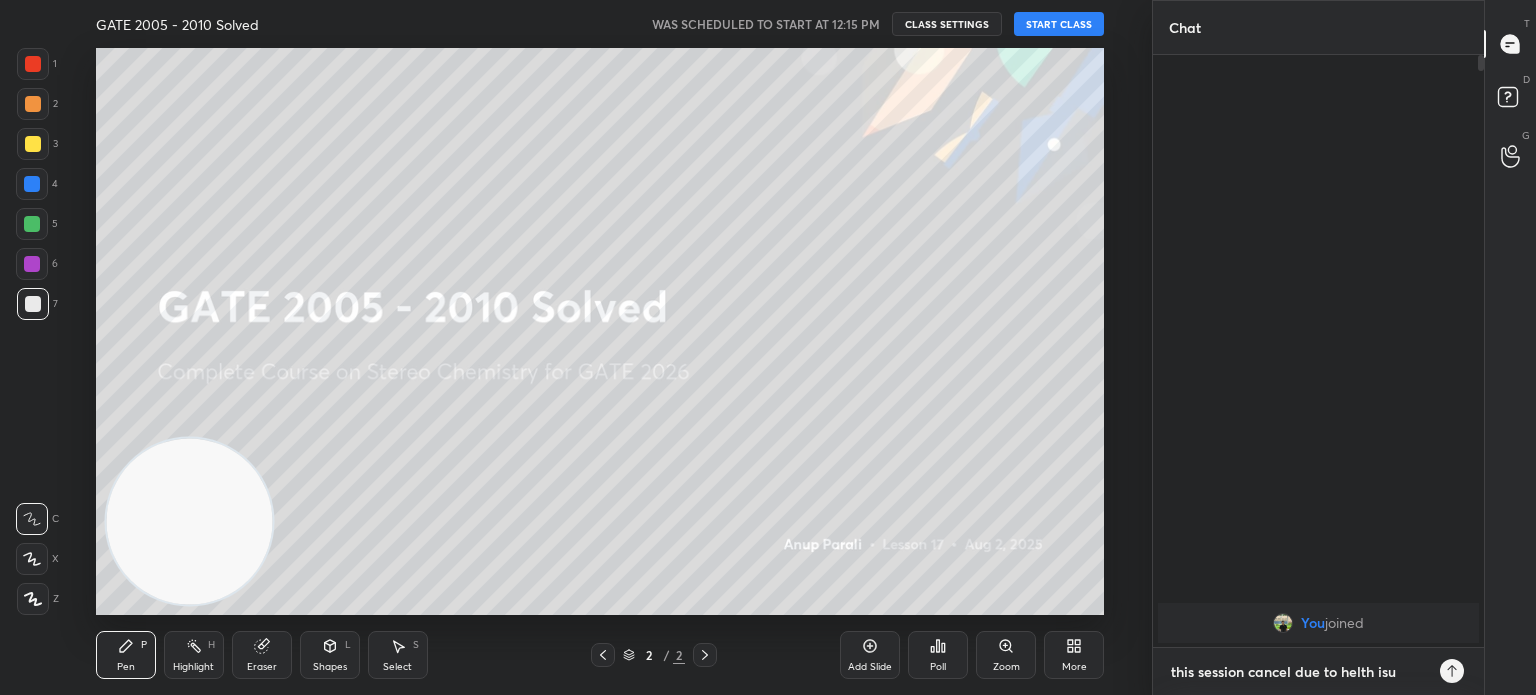 type on "this session cancel due to helth isuu" 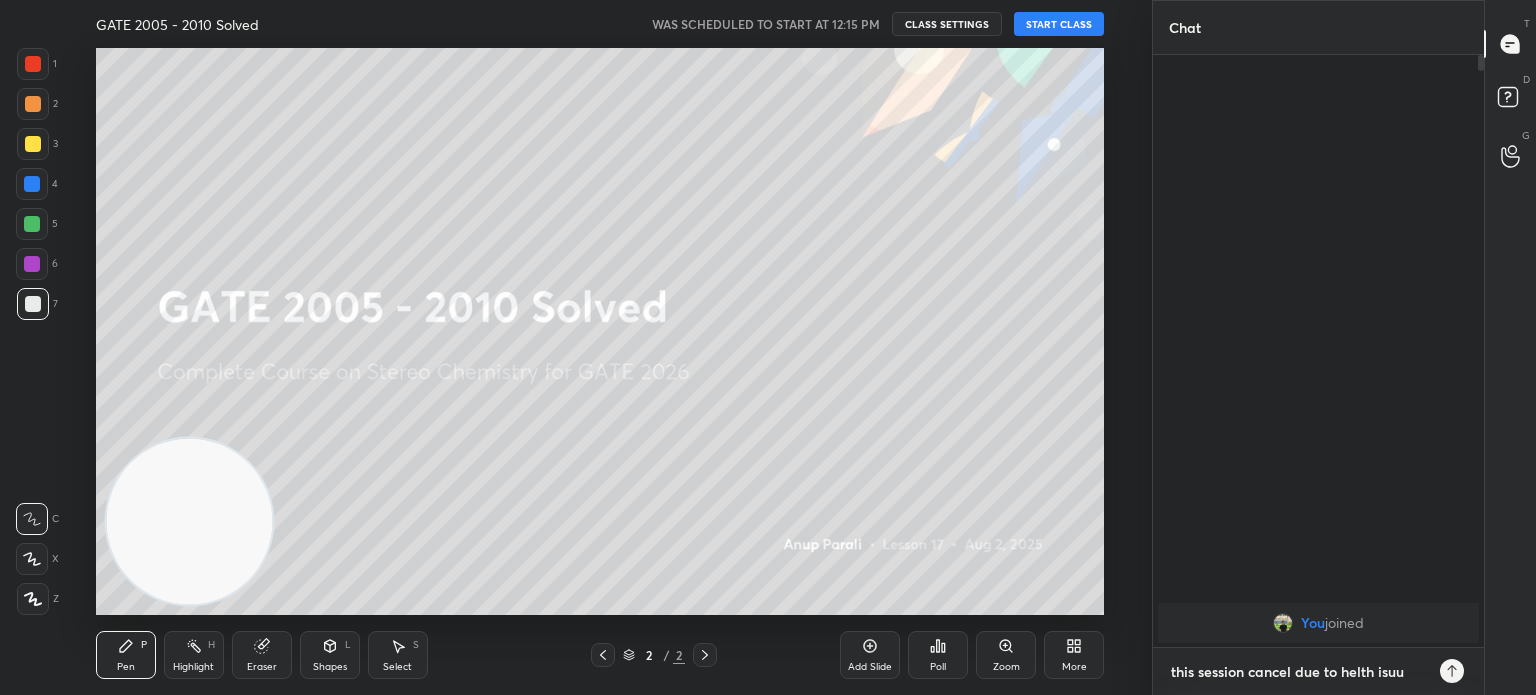 type on "this session cancel due to helth isuue" 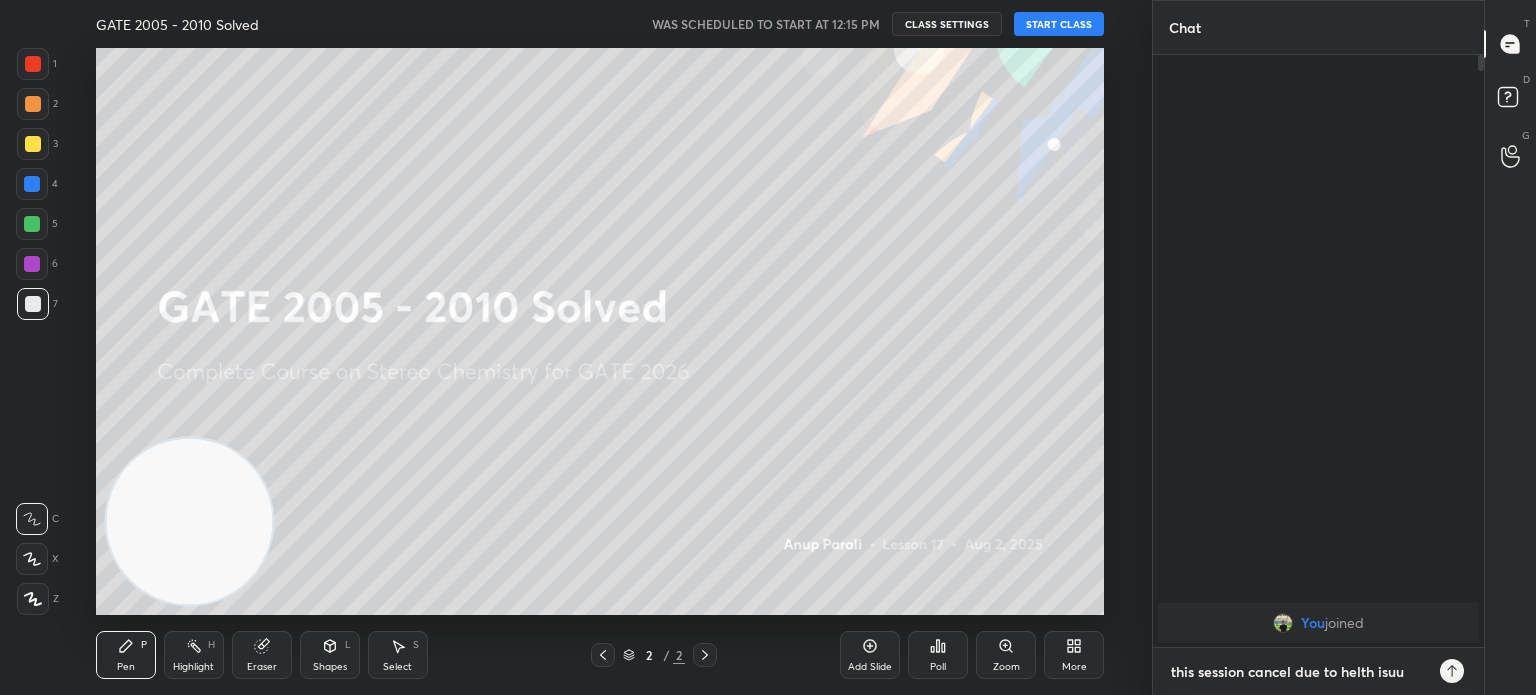 type on "x" 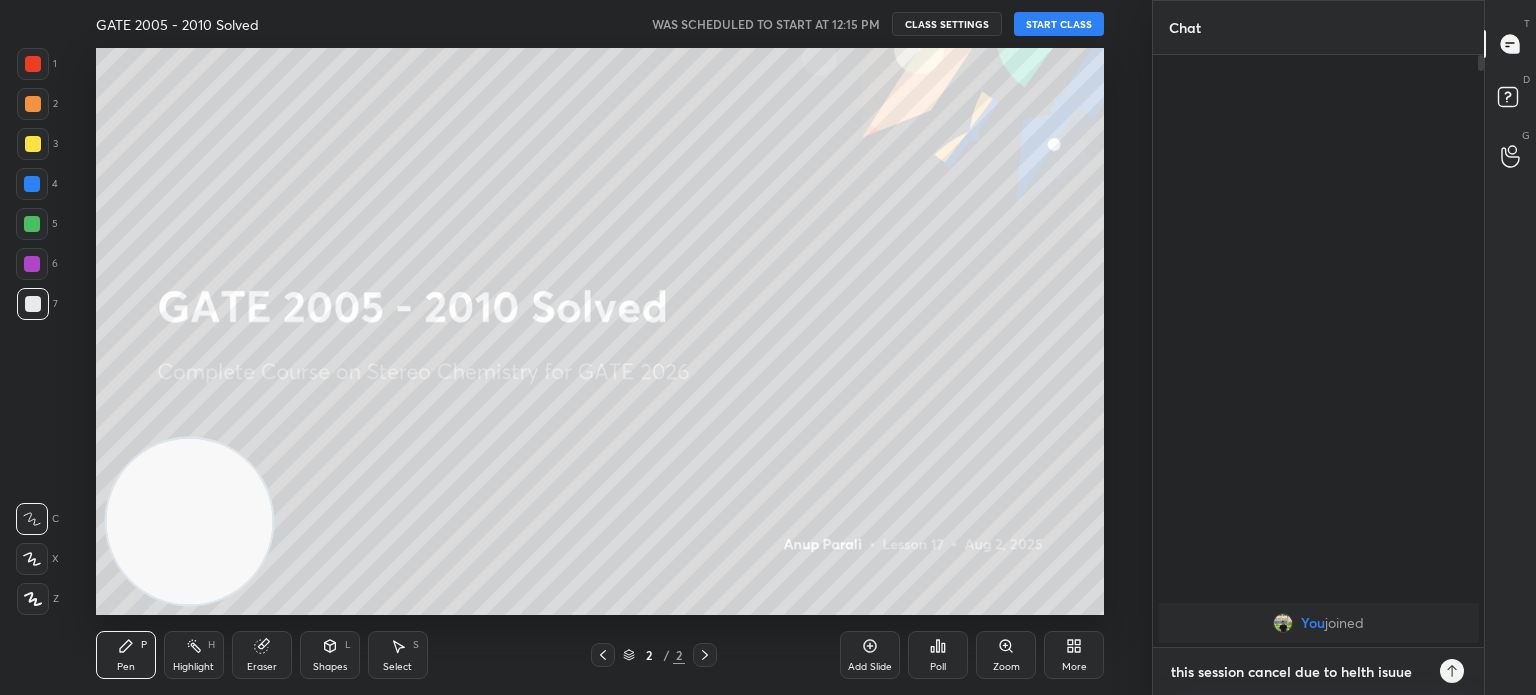 type on "this session cancel due to helth isuue" 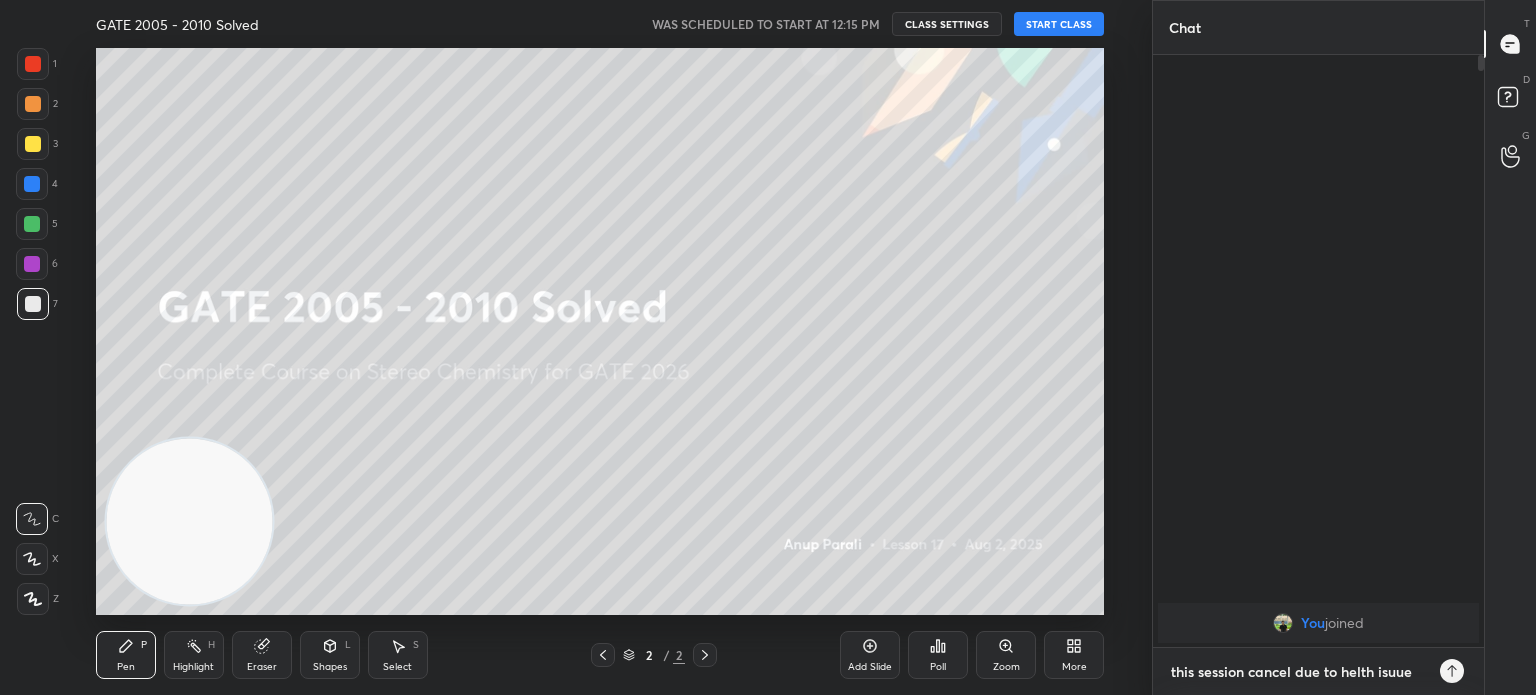 type on "x" 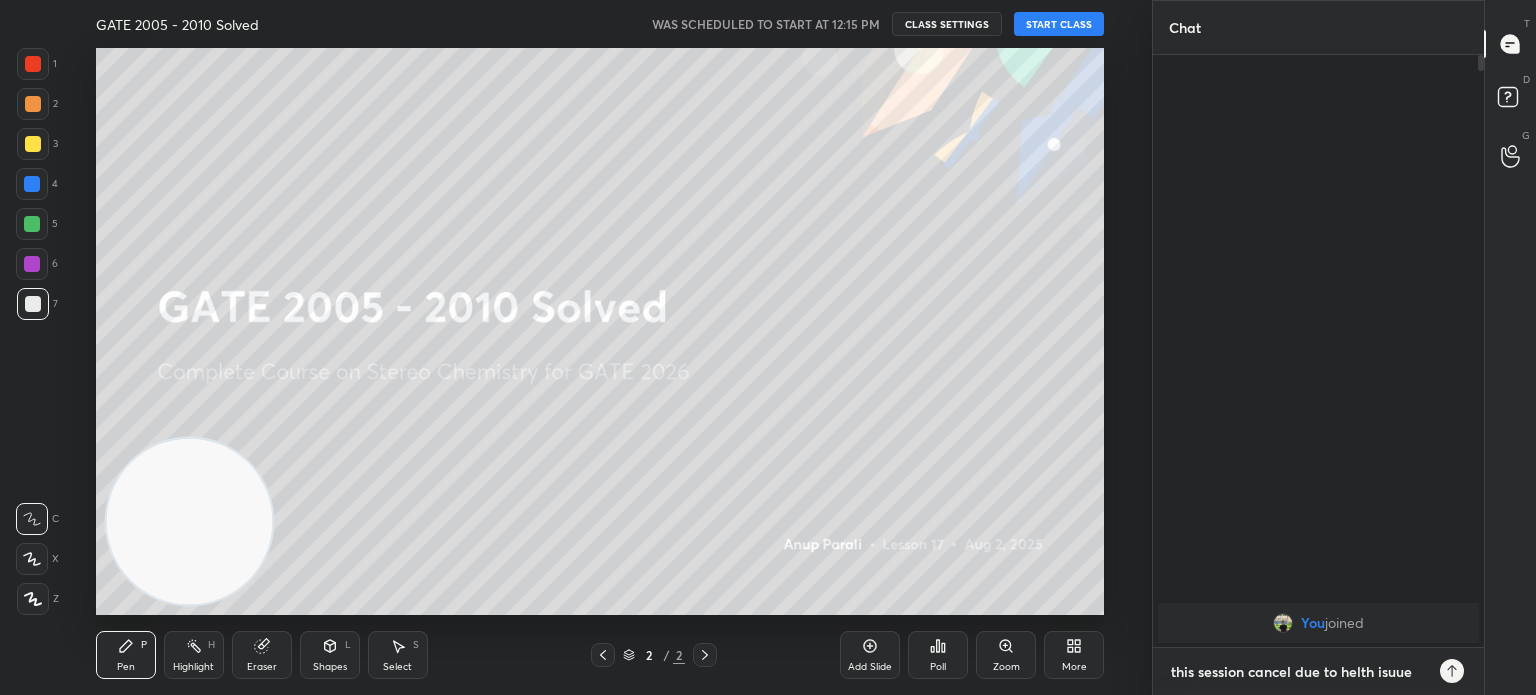 type on "this session cancel due to helth isuue" 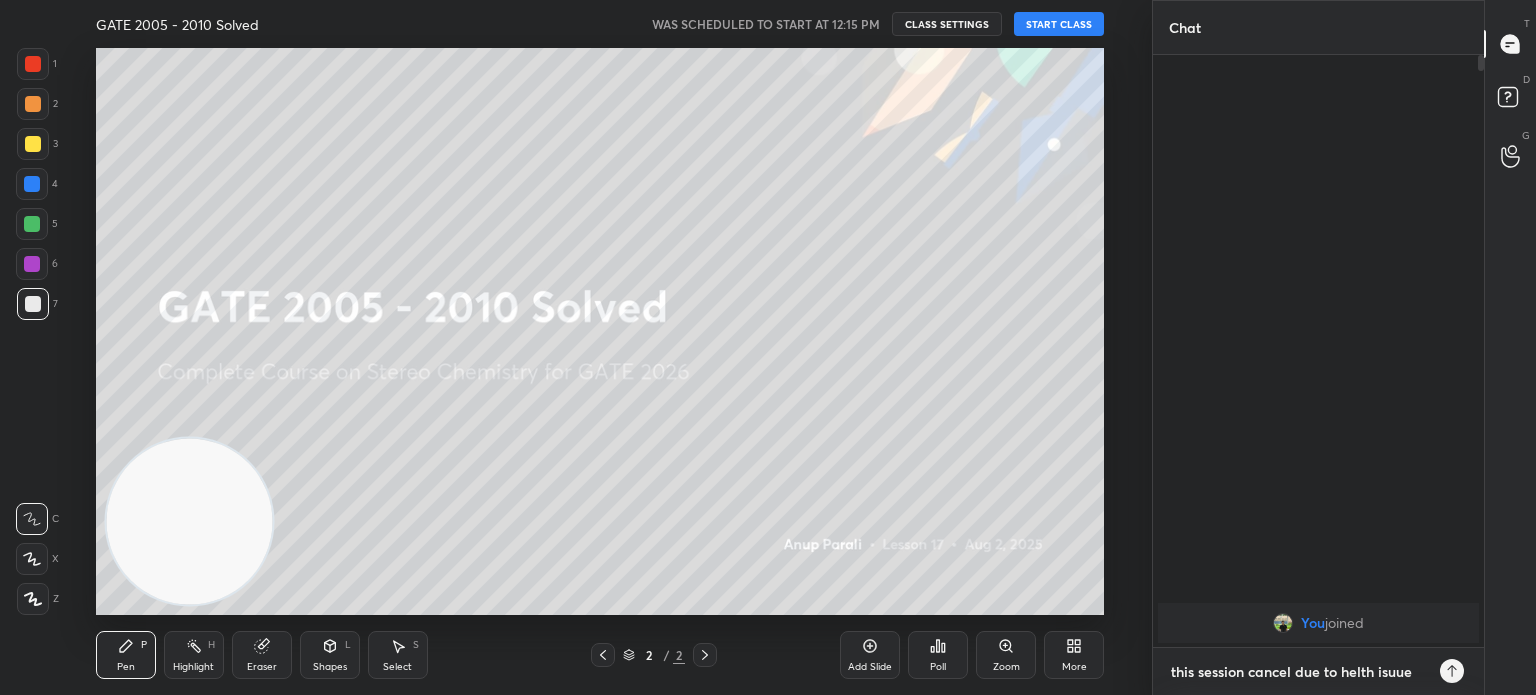 type on "x" 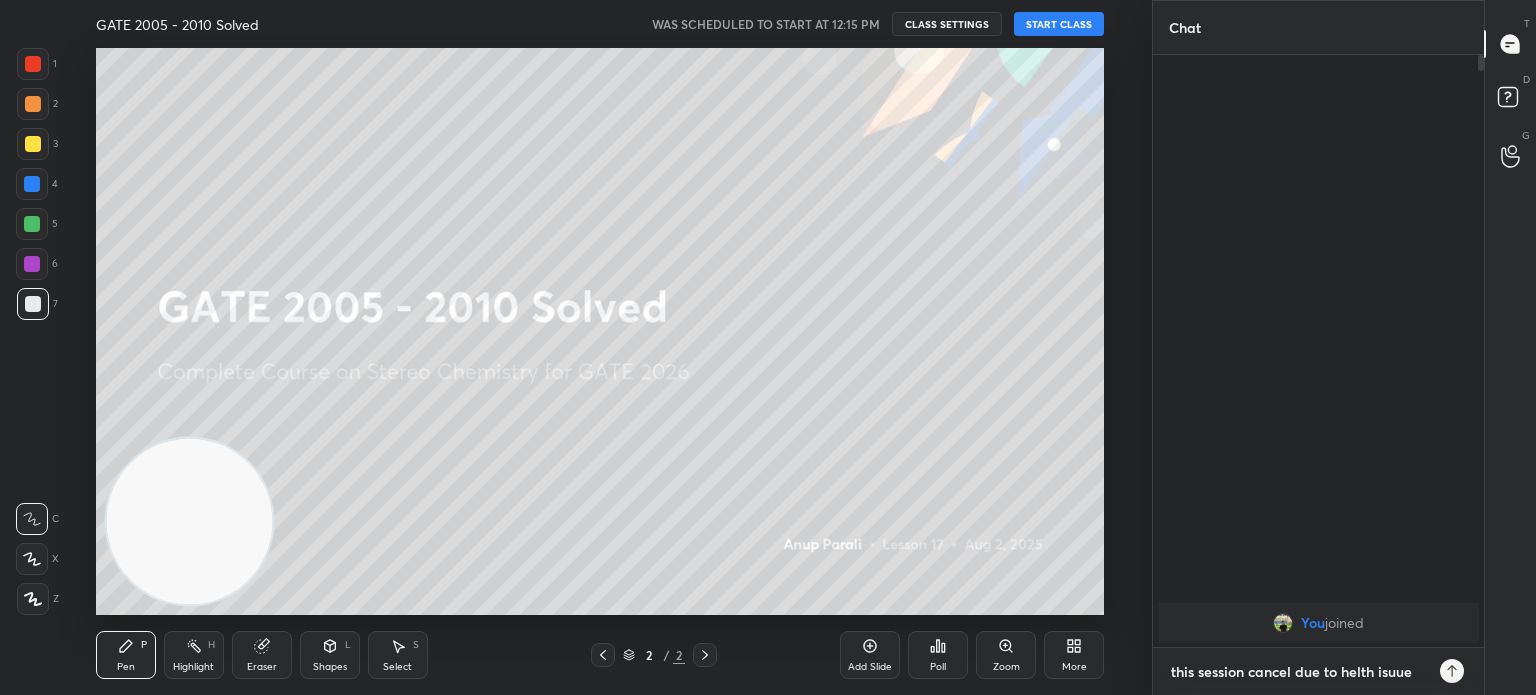 type on "this session cancel due to helth isuu" 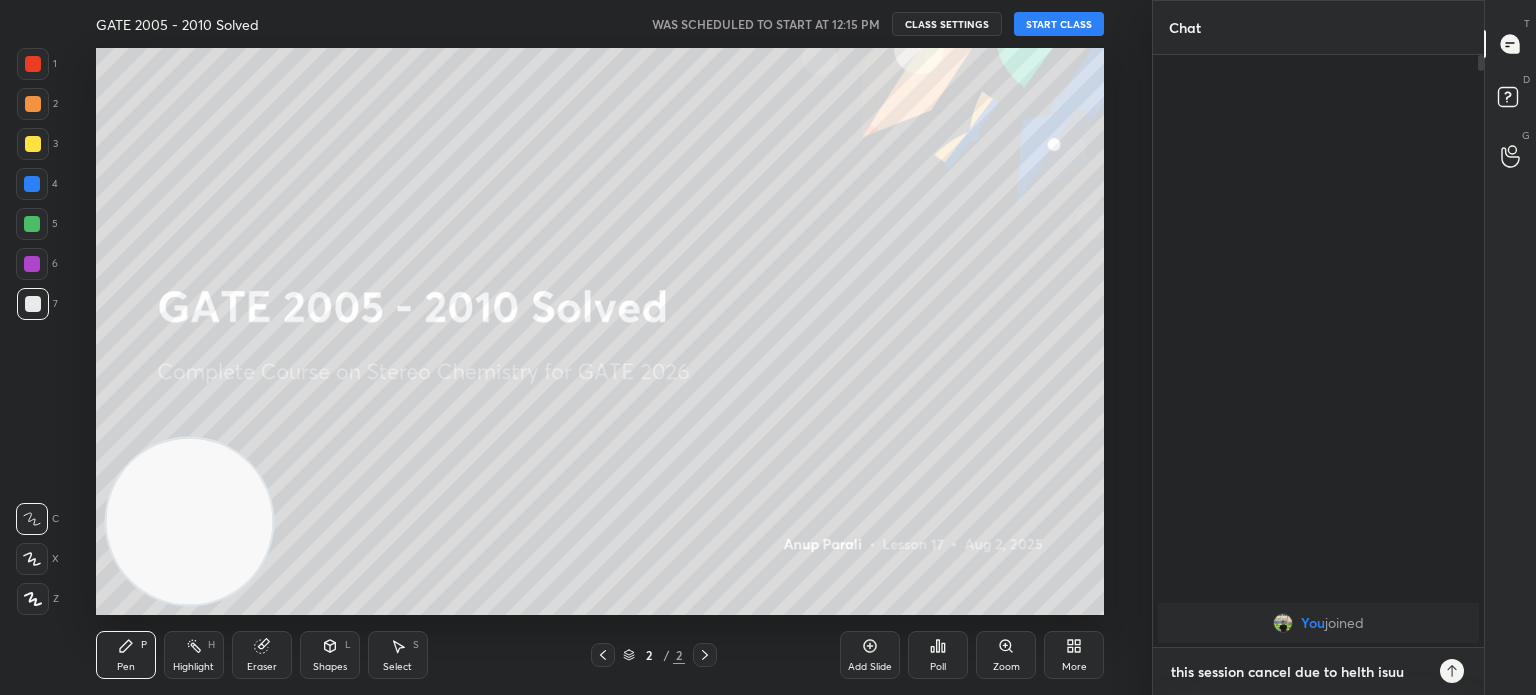 type on "this session cancel due to helth isu" 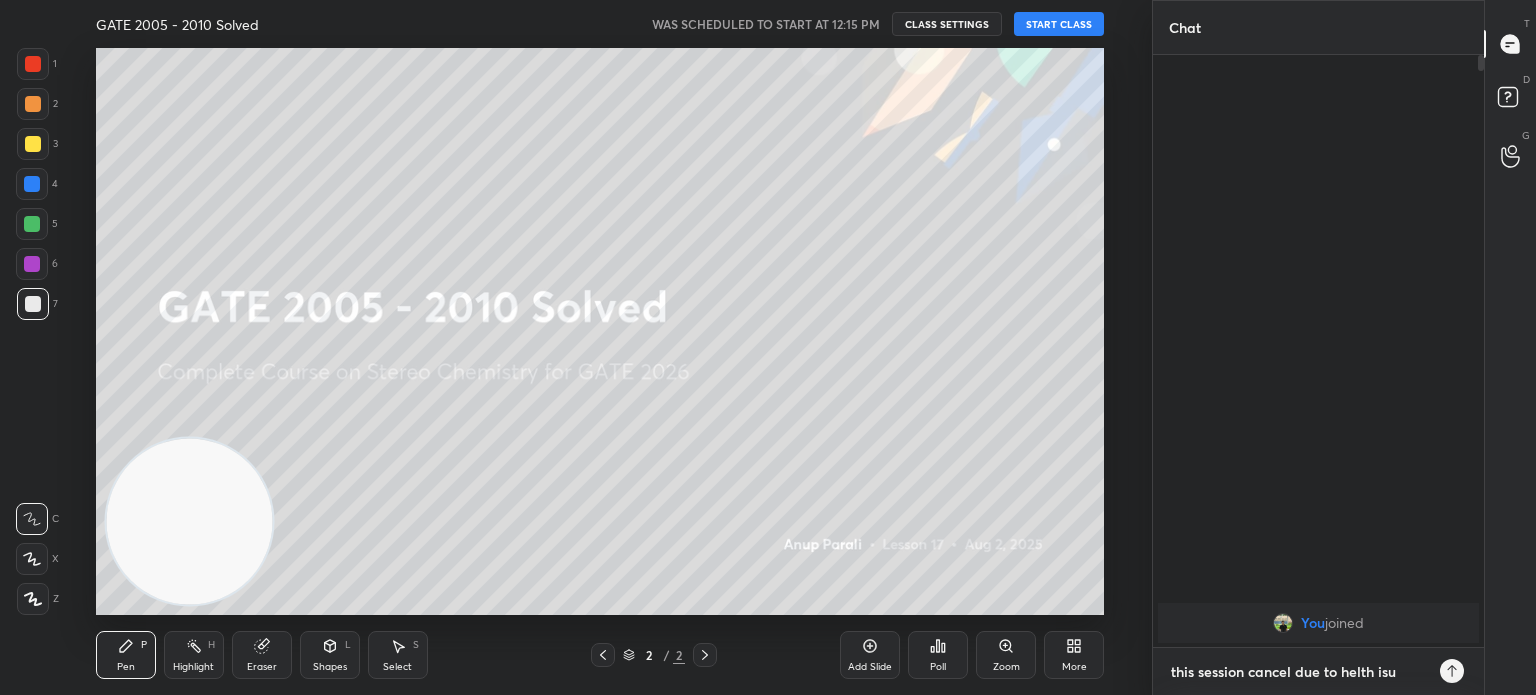 type on "this session cancel due to helth is" 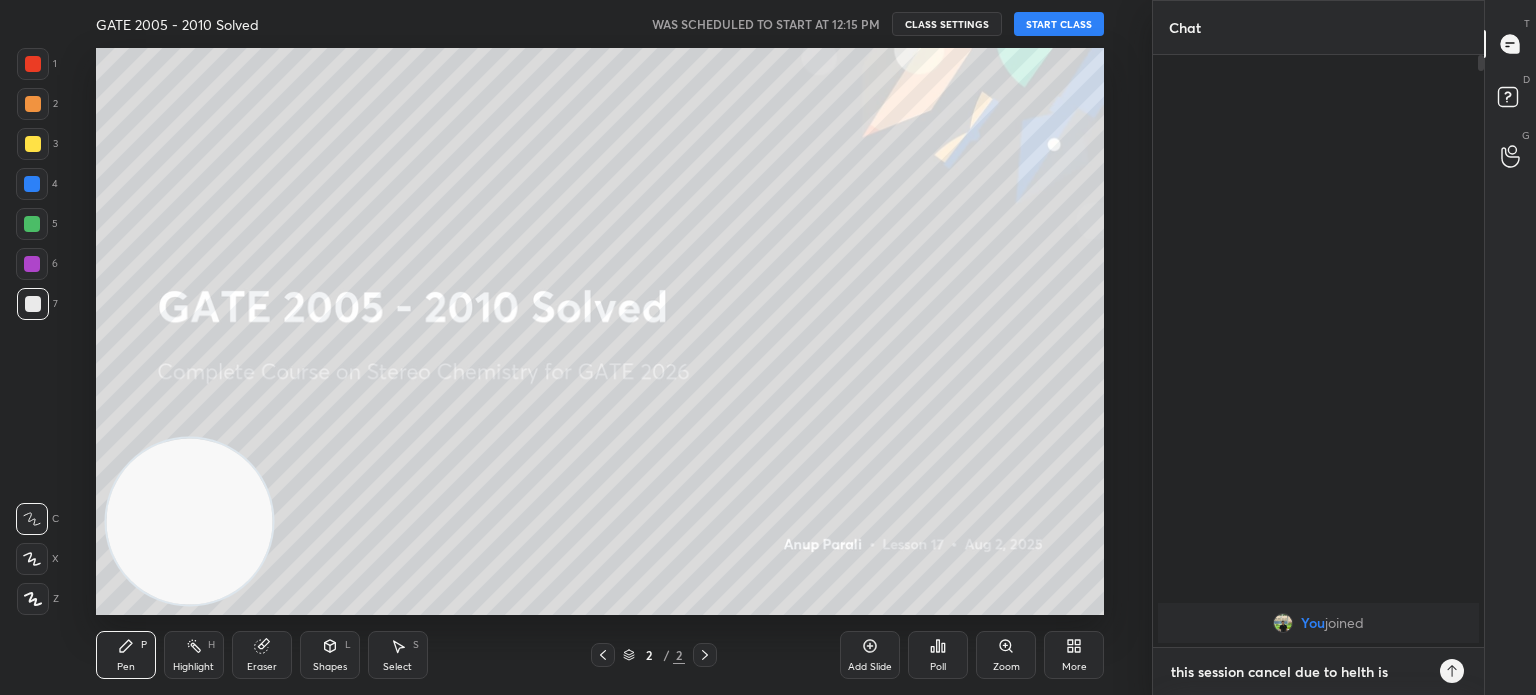 type on "this session cancel due to helth i" 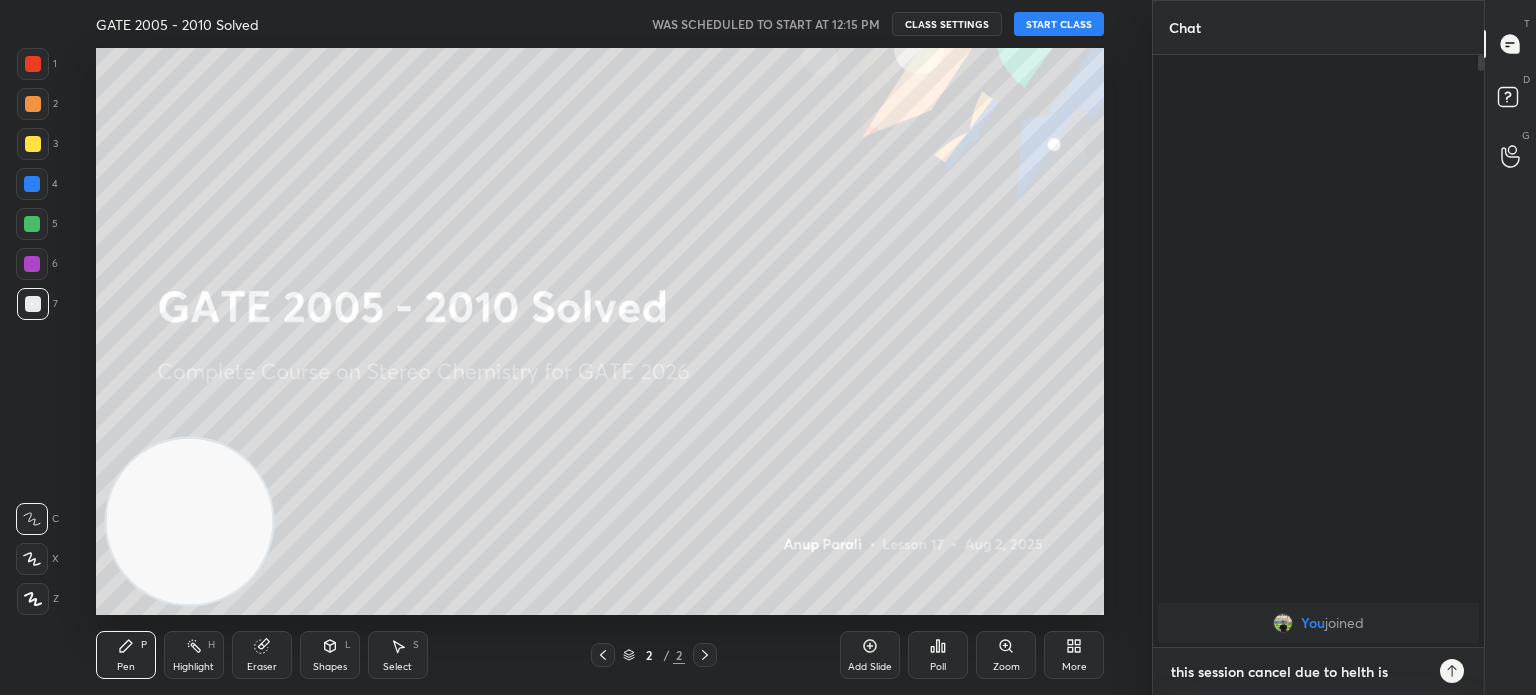 type on "x" 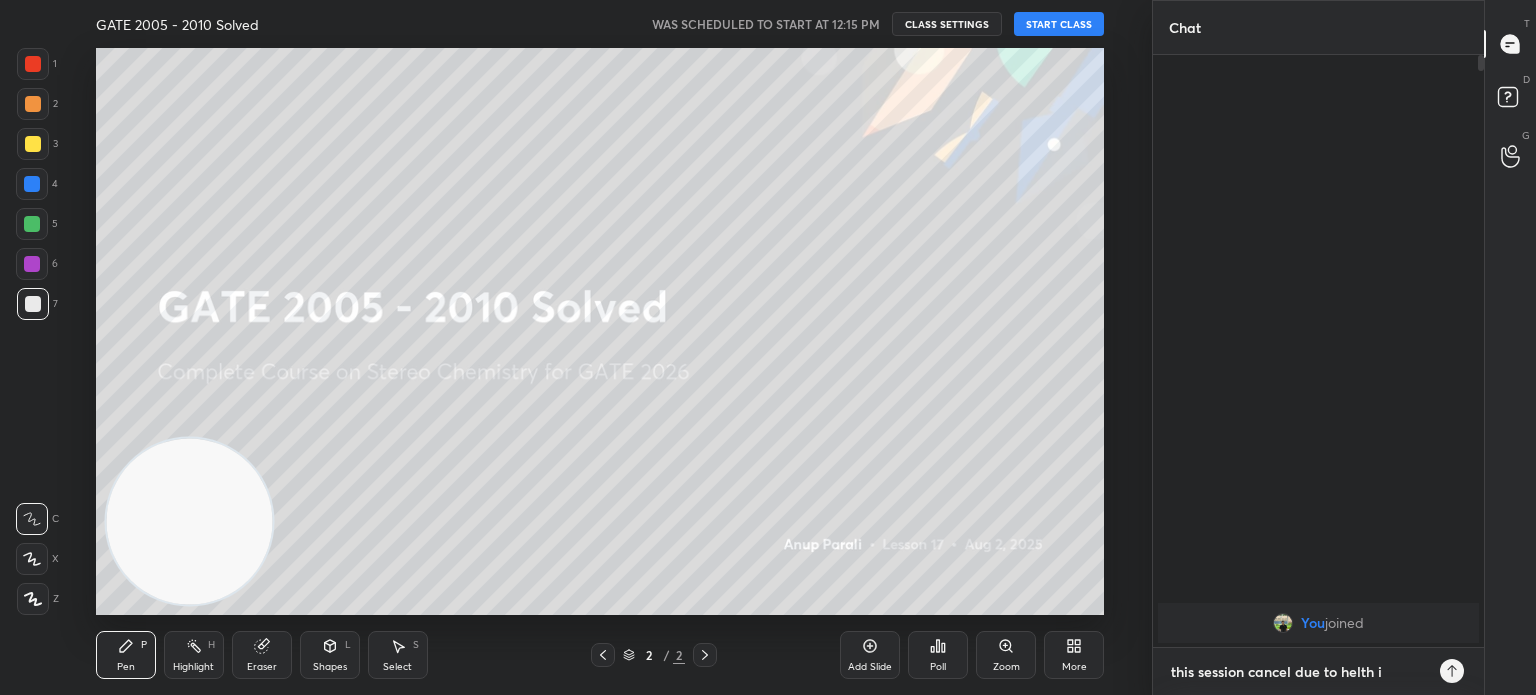 type on "this session cancel due to helth" 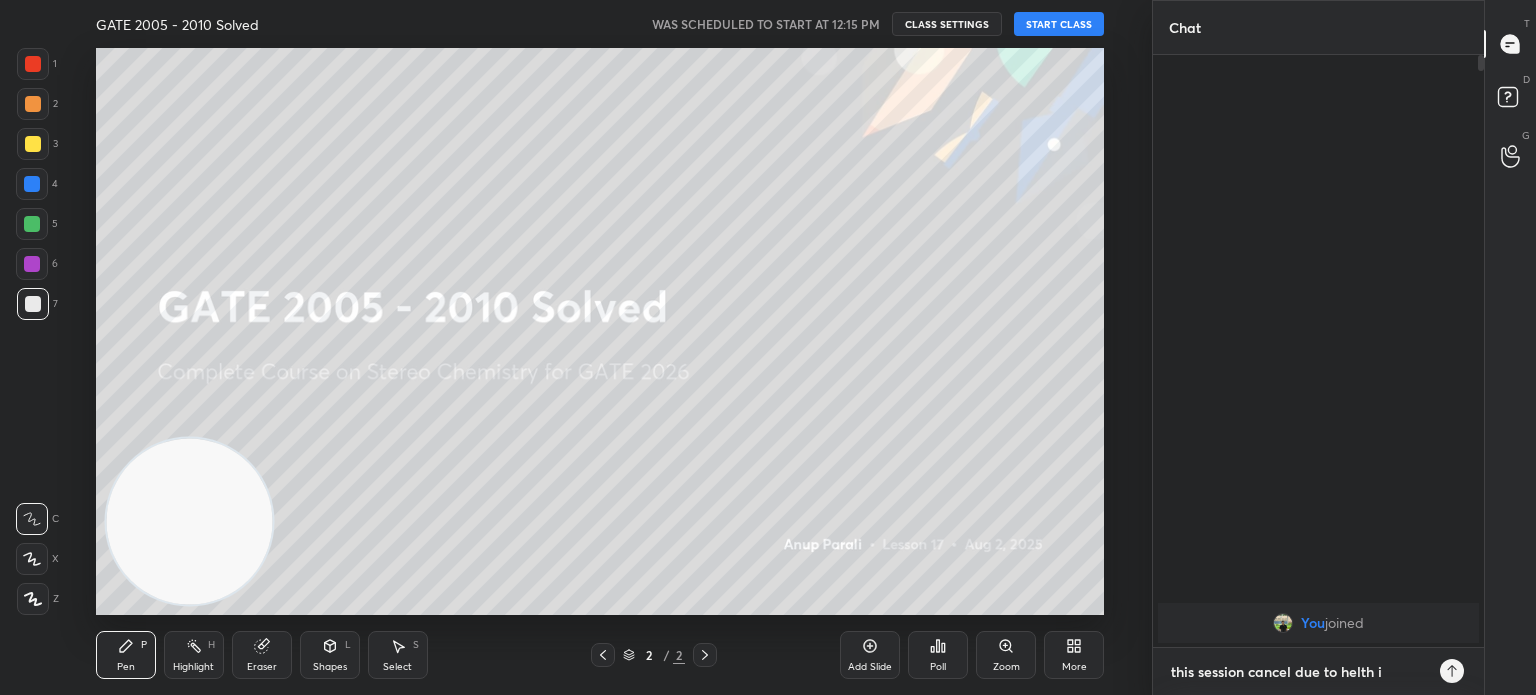 type on "x" 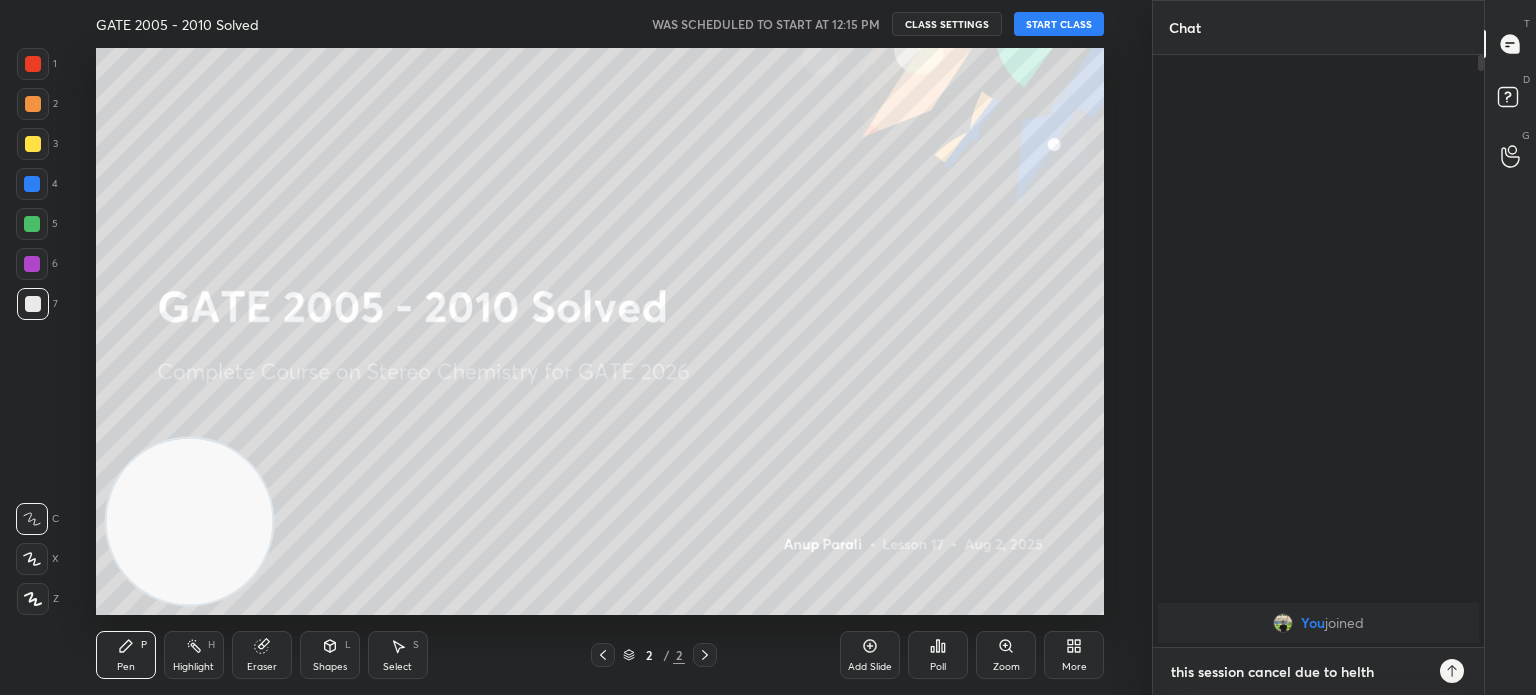 type on "this session cancel due to helth p" 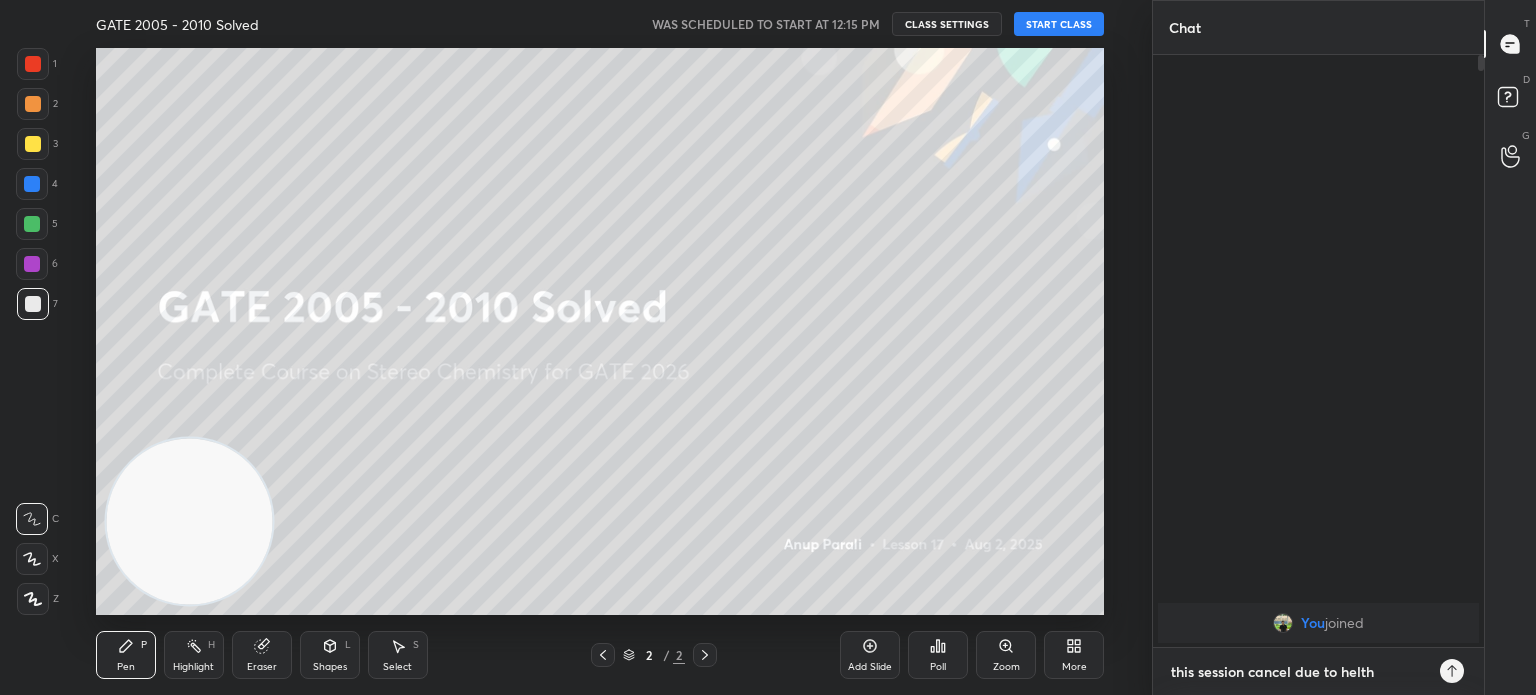type on "x" 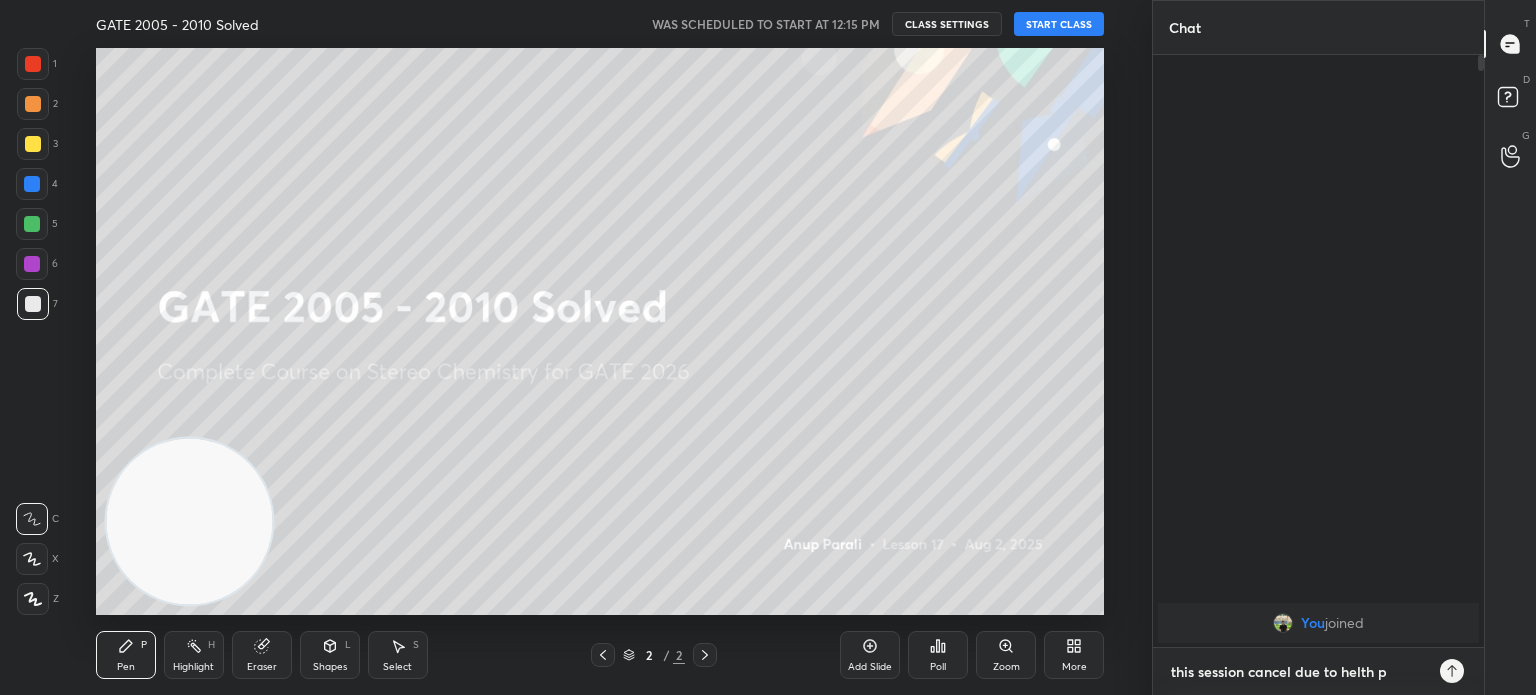 type on "this session cancel due to helth pr" 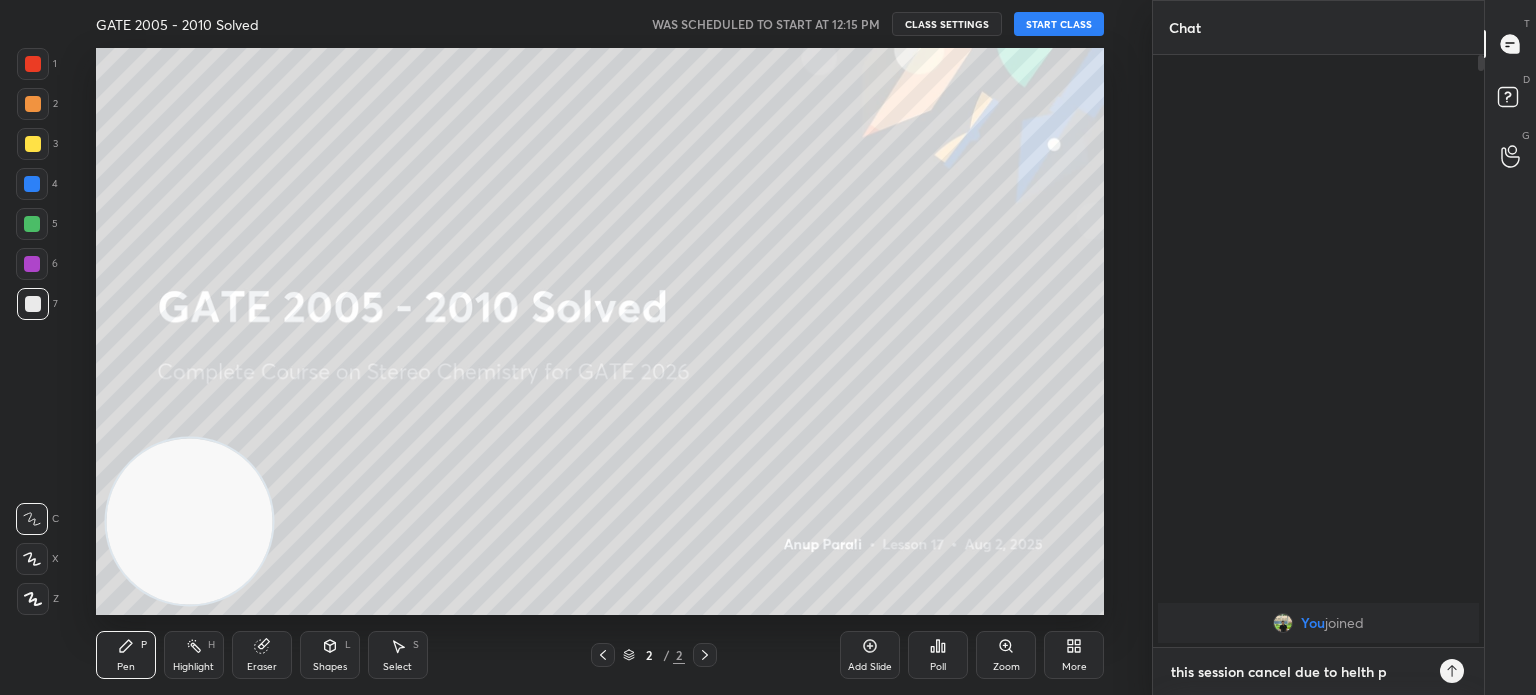 type on "x" 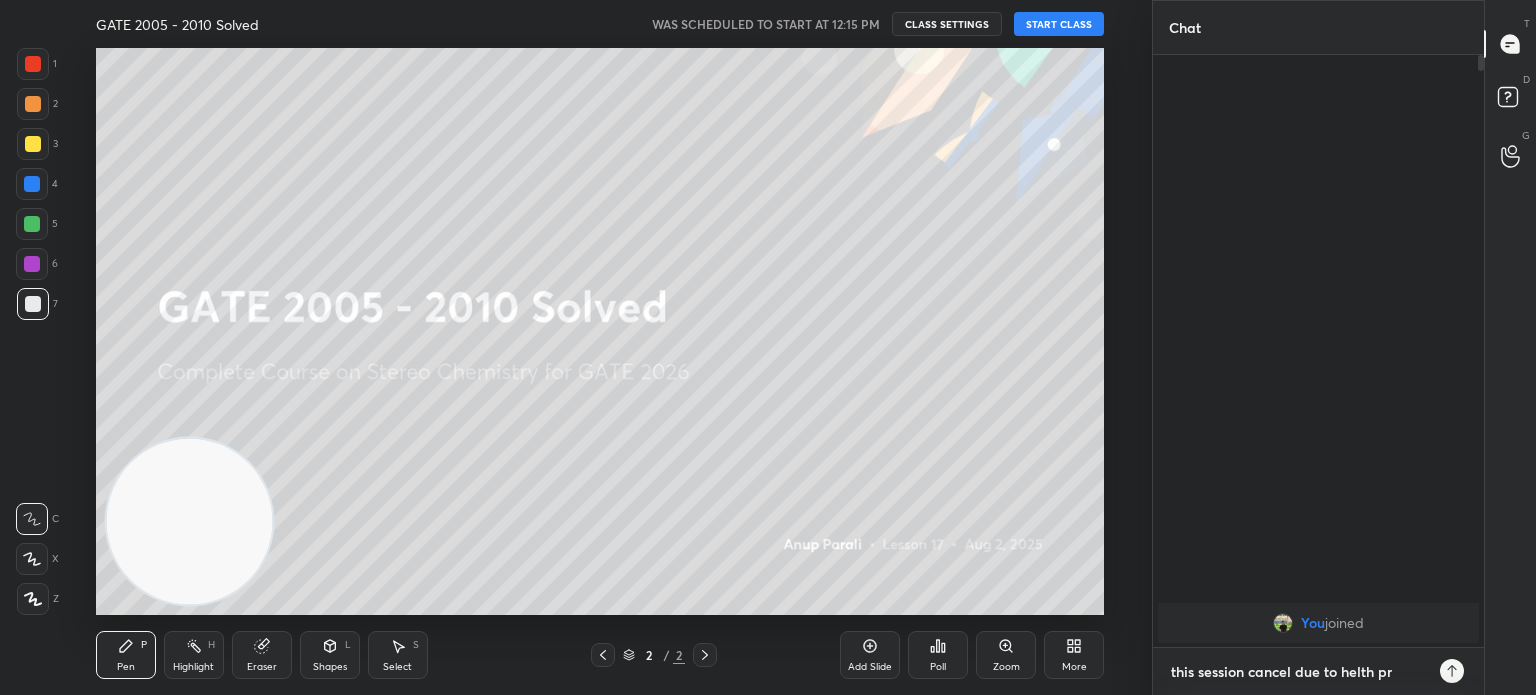 type on "this session cancel due to helth pro" 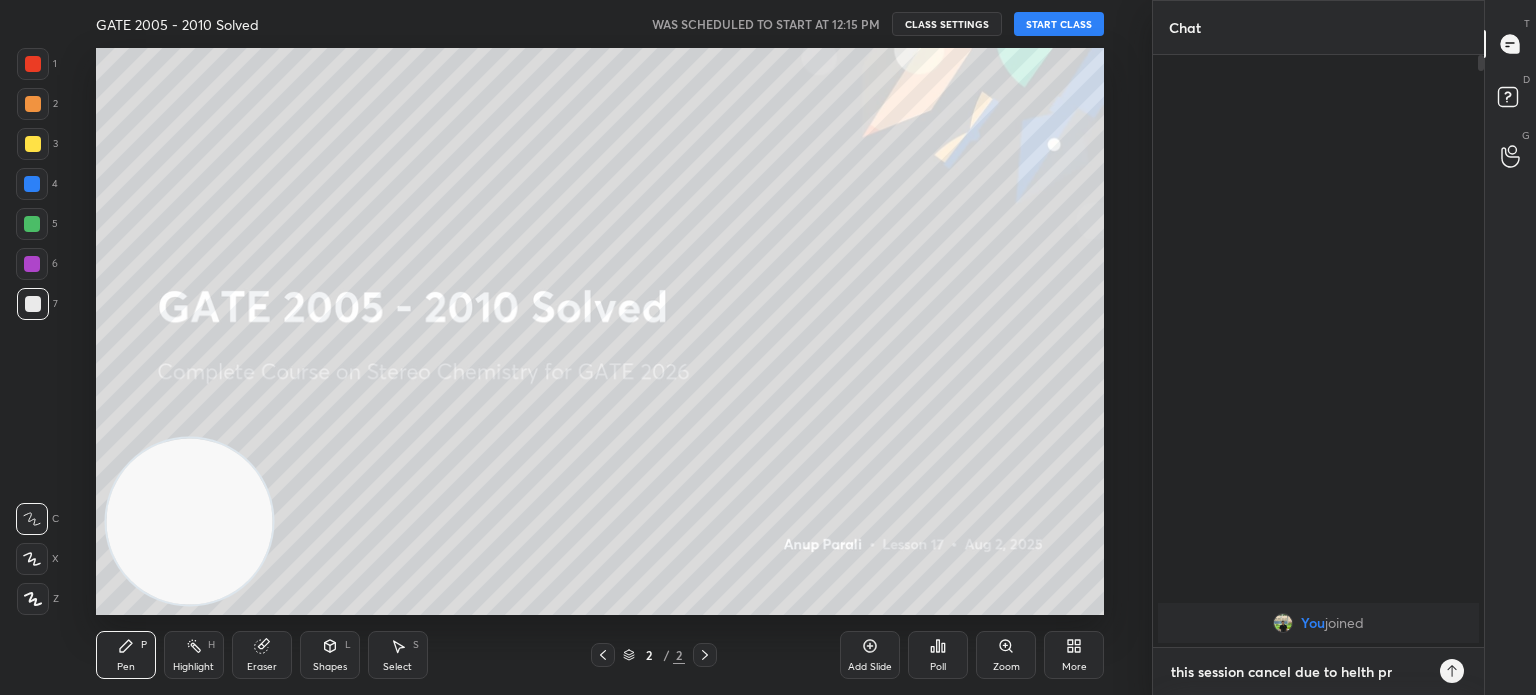 type on "x" 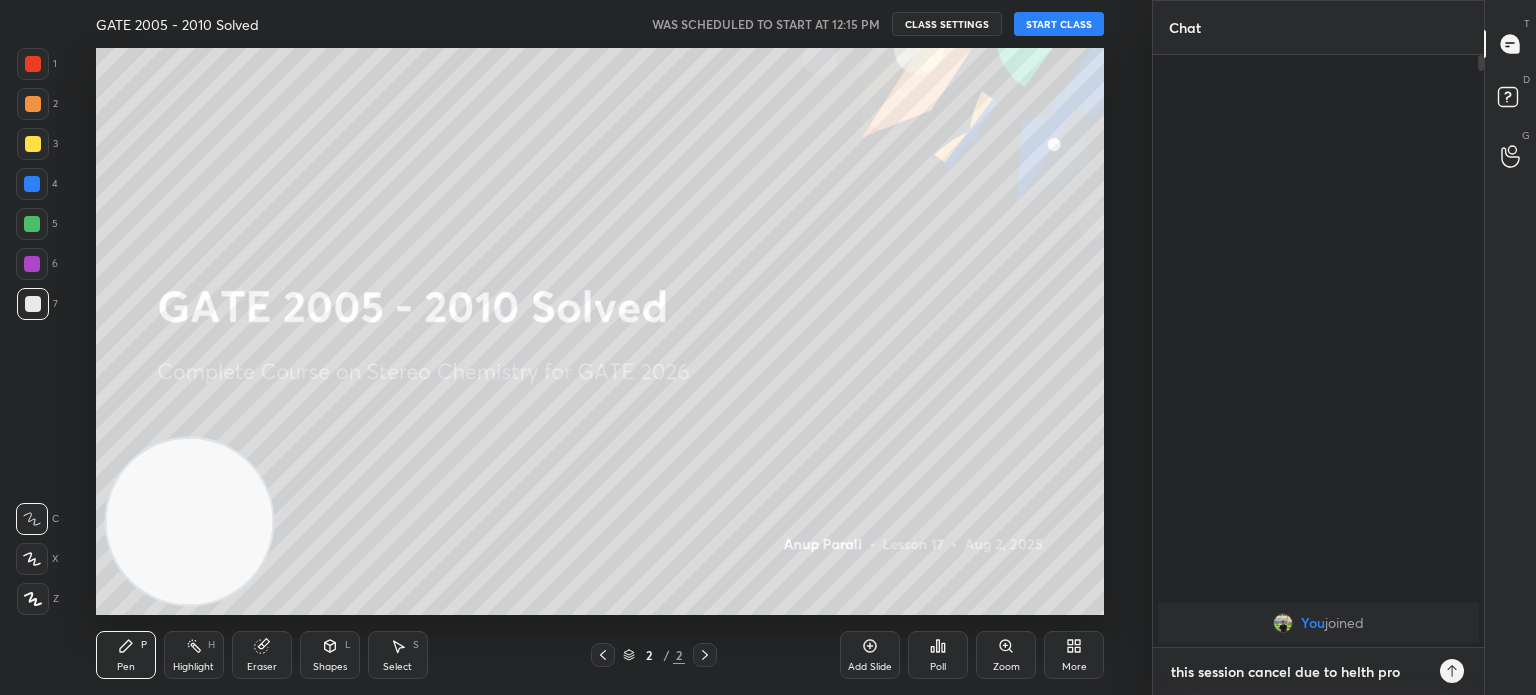 type on "this session cancel due to helth prob" 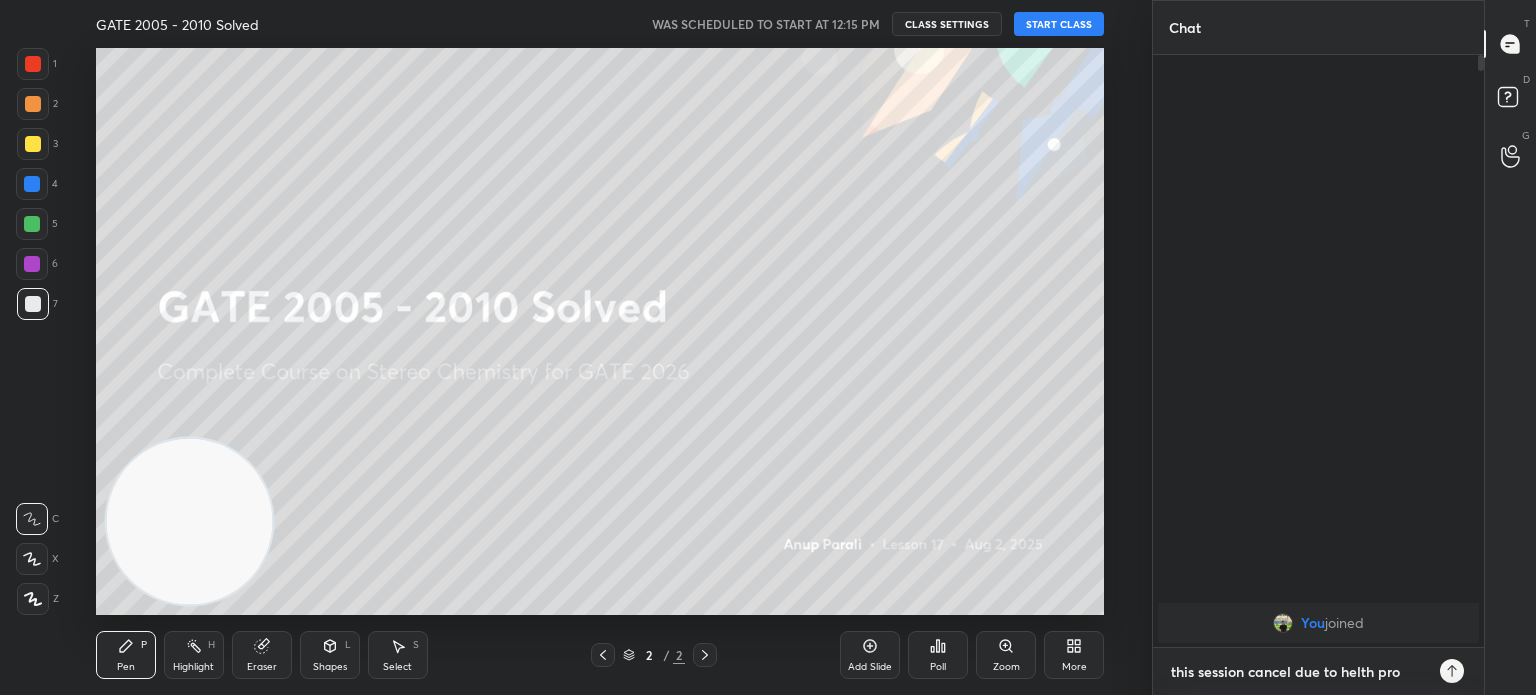 type on "x" 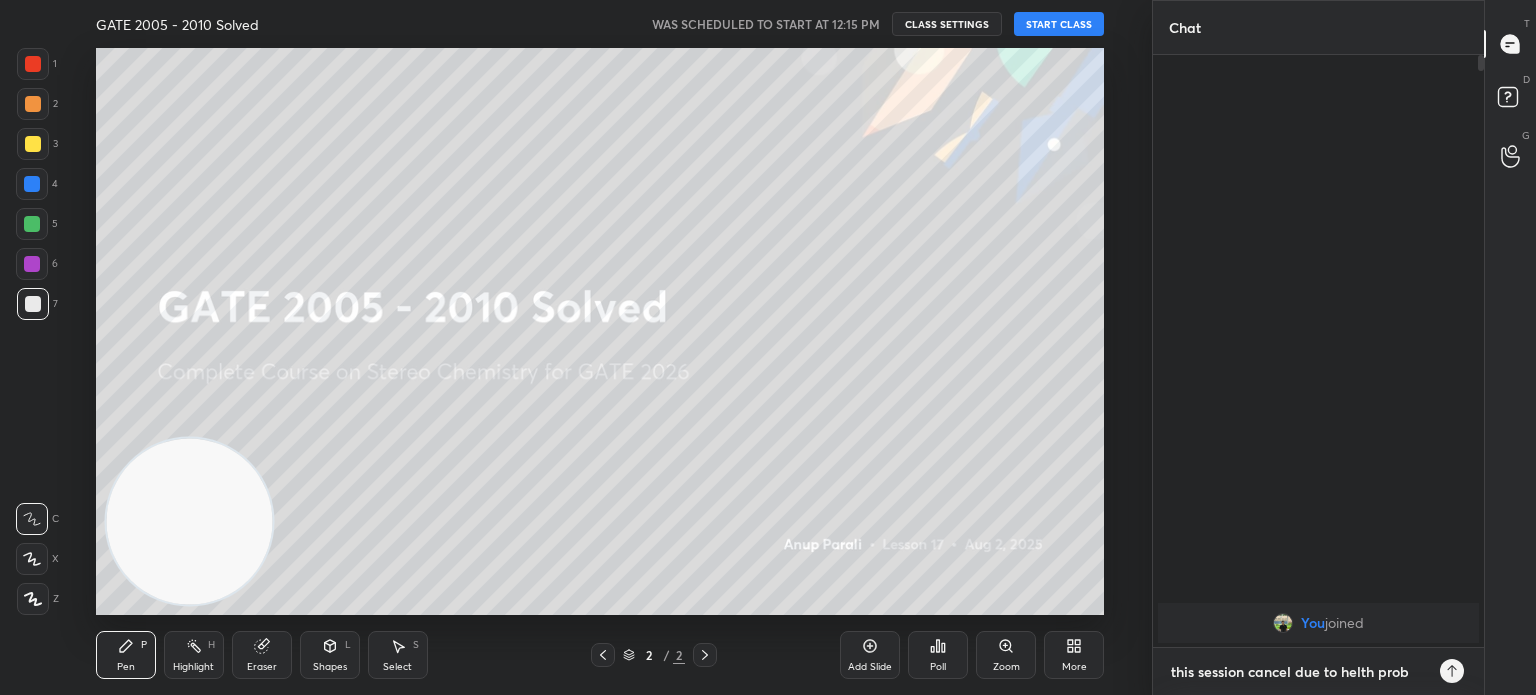 type on "this session cancel due to helth probl" 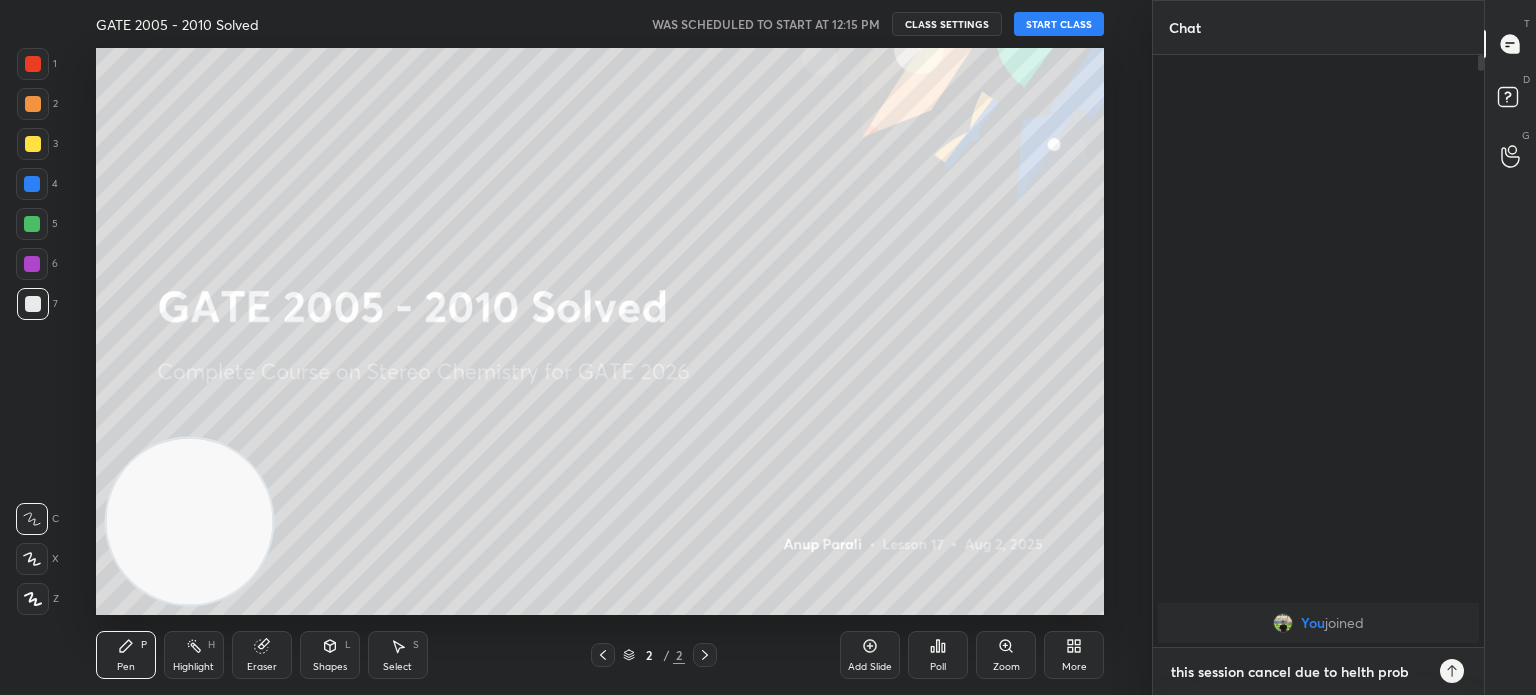 type on "x" 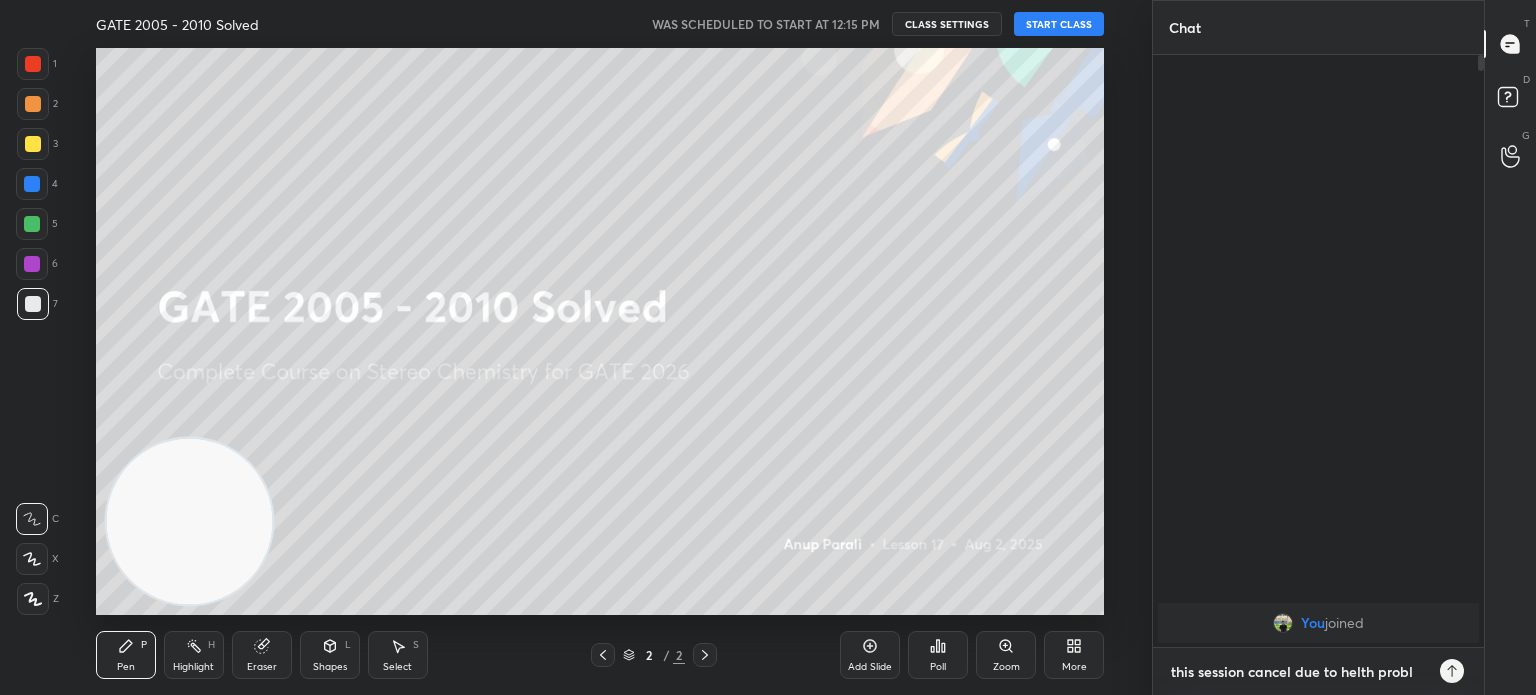 type on "this session cancel due to helth proble" 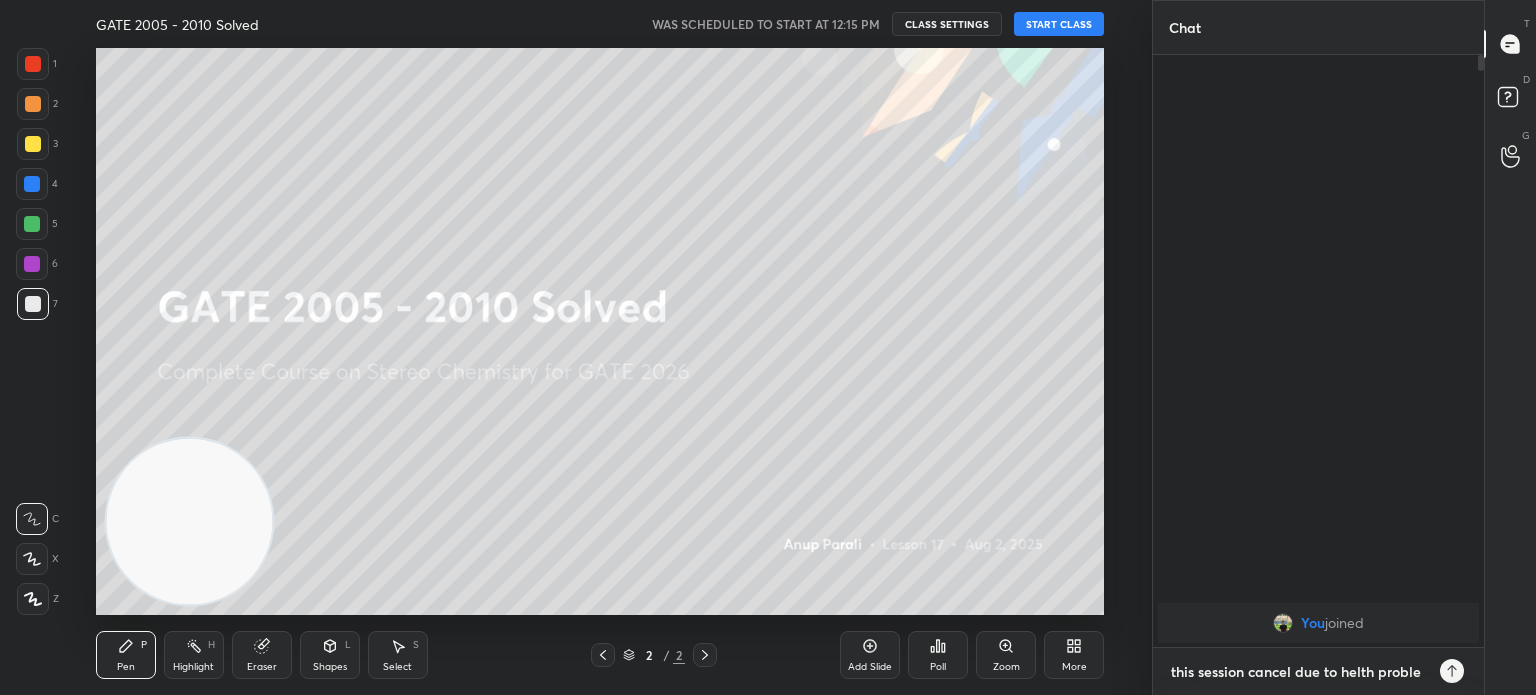 type on "this session cancel due to helth probles" 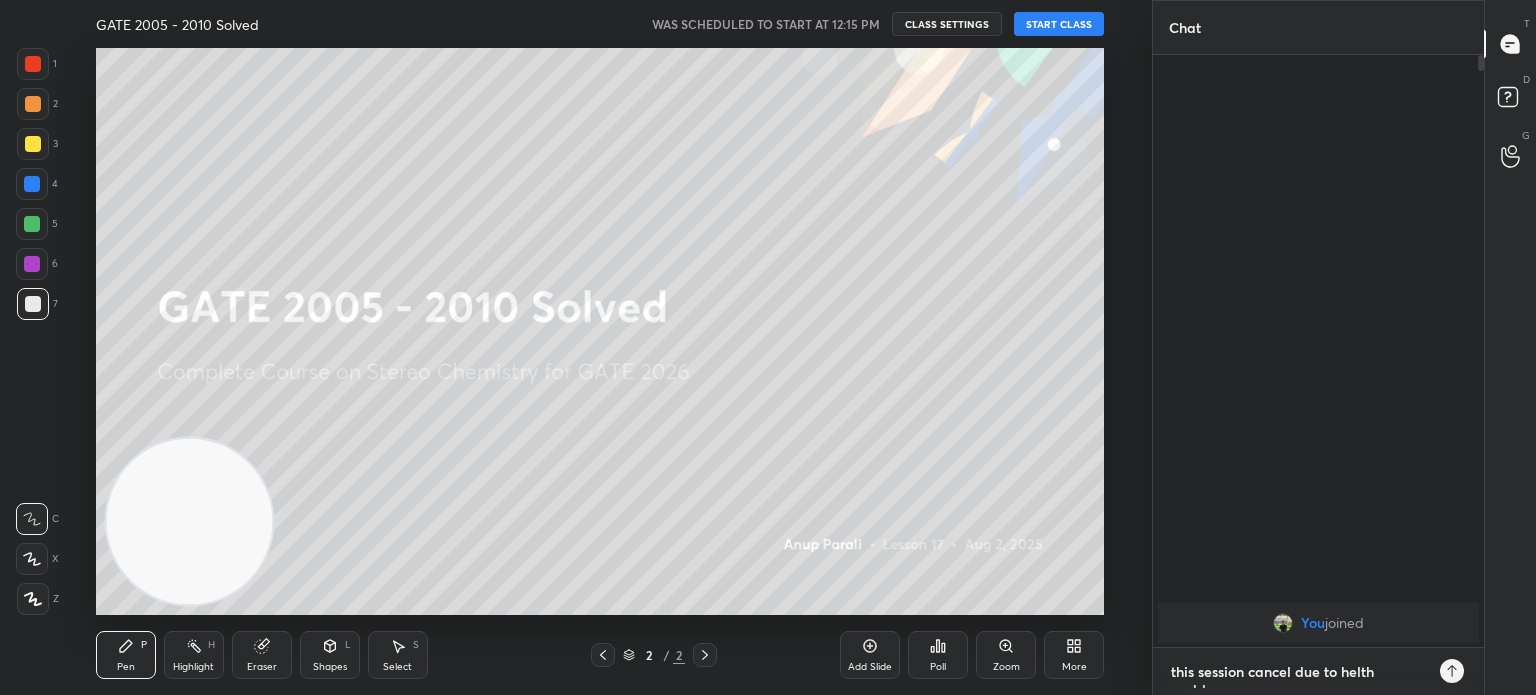 scroll, scrollTop: 10, scrollLeft: 0, axis: vertical 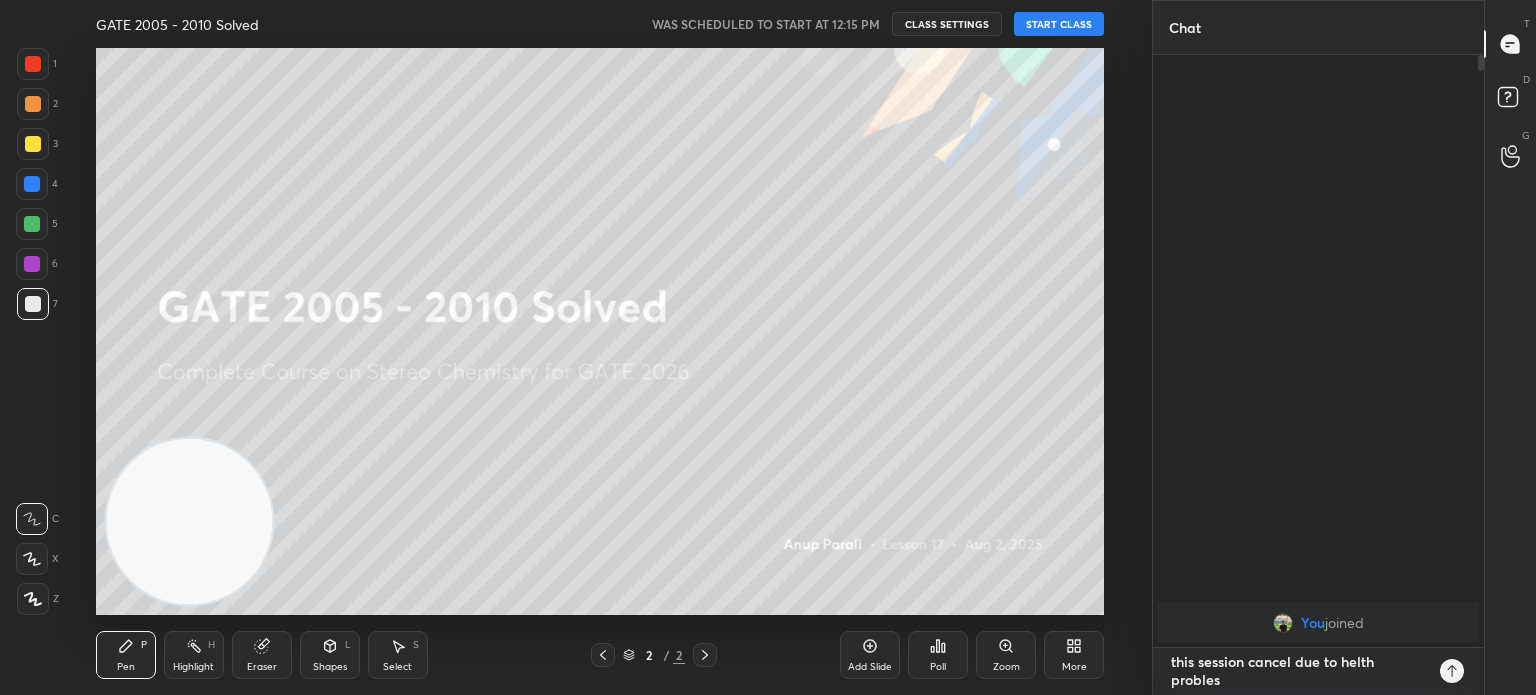 type on "this session cancel due to helth probles" 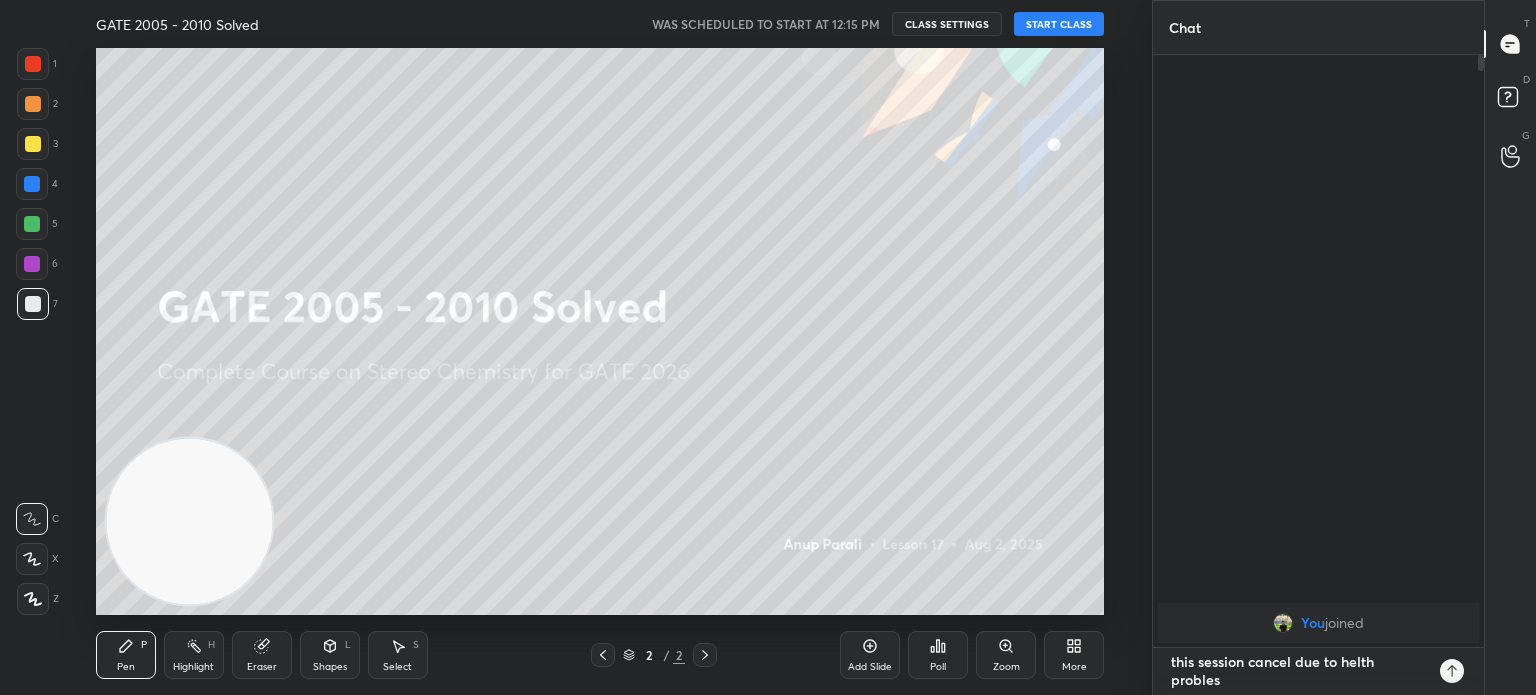 type on "this session cancel due to helth probles f" 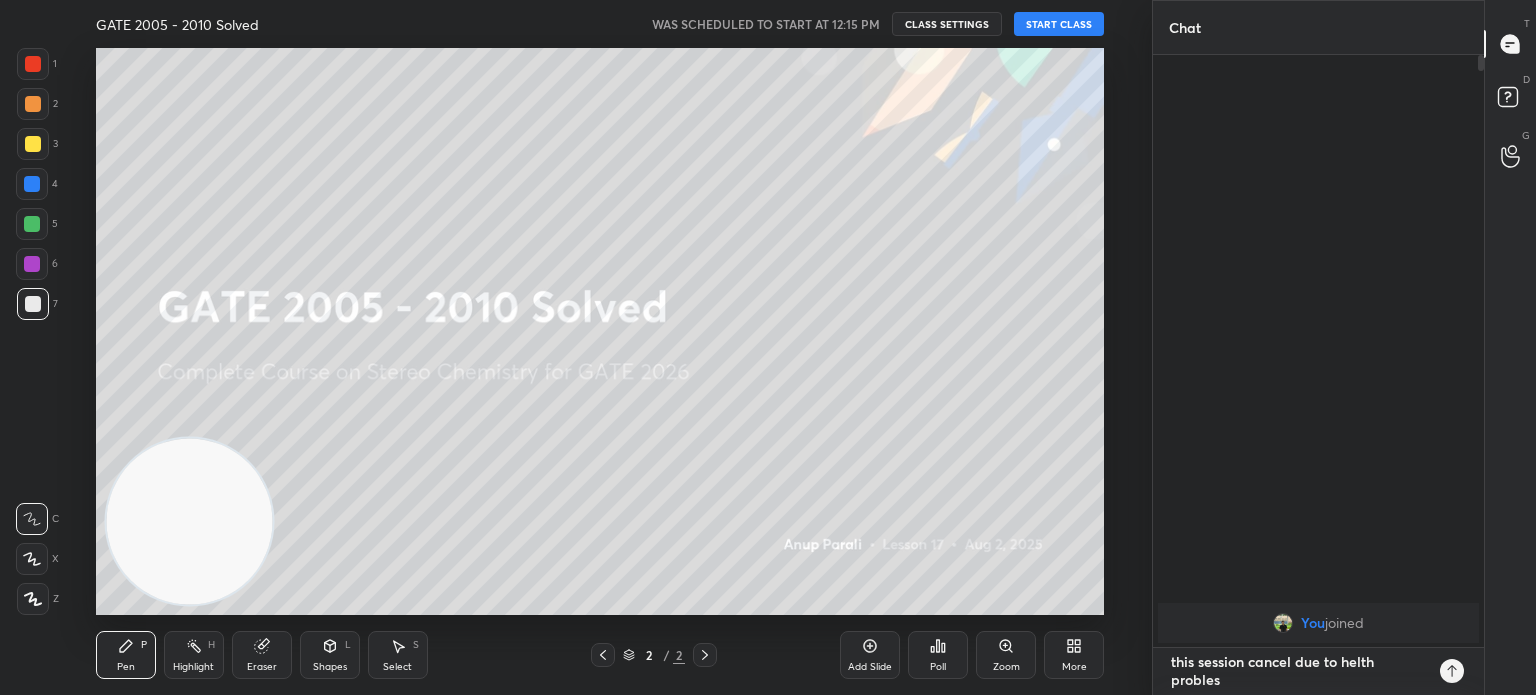 type on "x" 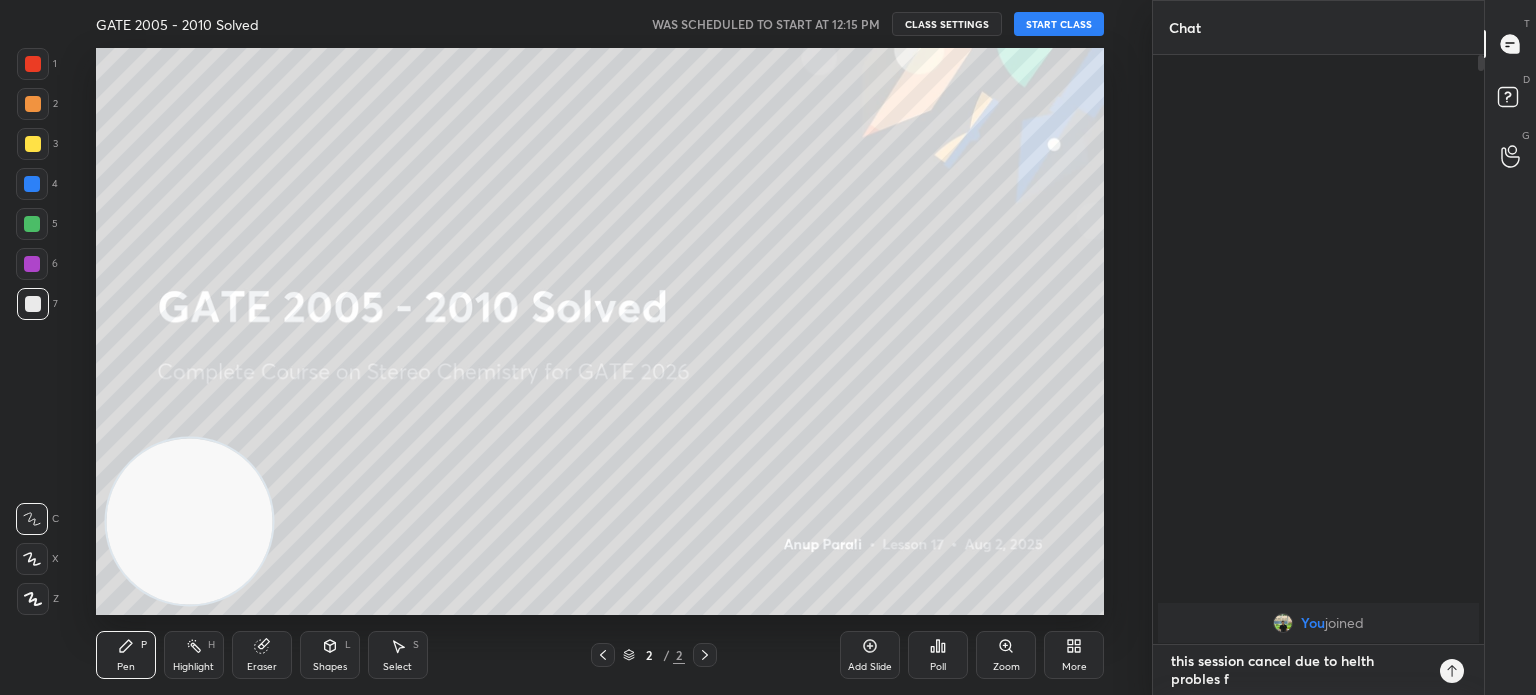 scroll, scrollTop: 0, scrollLeft: 0, axis: both 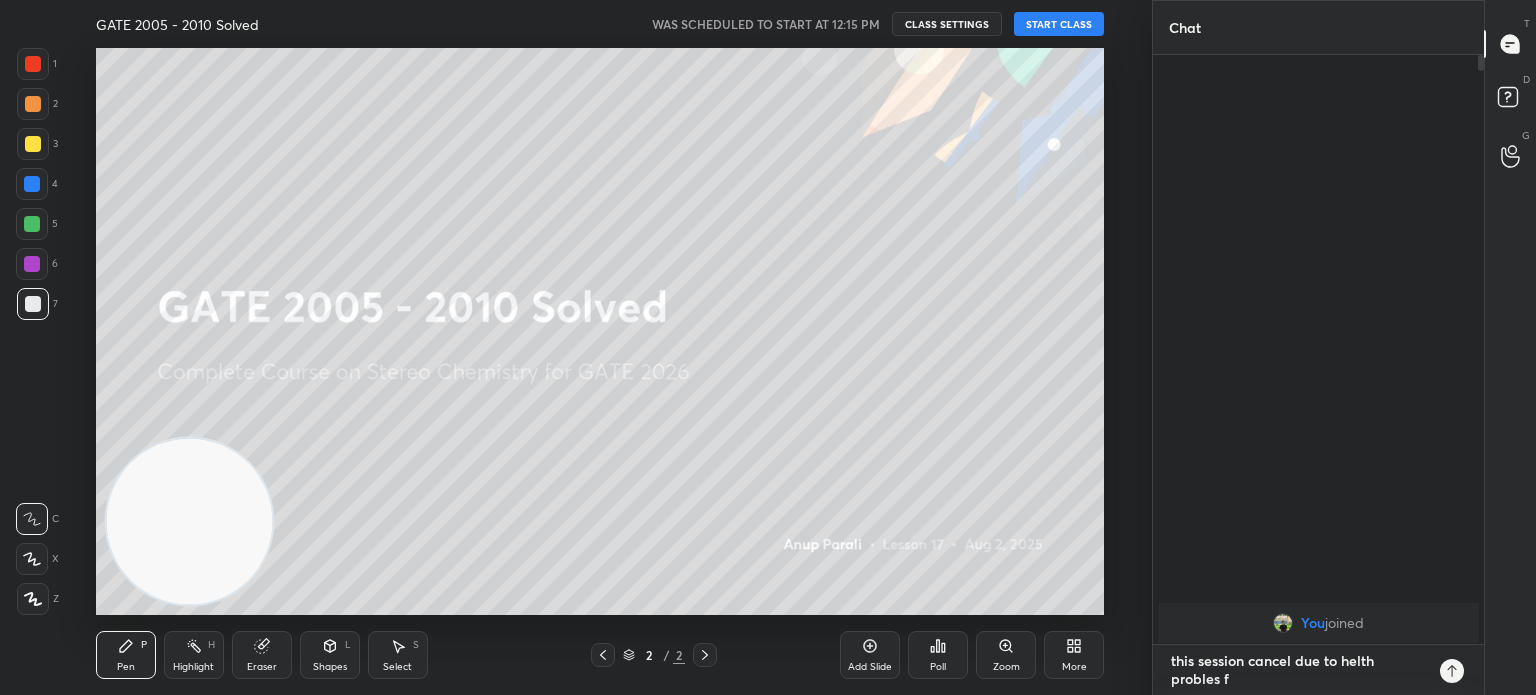 type on "x" 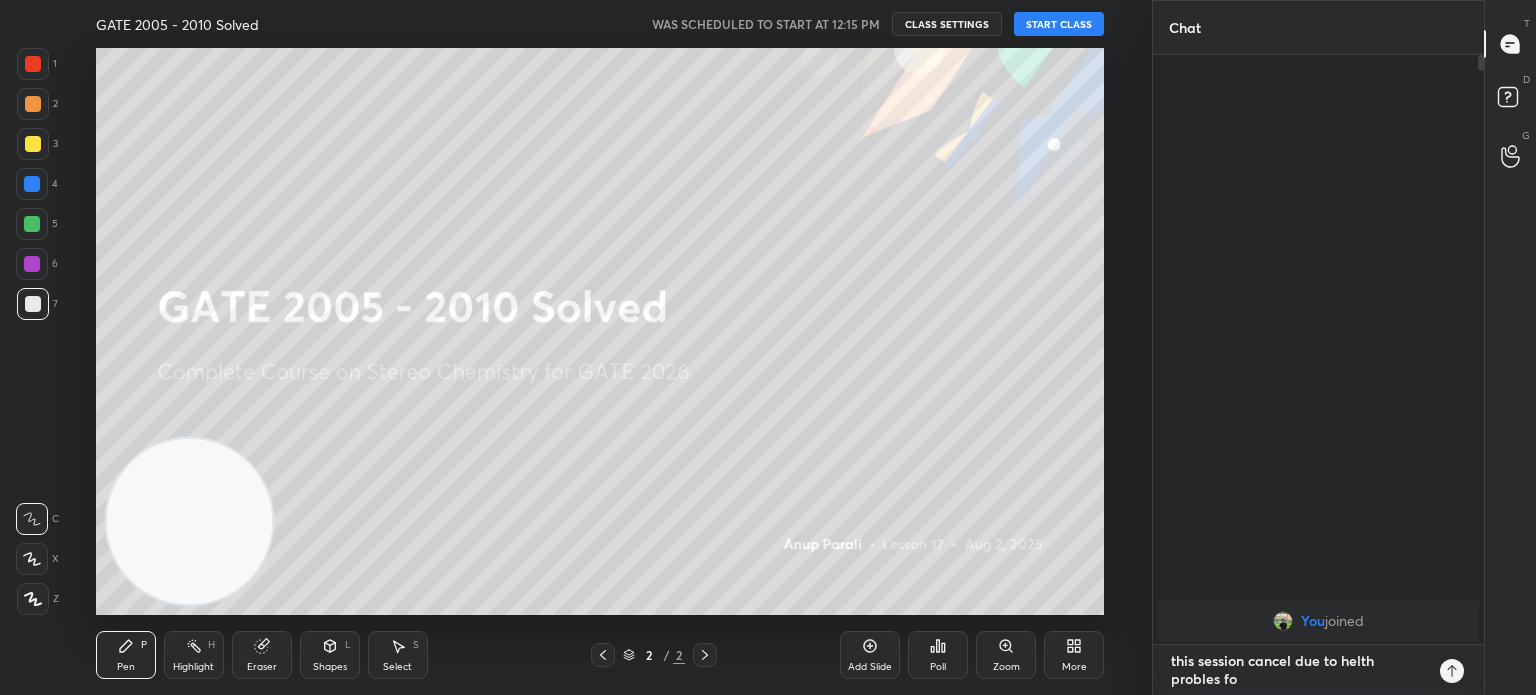 type on "this session cancel due to helth probles fol" 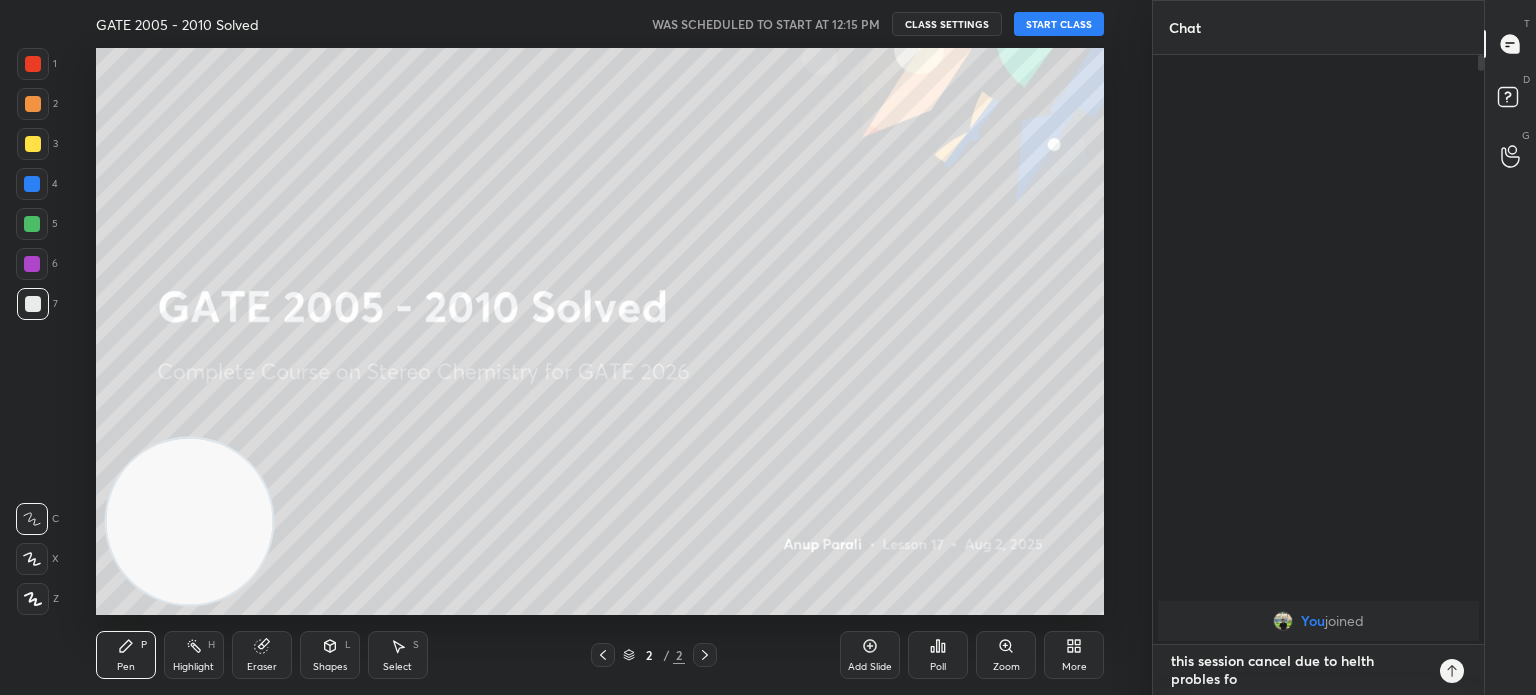 type on "x" 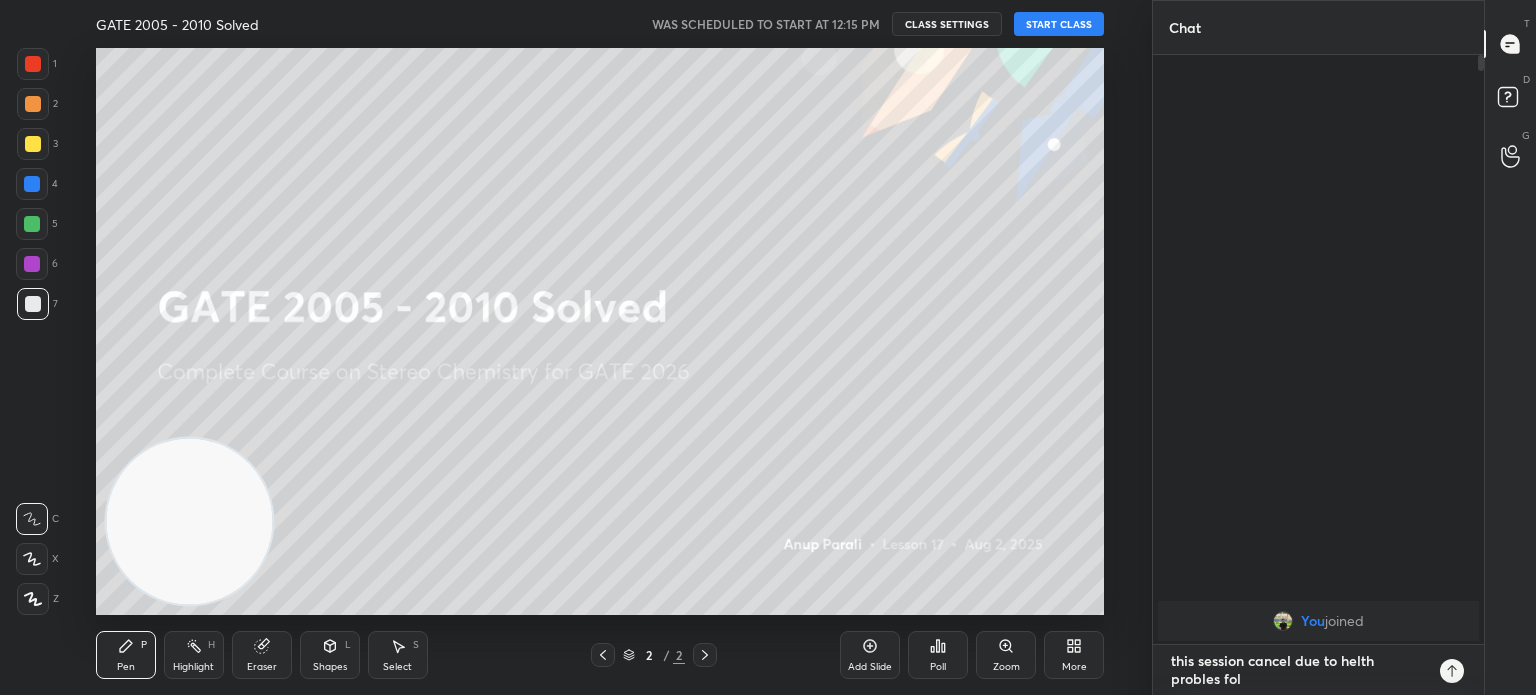 type on "this session cancel due to helth probles foll" 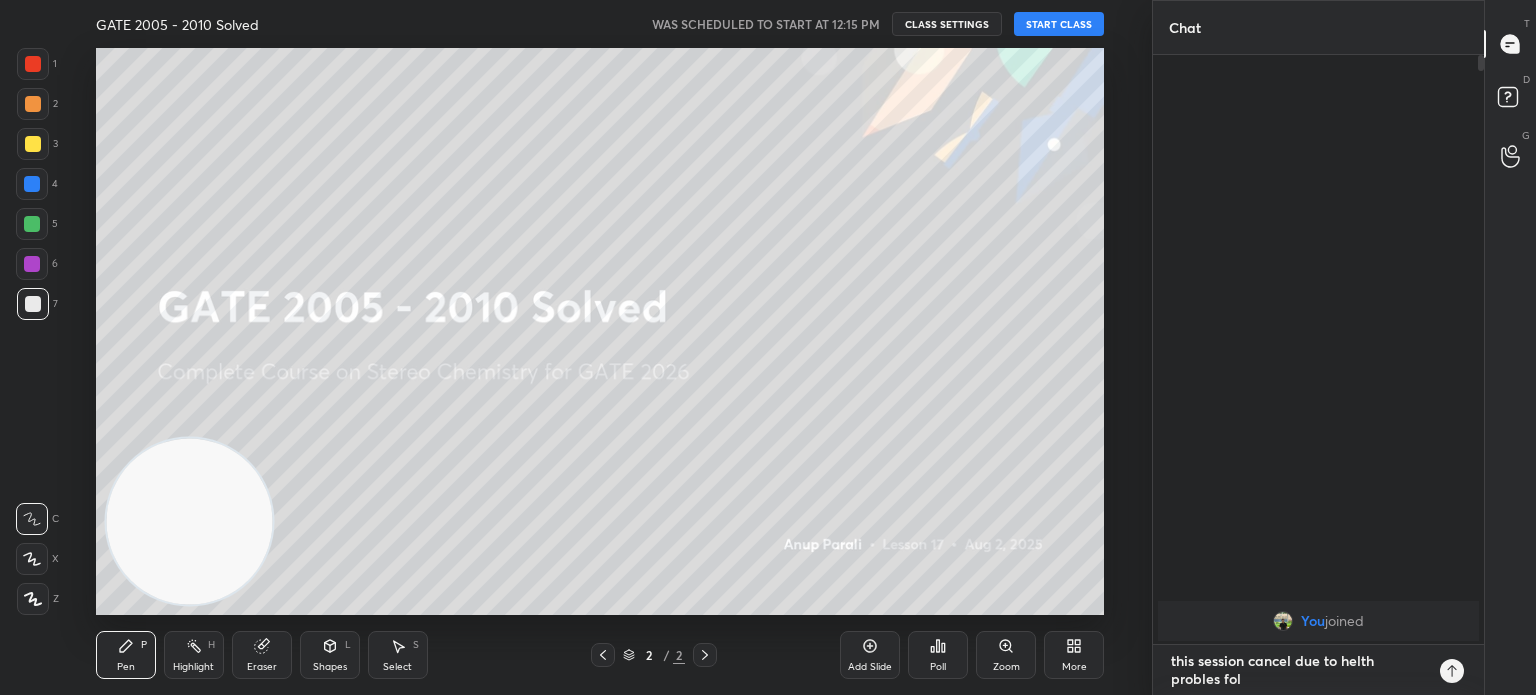 type on "x" 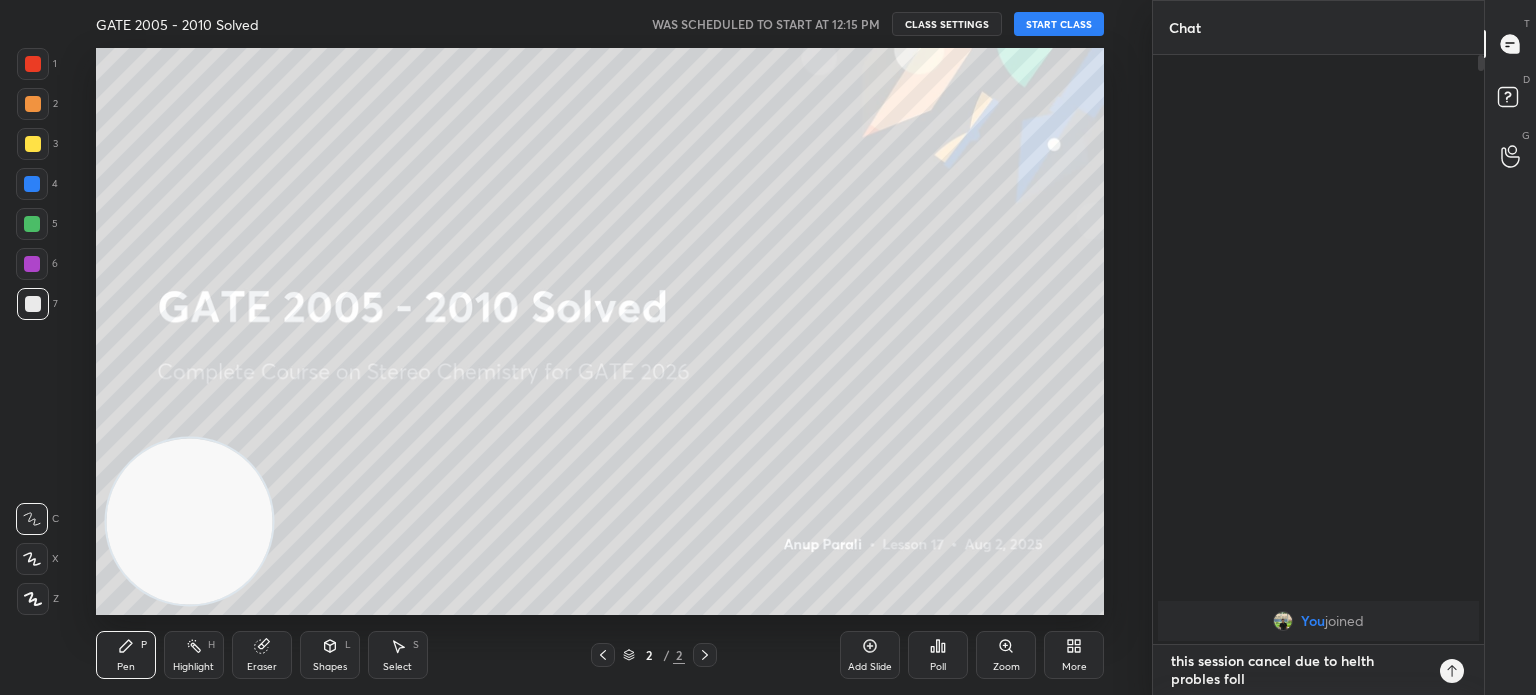 type on "this session cancel due to helth probles follo" 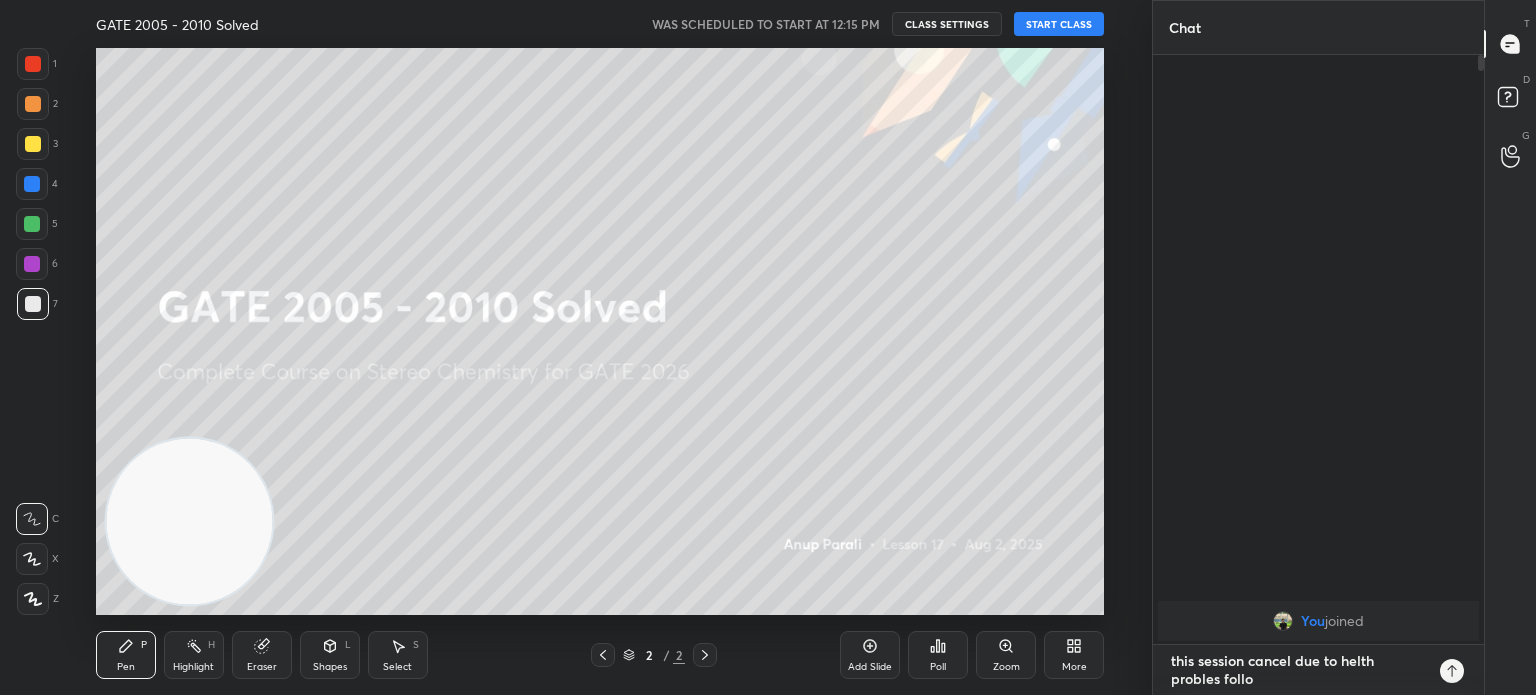 type on "this session cancel due to helth probles follow" 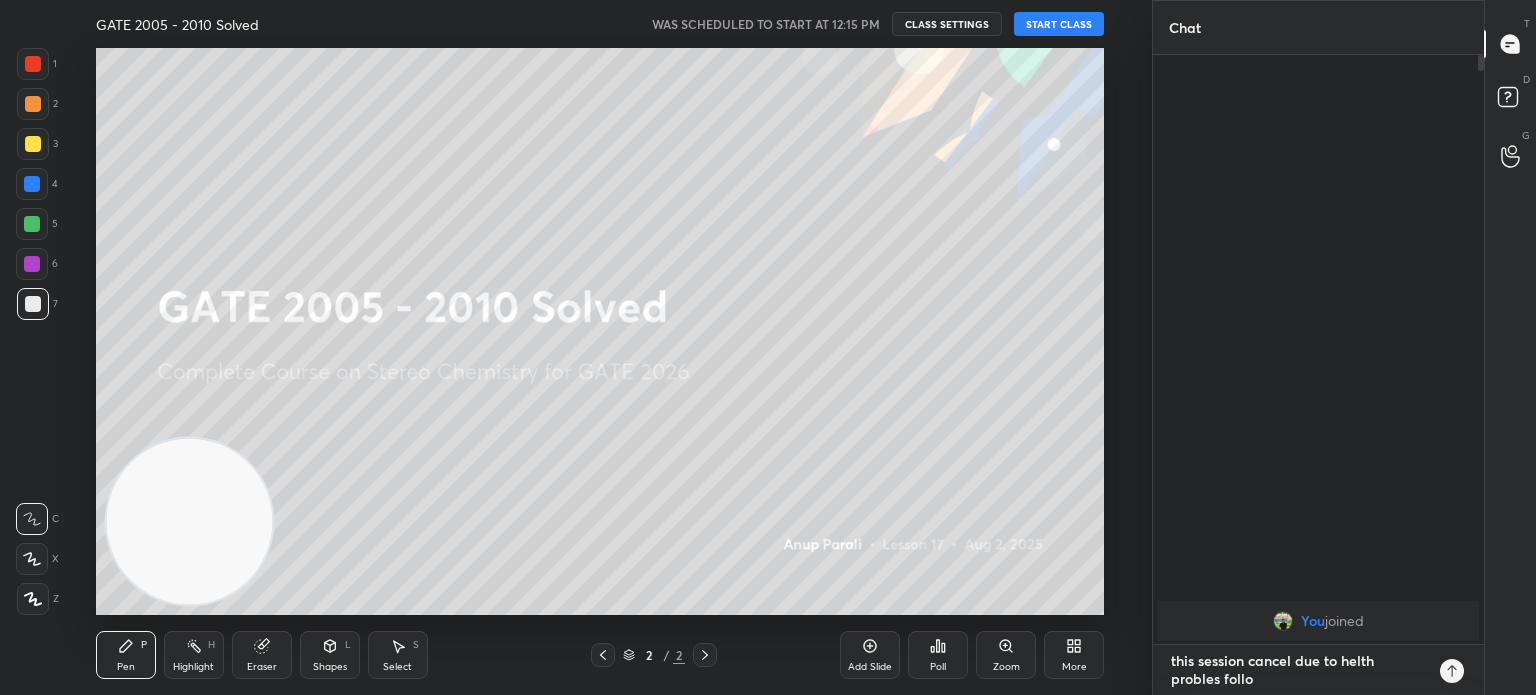 type on "x" 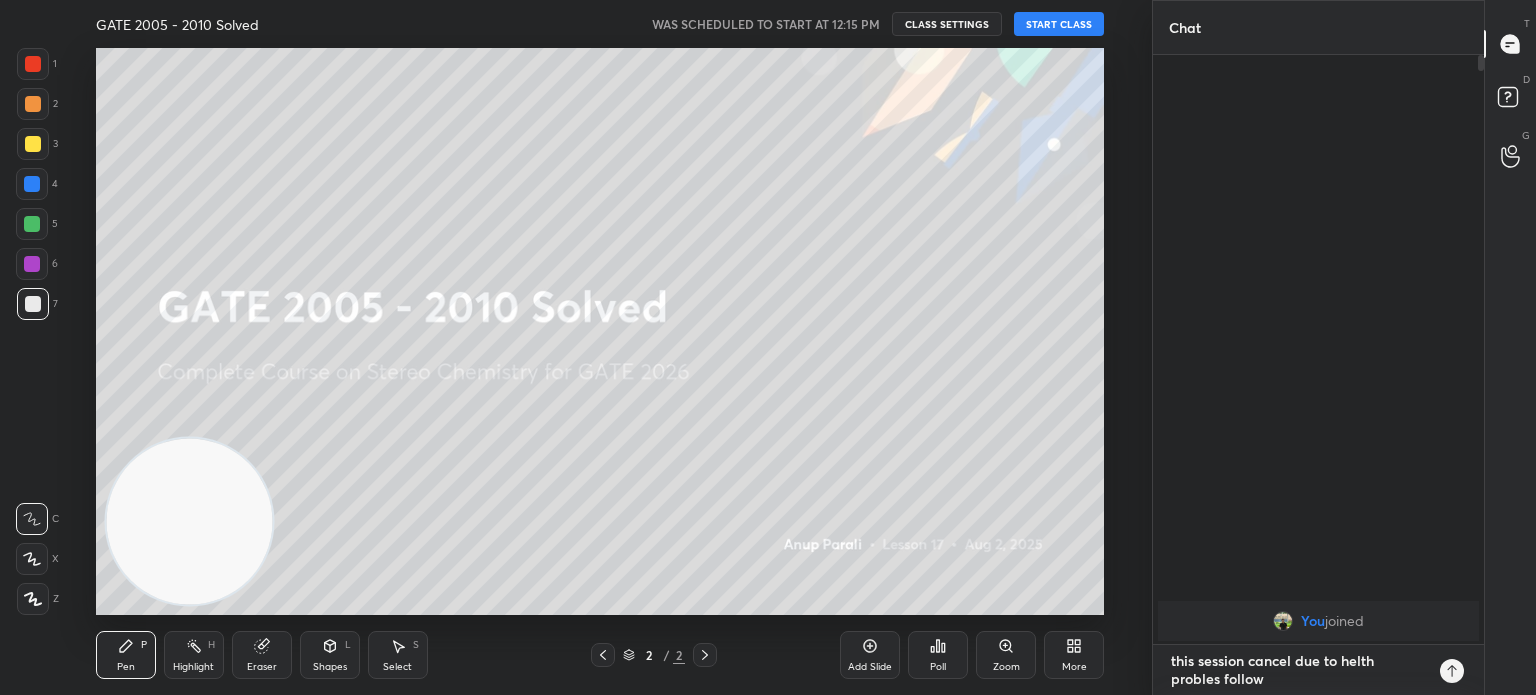 type on "this session cancel due to helth probles follow" 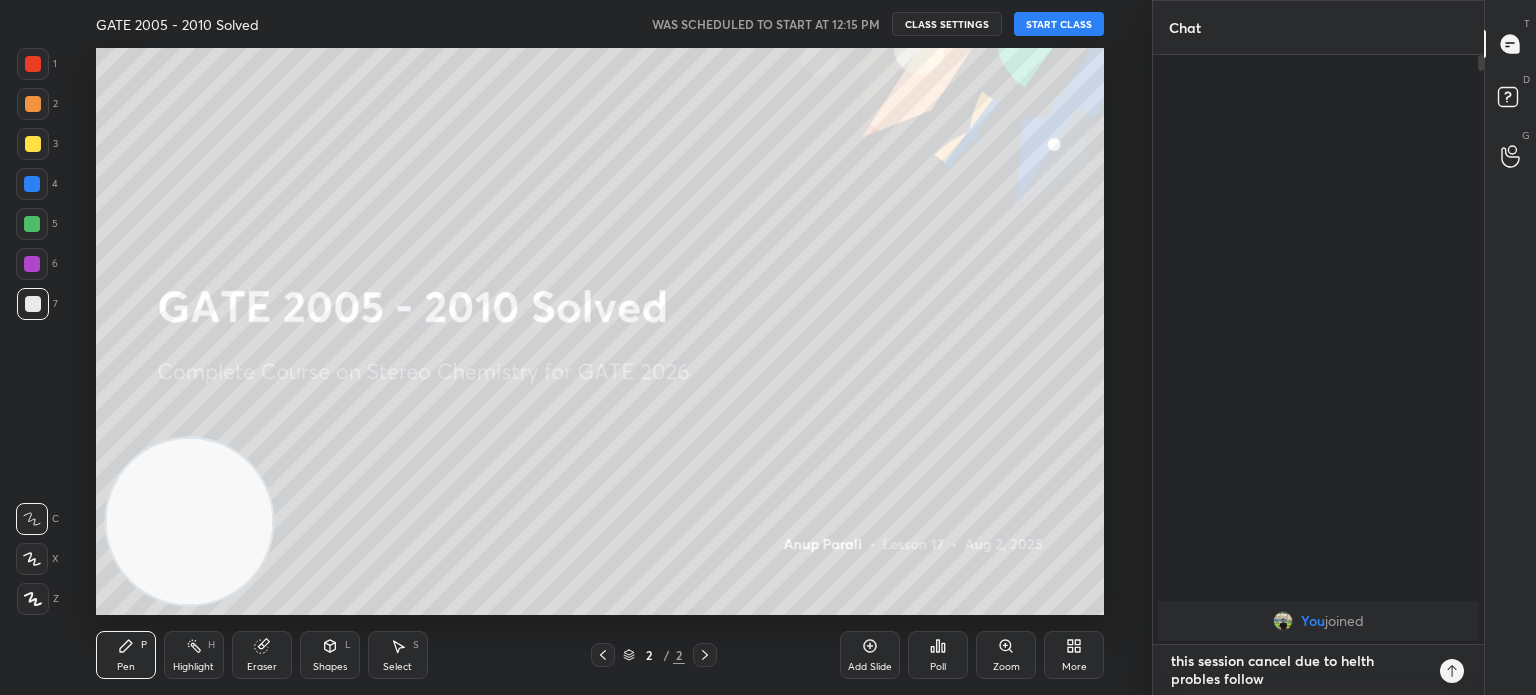 type on "x" 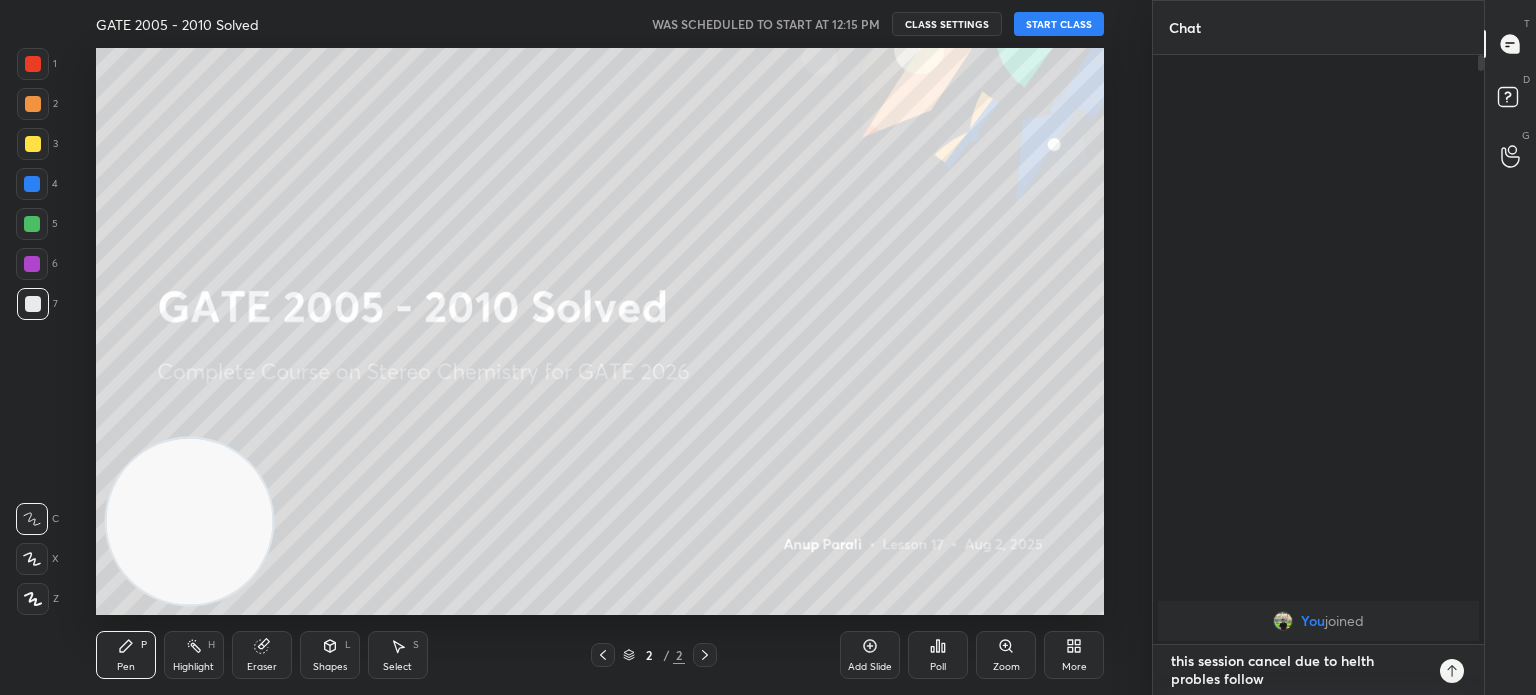 type on "this session cancel due to helth probles follow n" 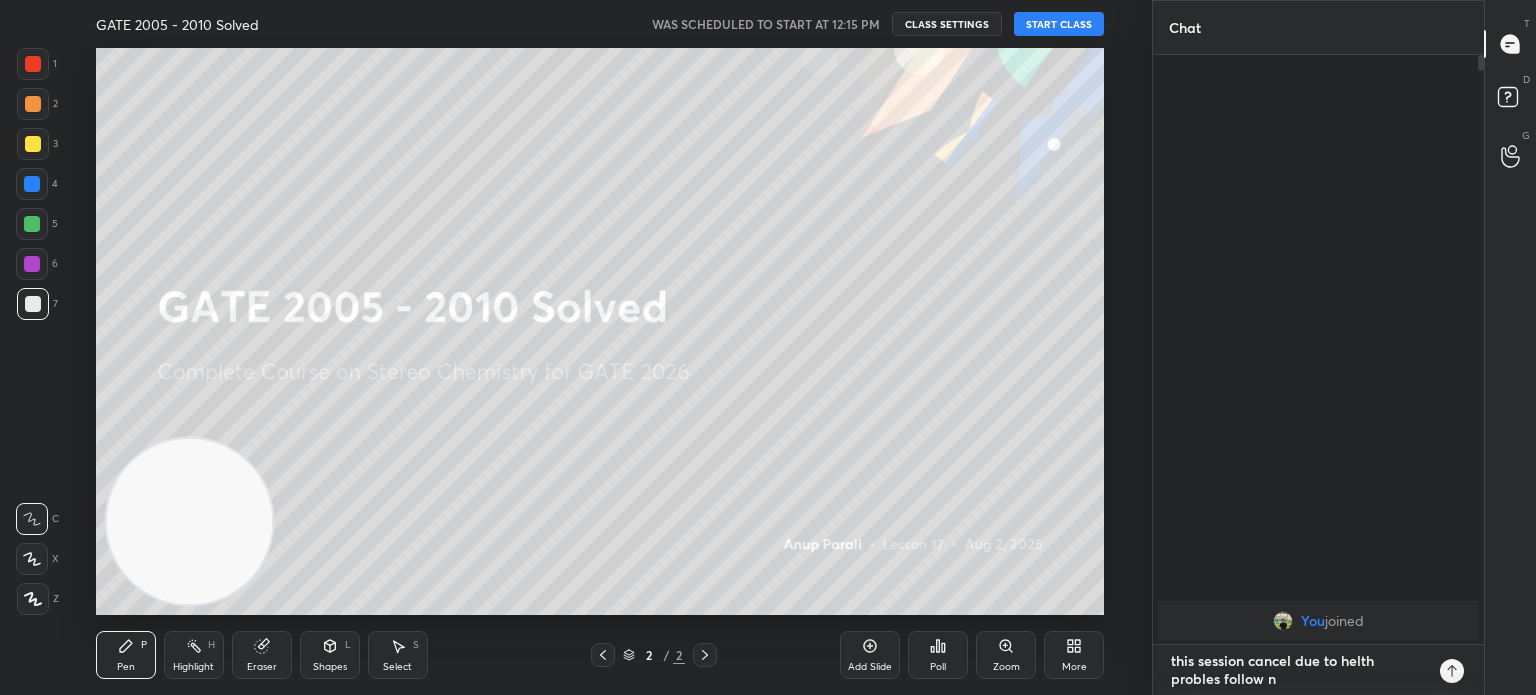 type on "this session cancel due to helth probles follow ne" 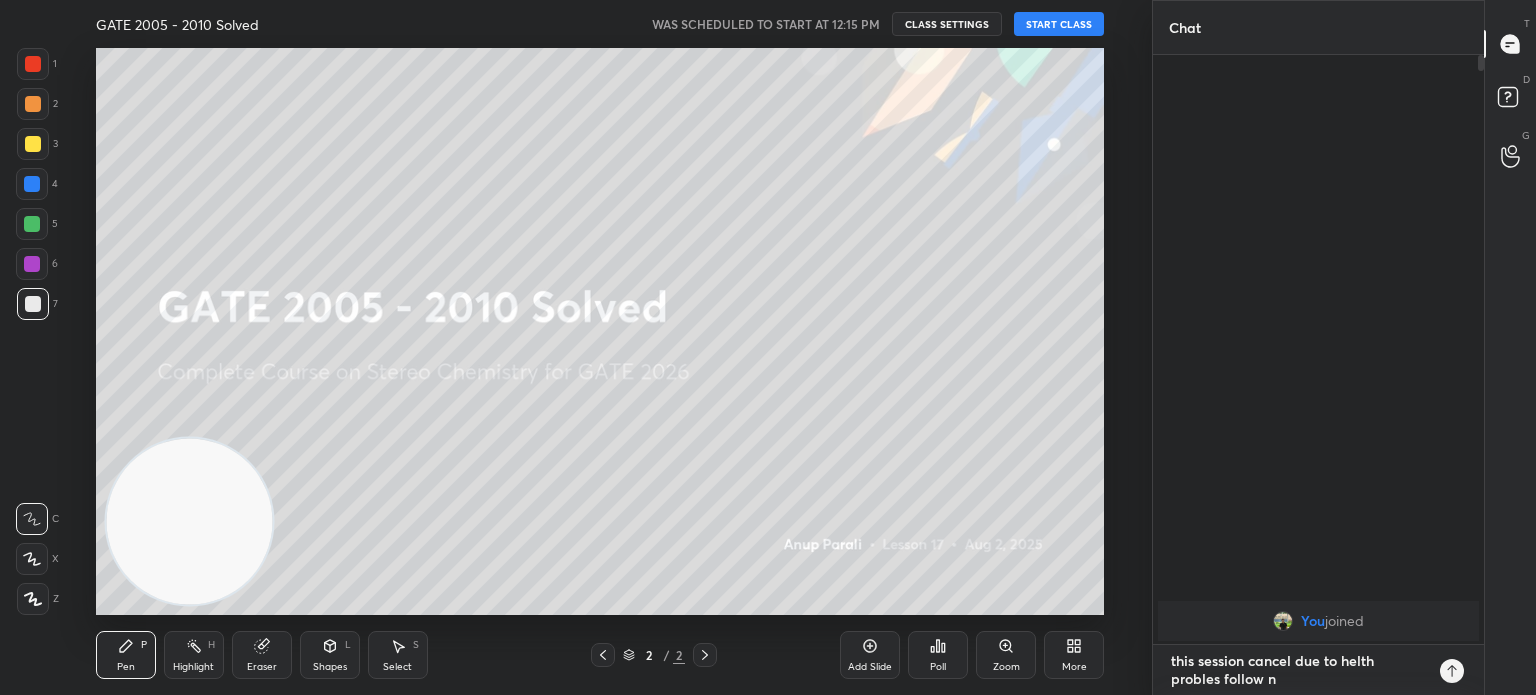 type on "x" 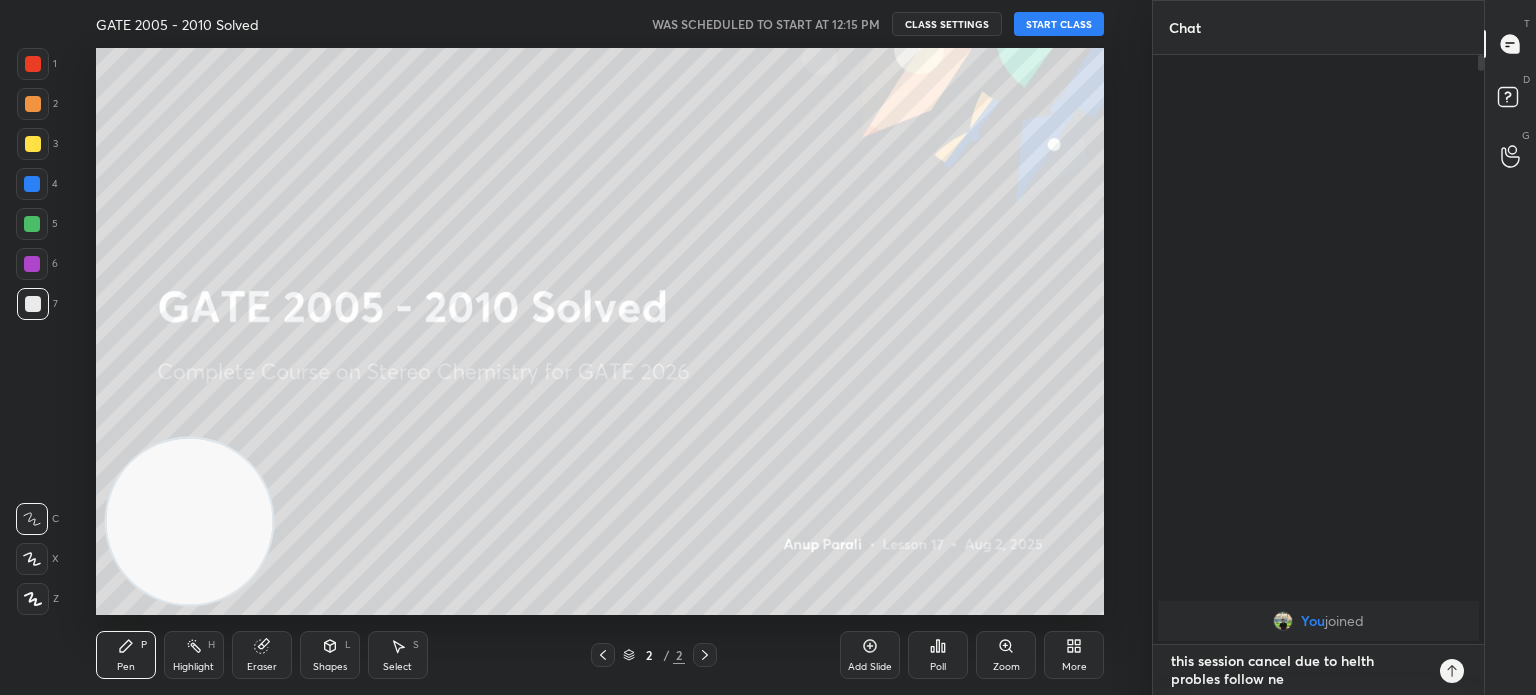type on "this session cancel due to helth probles follow nex" 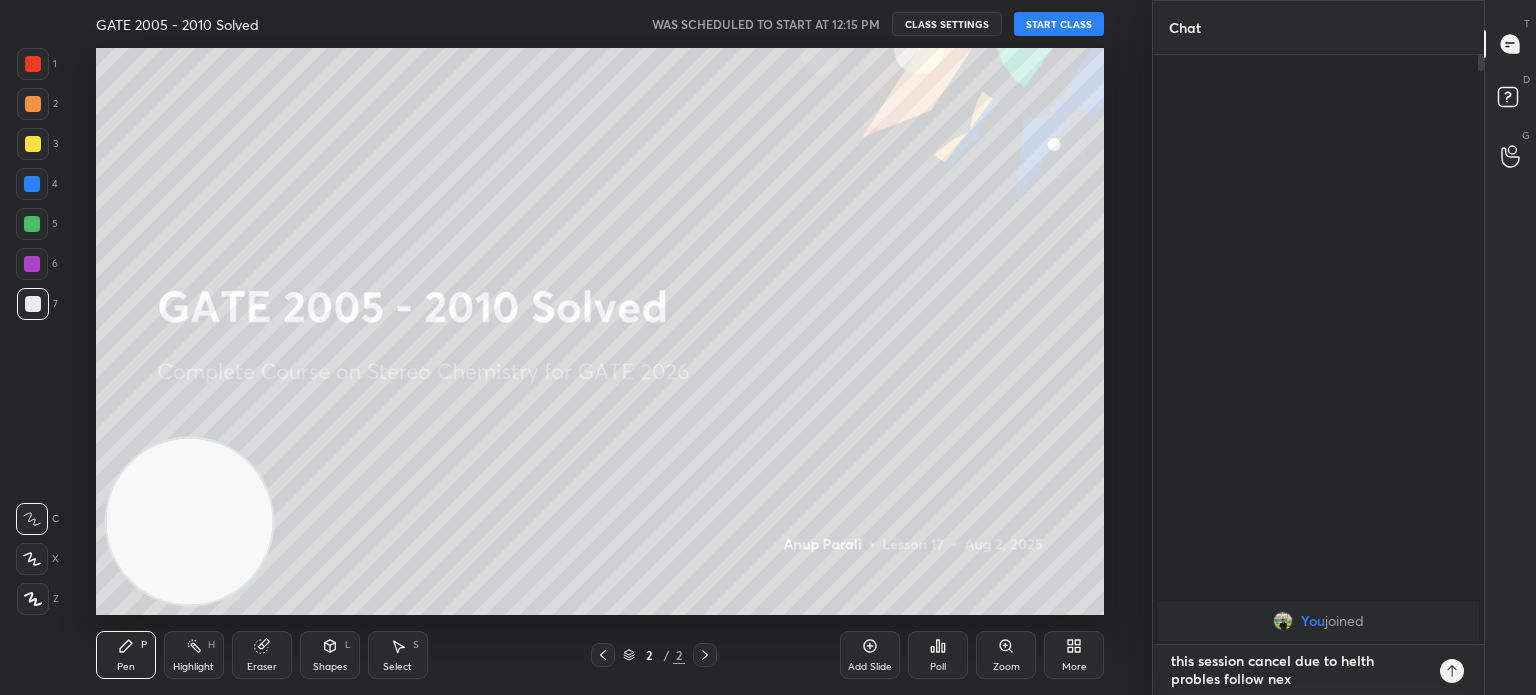 type on "this session cancel due to helth probles follow next" 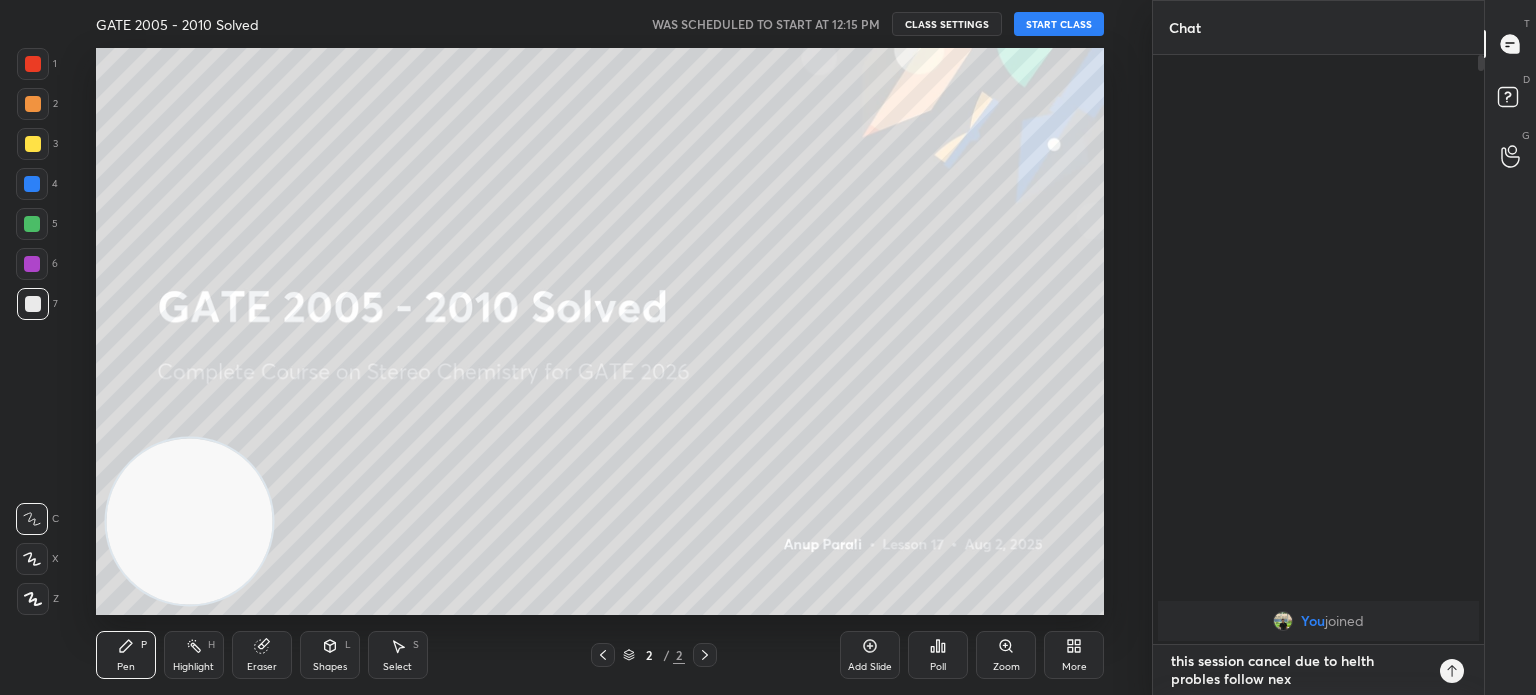 type on "x" 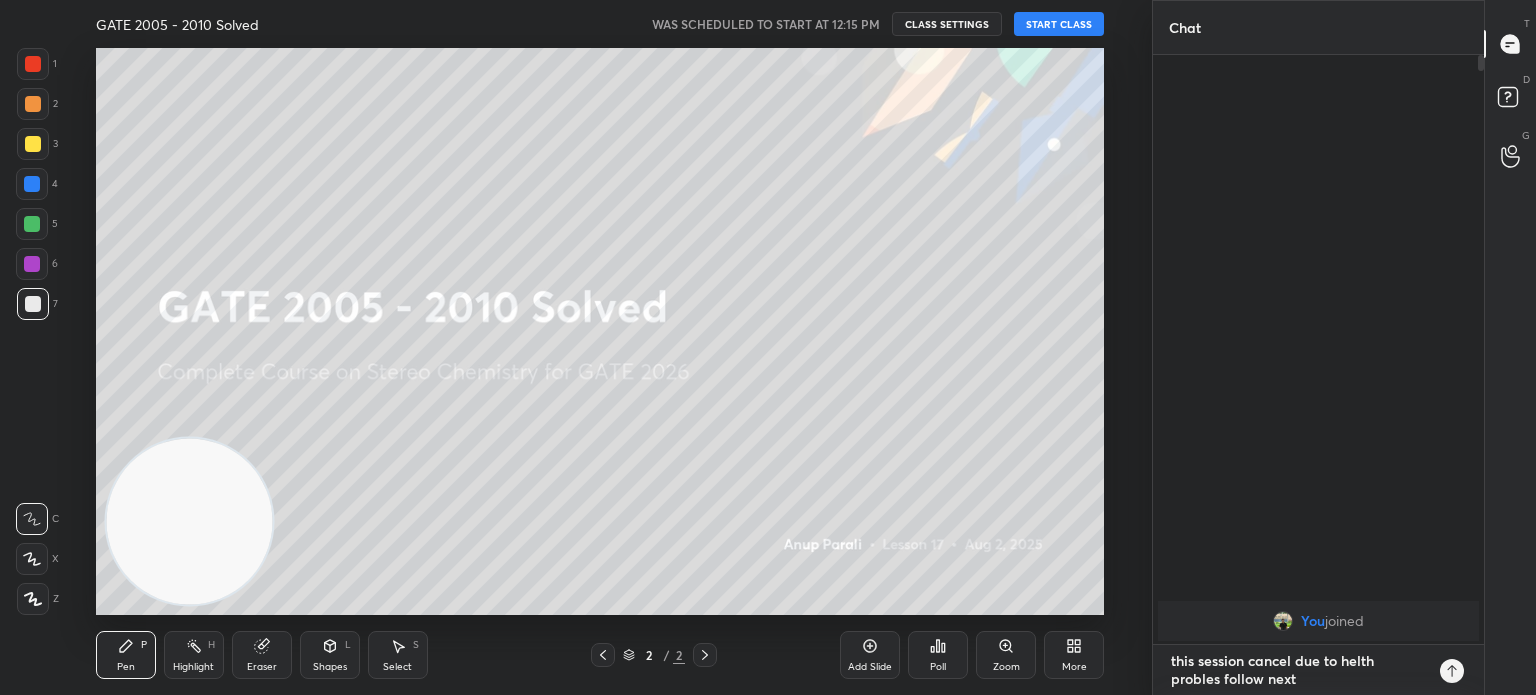 type on "this session cancel due to helth probles follow next" 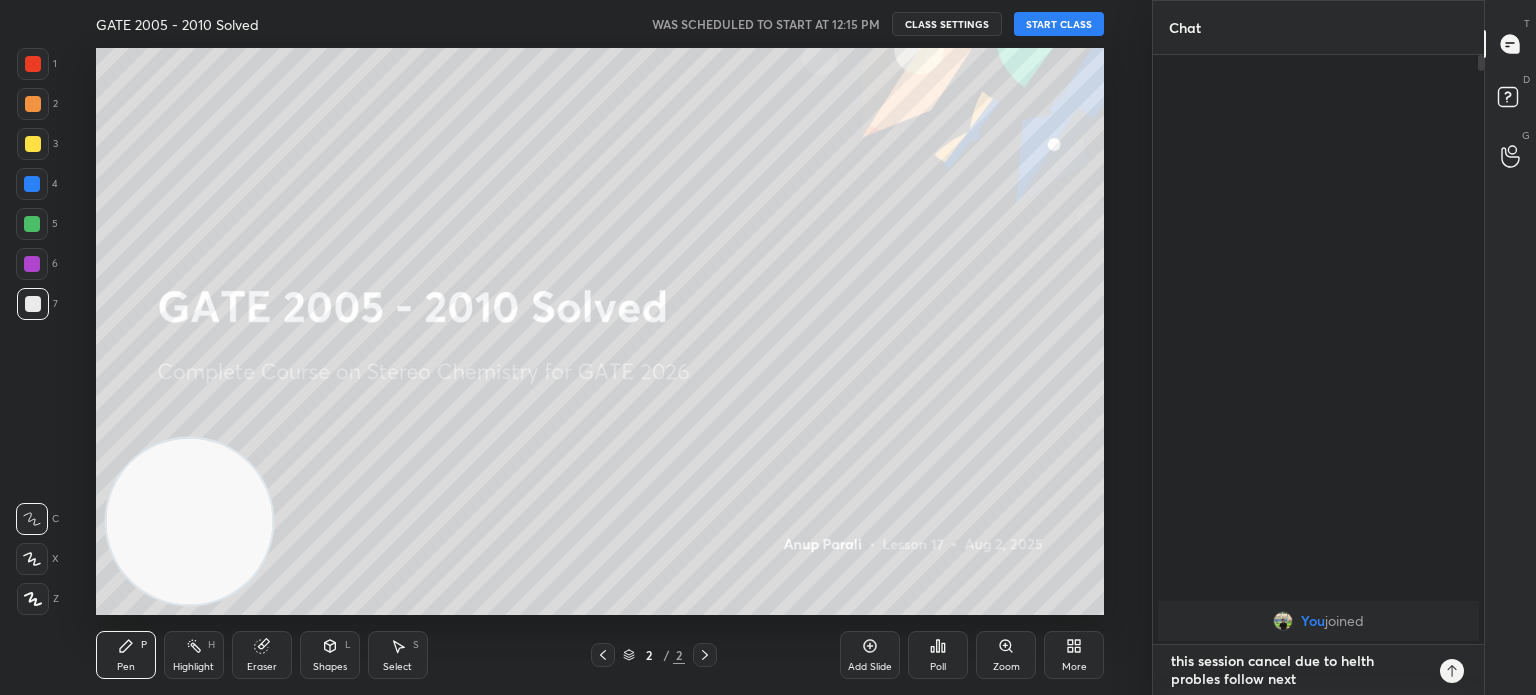 type on "this session cancel due to helth probles follow next c" 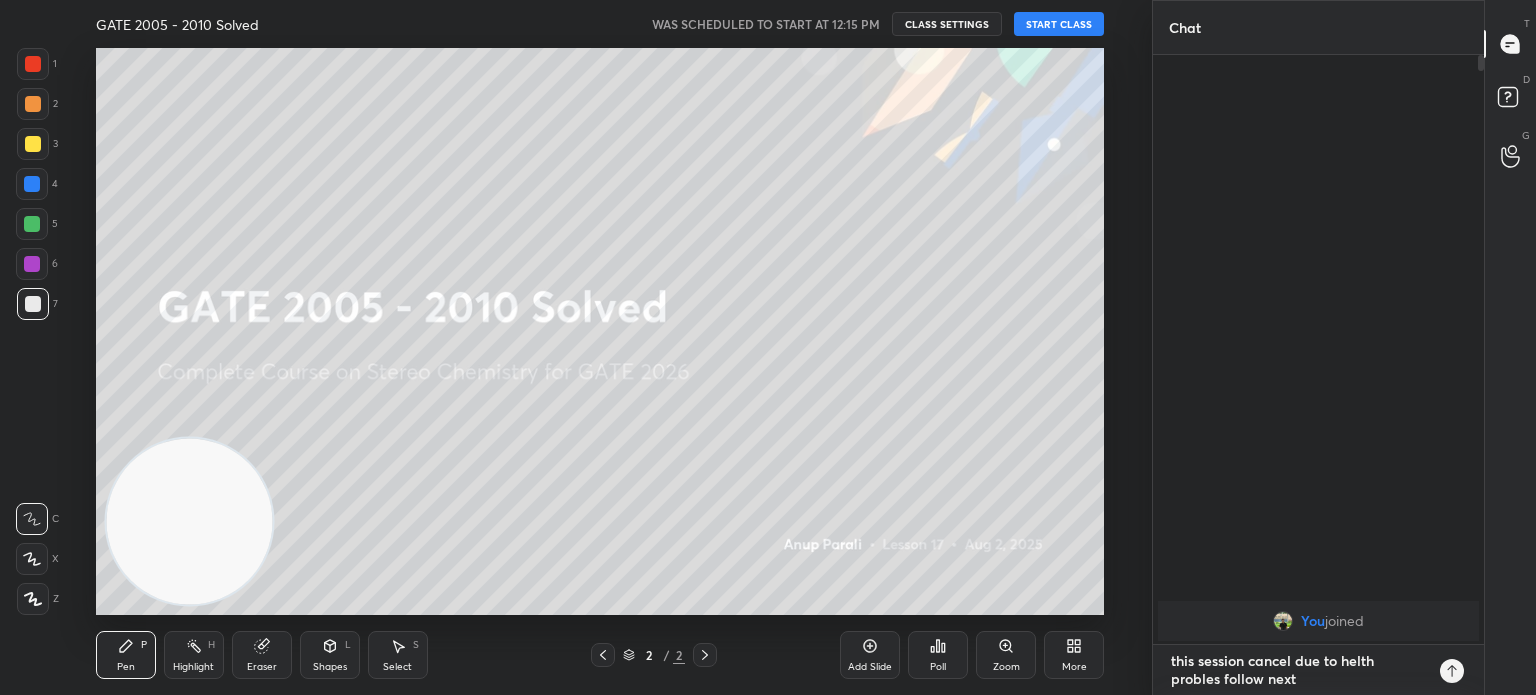 type on "x" 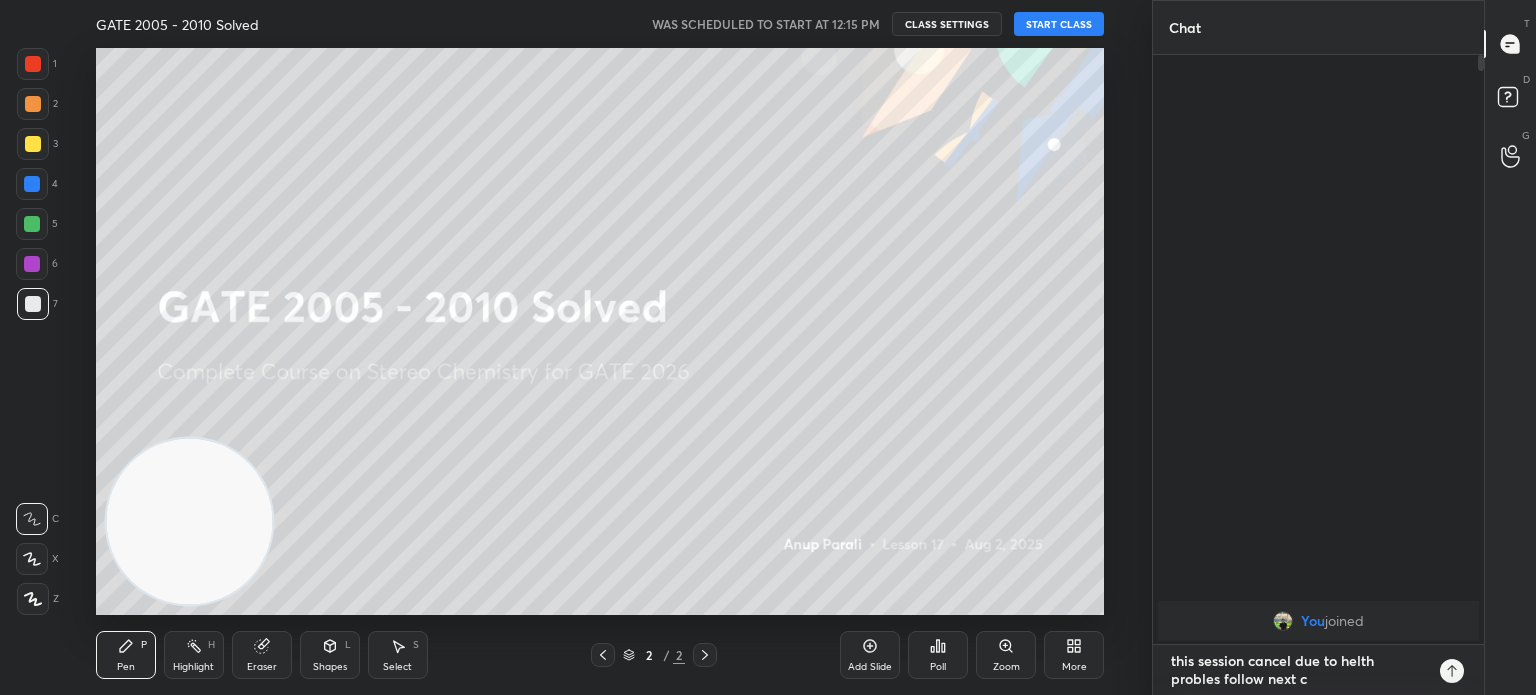 type on "this session cancel due to helth probles follow next cl" 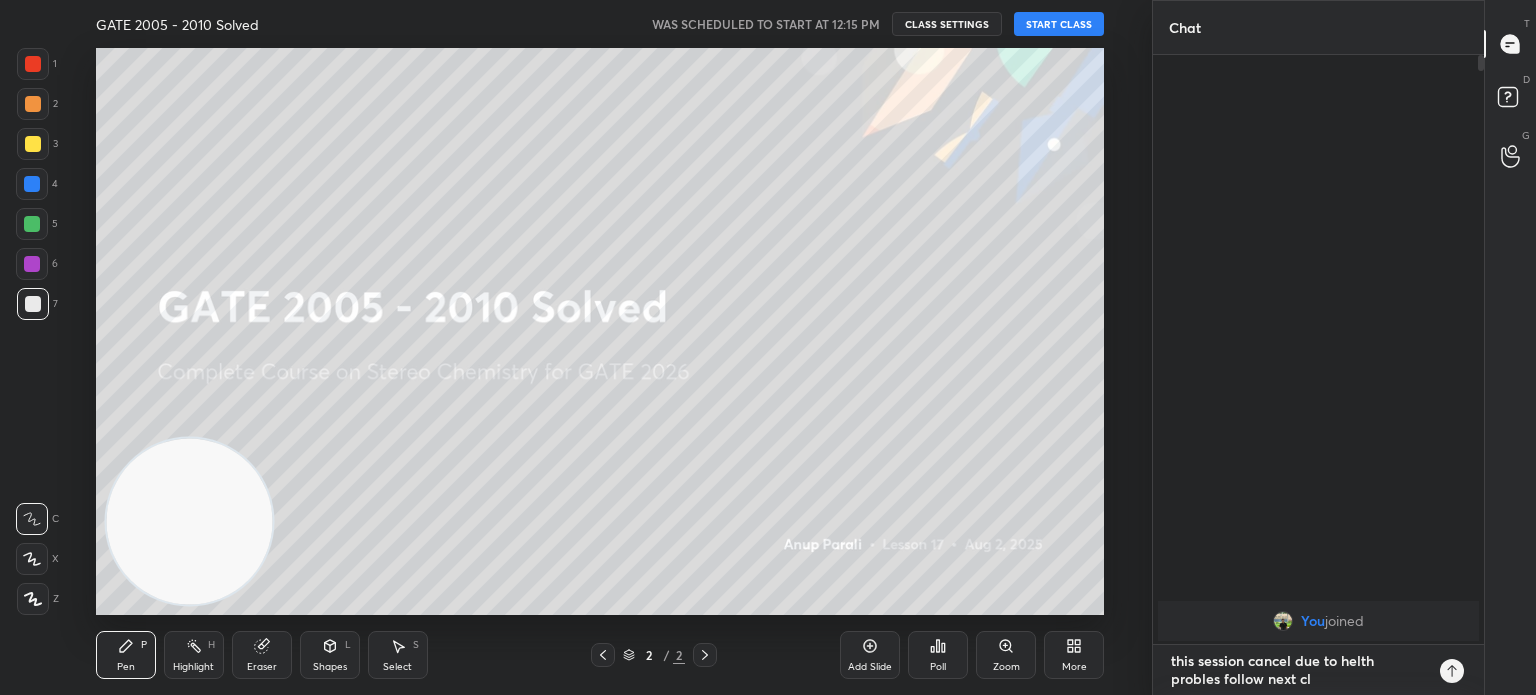 type on "this session cancel due to helth probles follow next cla" 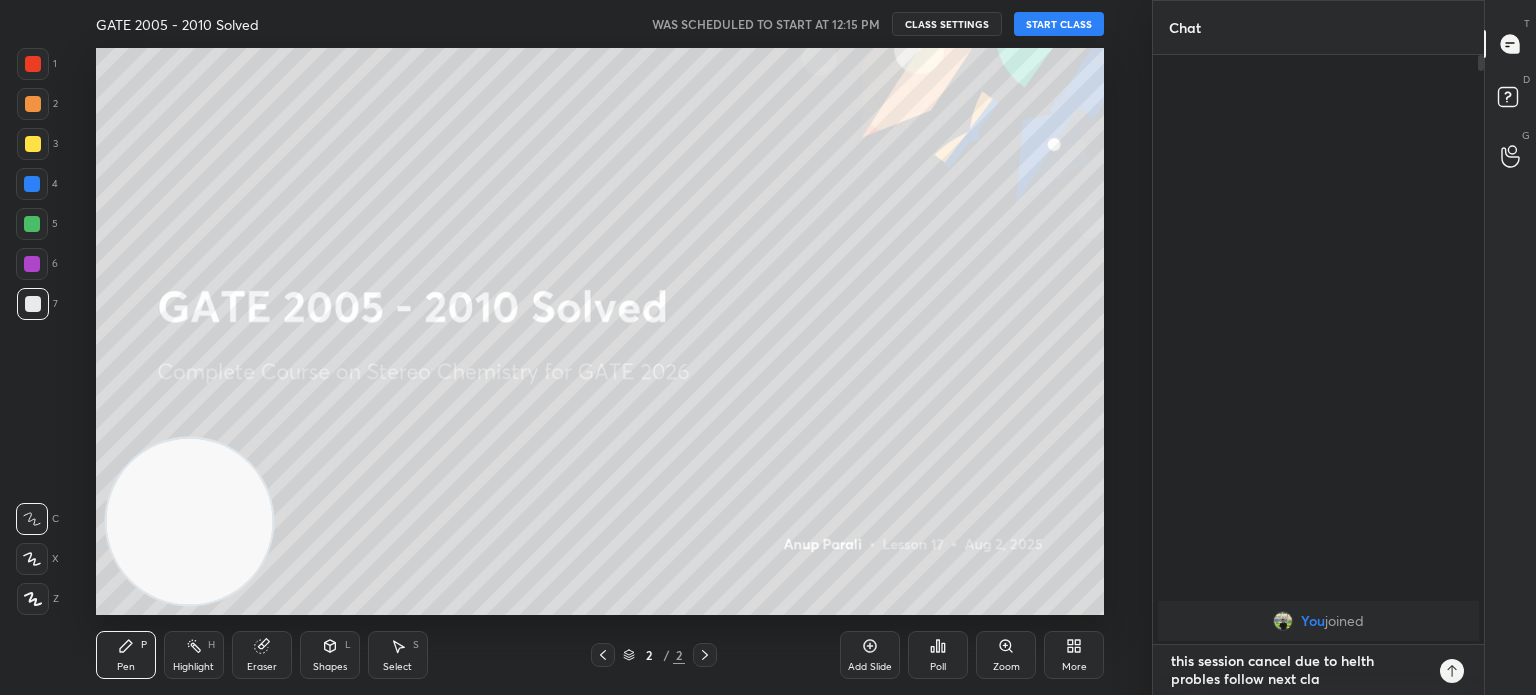 type on "this session cancel due to helth probles follow next clas" 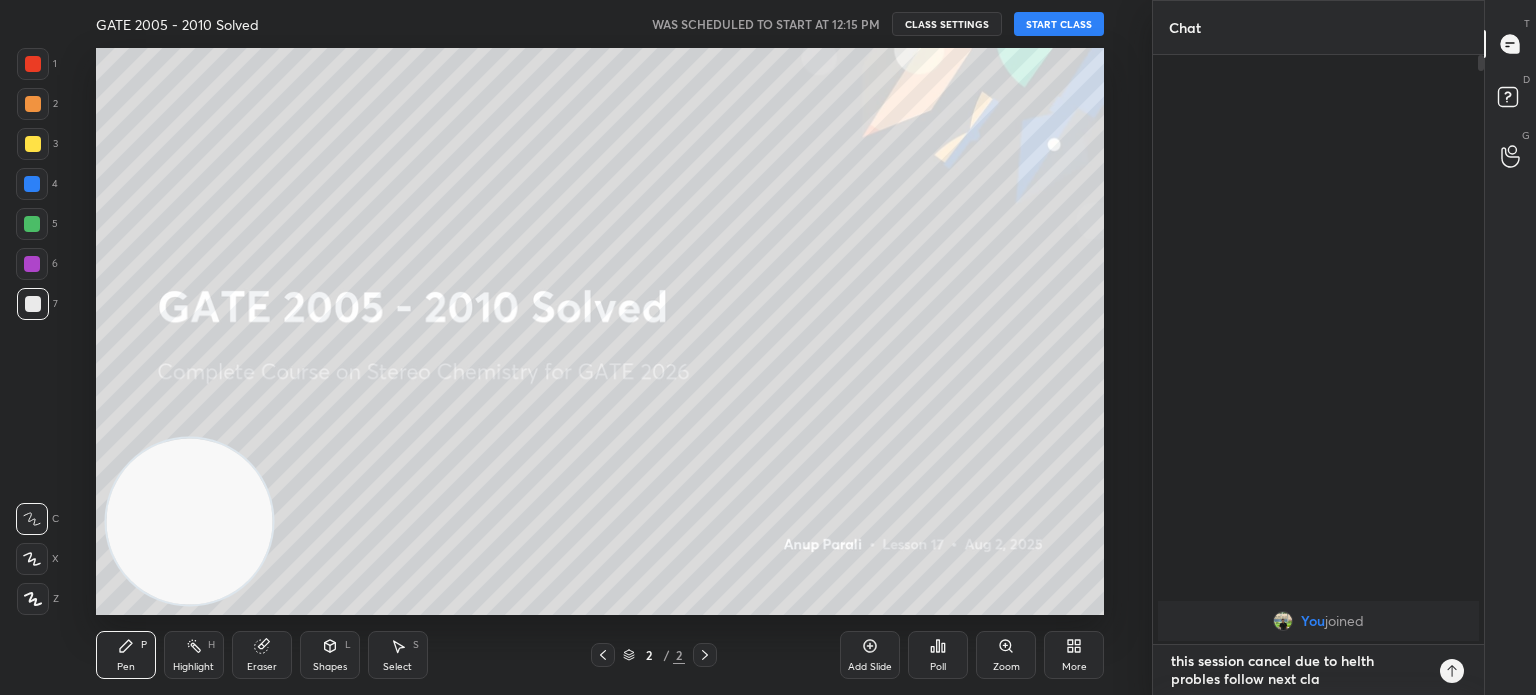 type on "x" 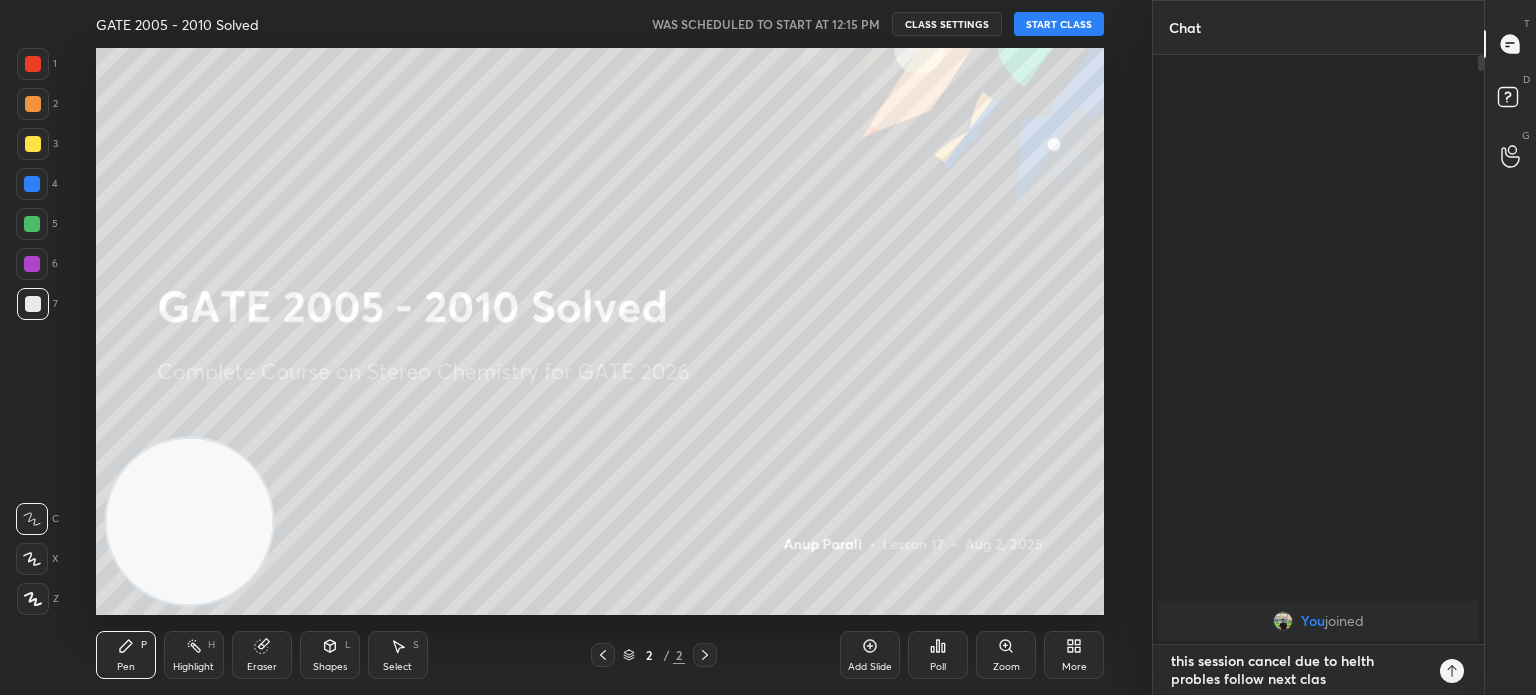 type on "this session cancel due to helth probles follow next class" 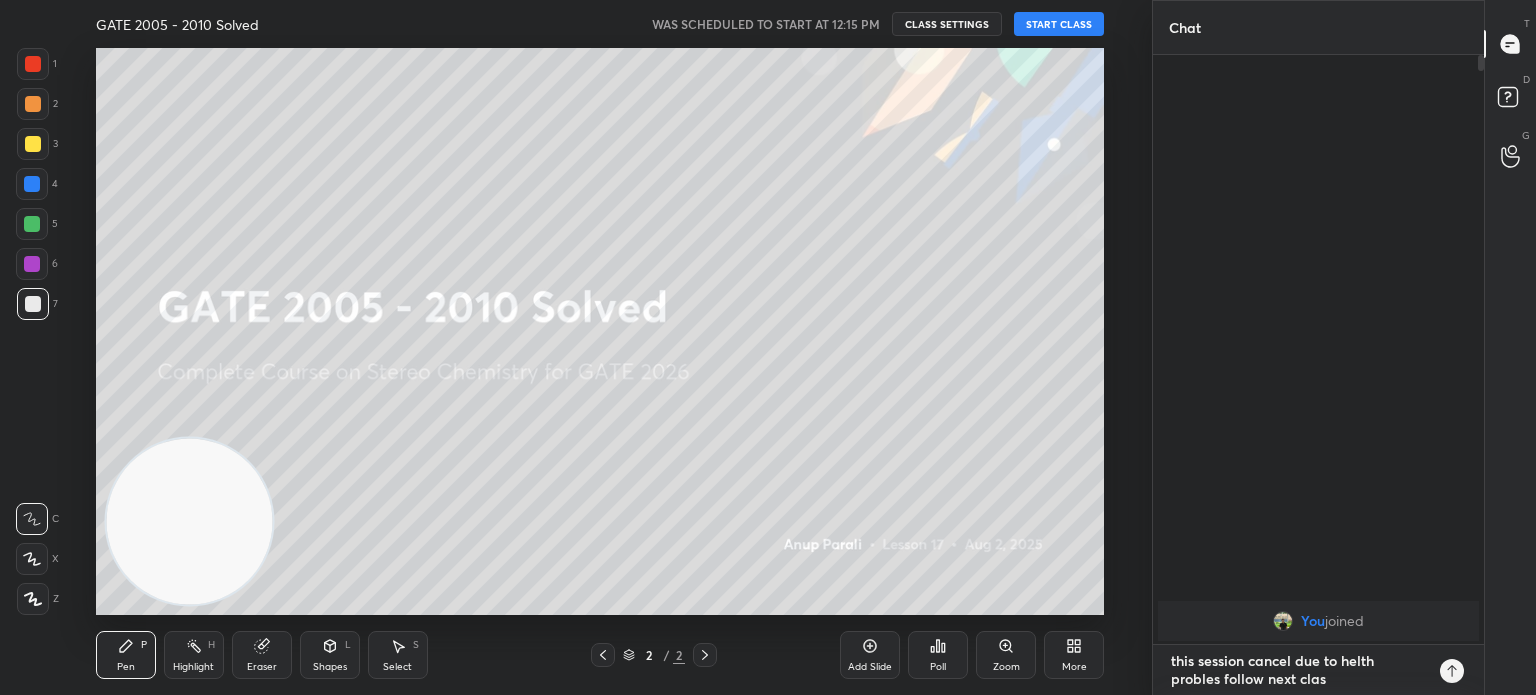 type on "x" 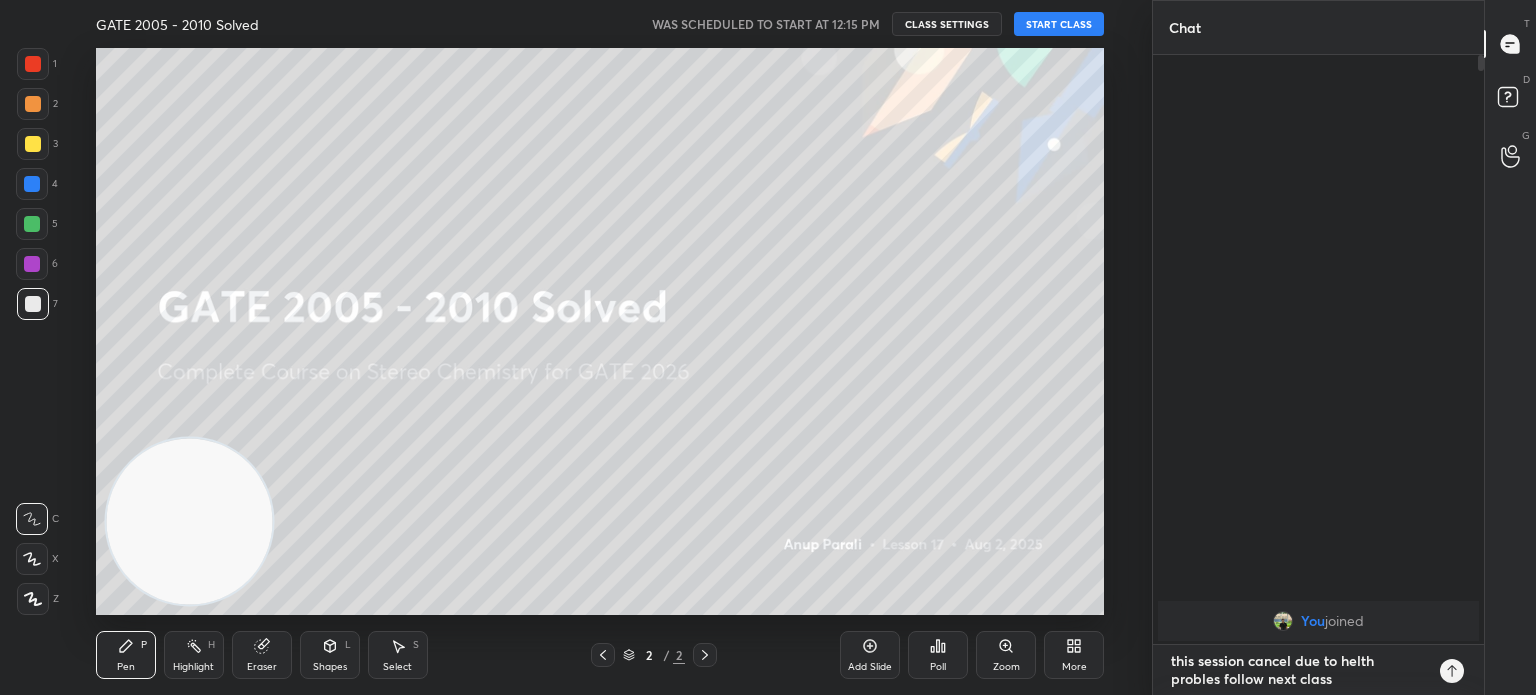 type 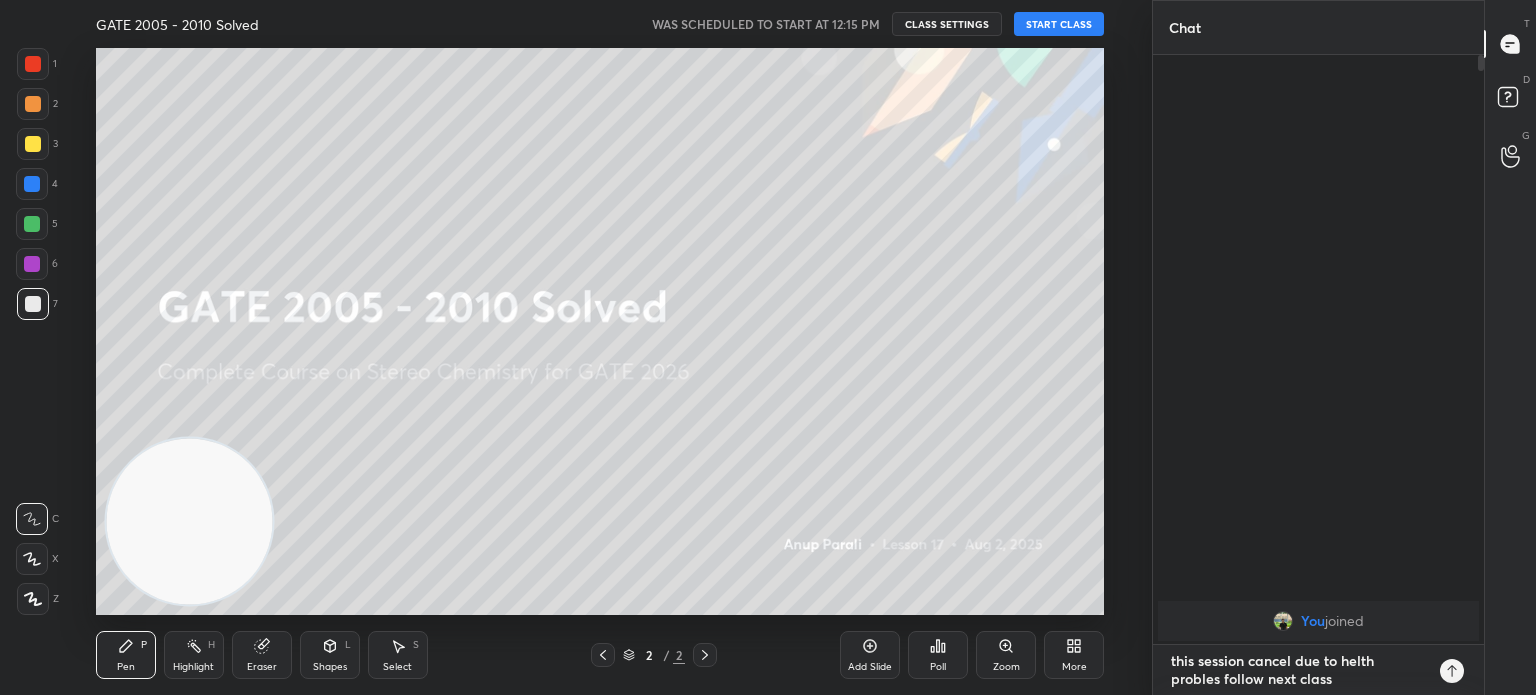 type on "x" 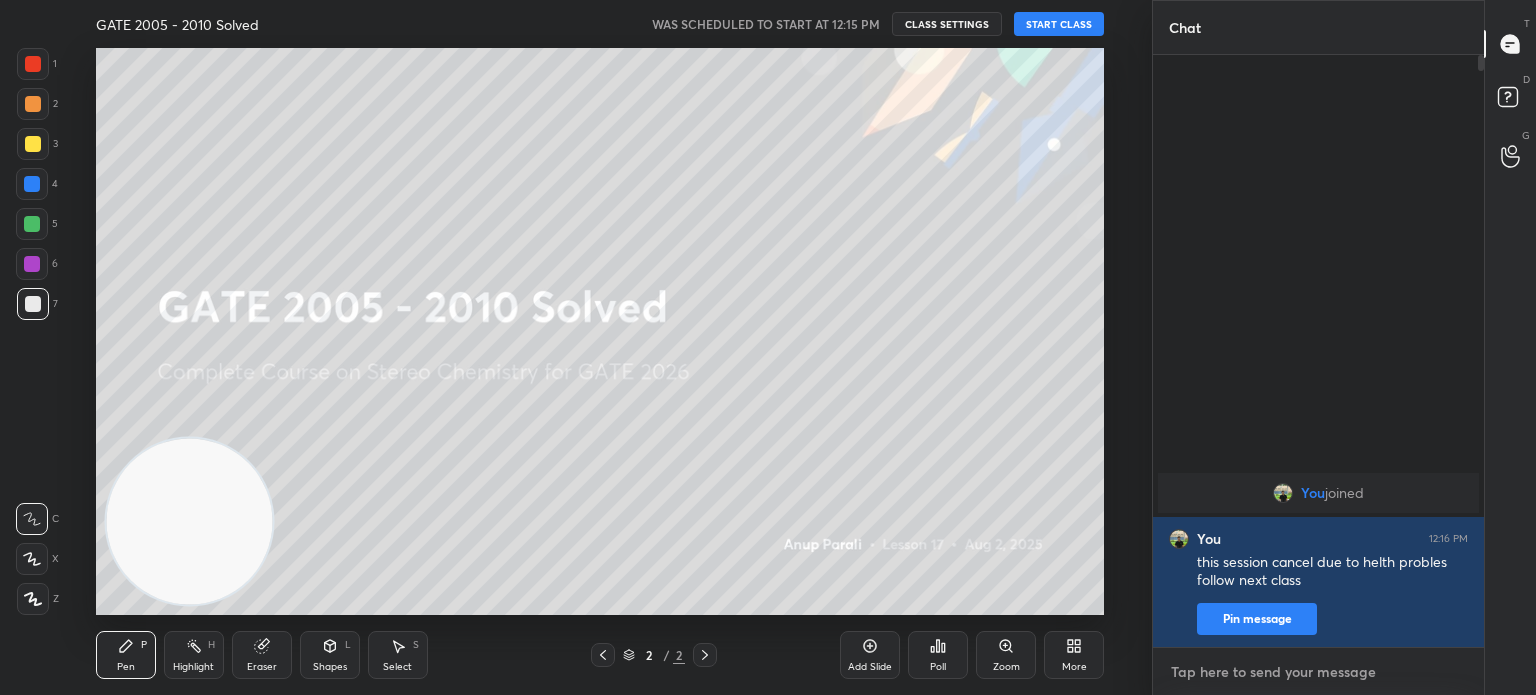 scroll, scrollTop: 5, scrollLeft: 6, axis: both 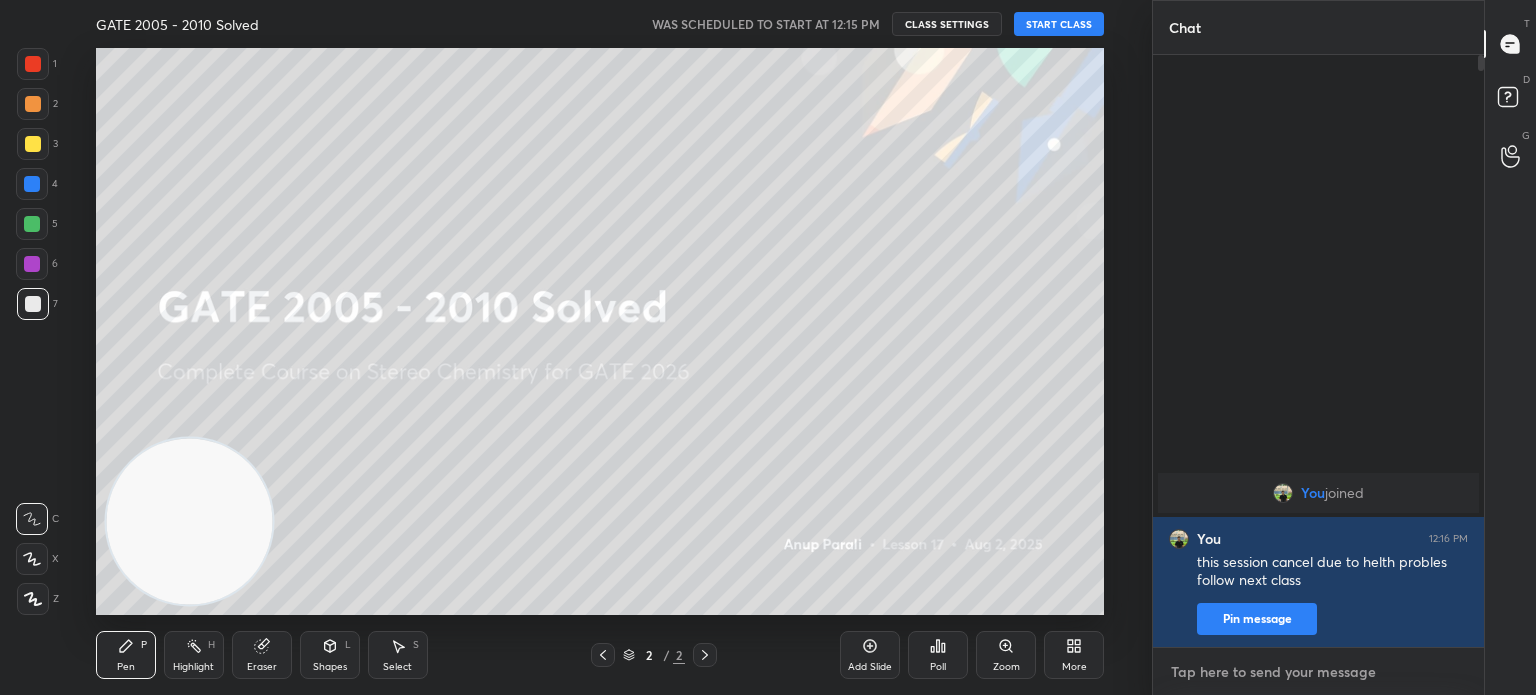 type 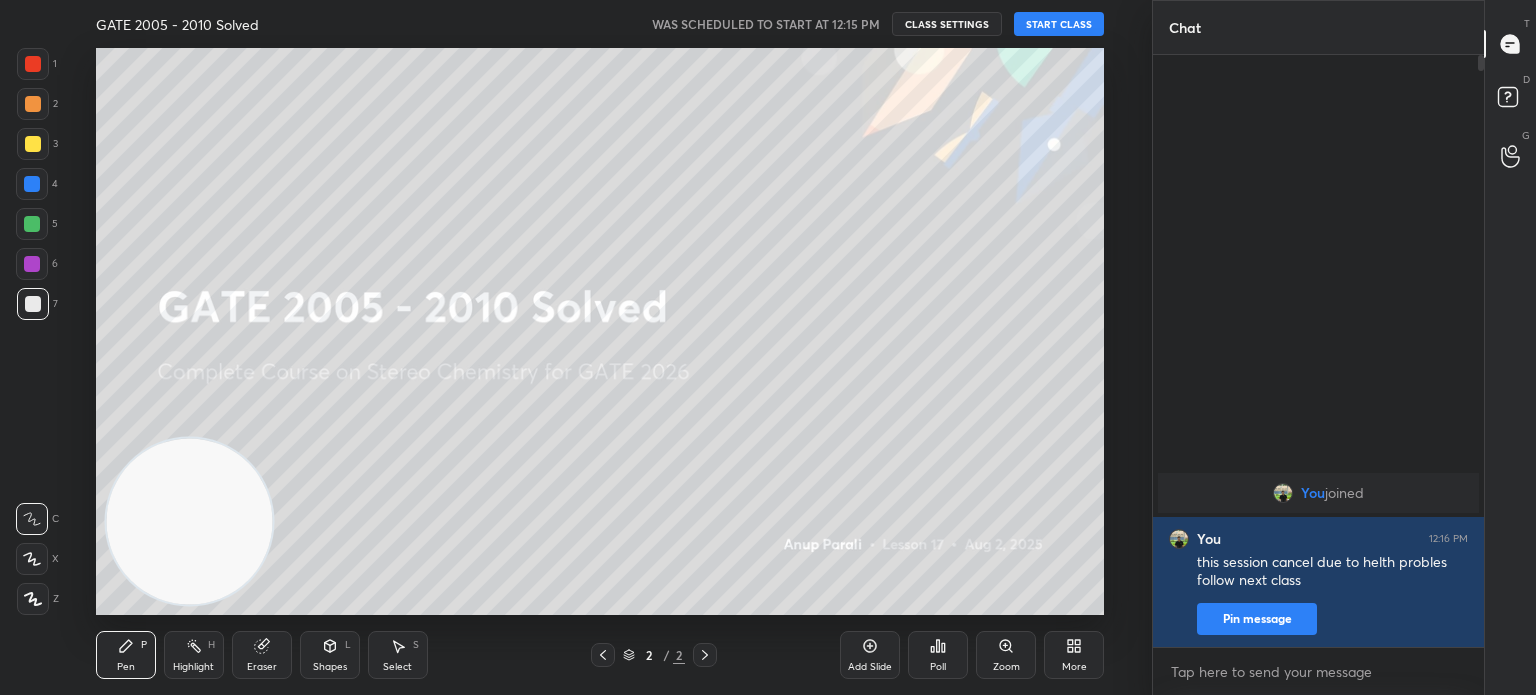 click on "START CLASS" at bounding box center [1059, 24] 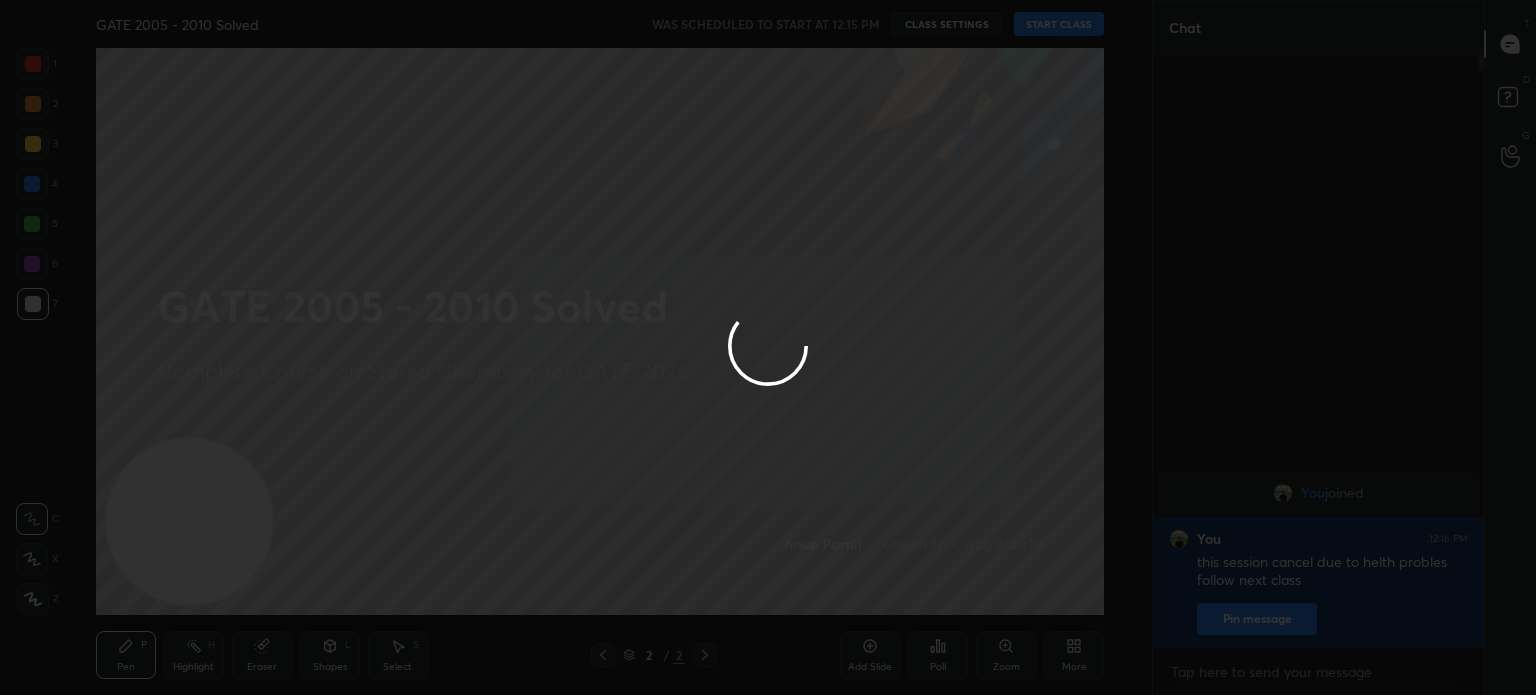 type on "x" 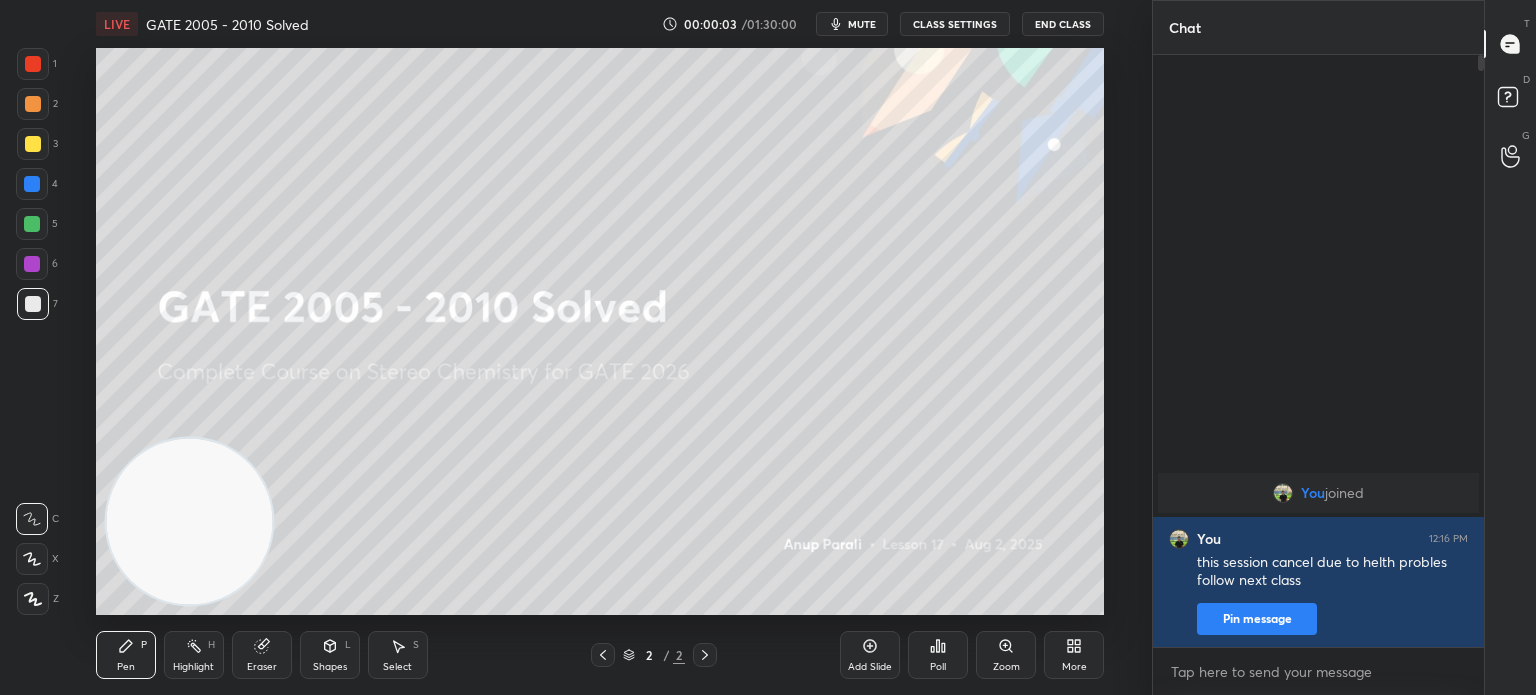 drag, startPoint x: 880, startPoint y: 11, endPoint x: 865, endPoint y: 27, distance: 21.931713 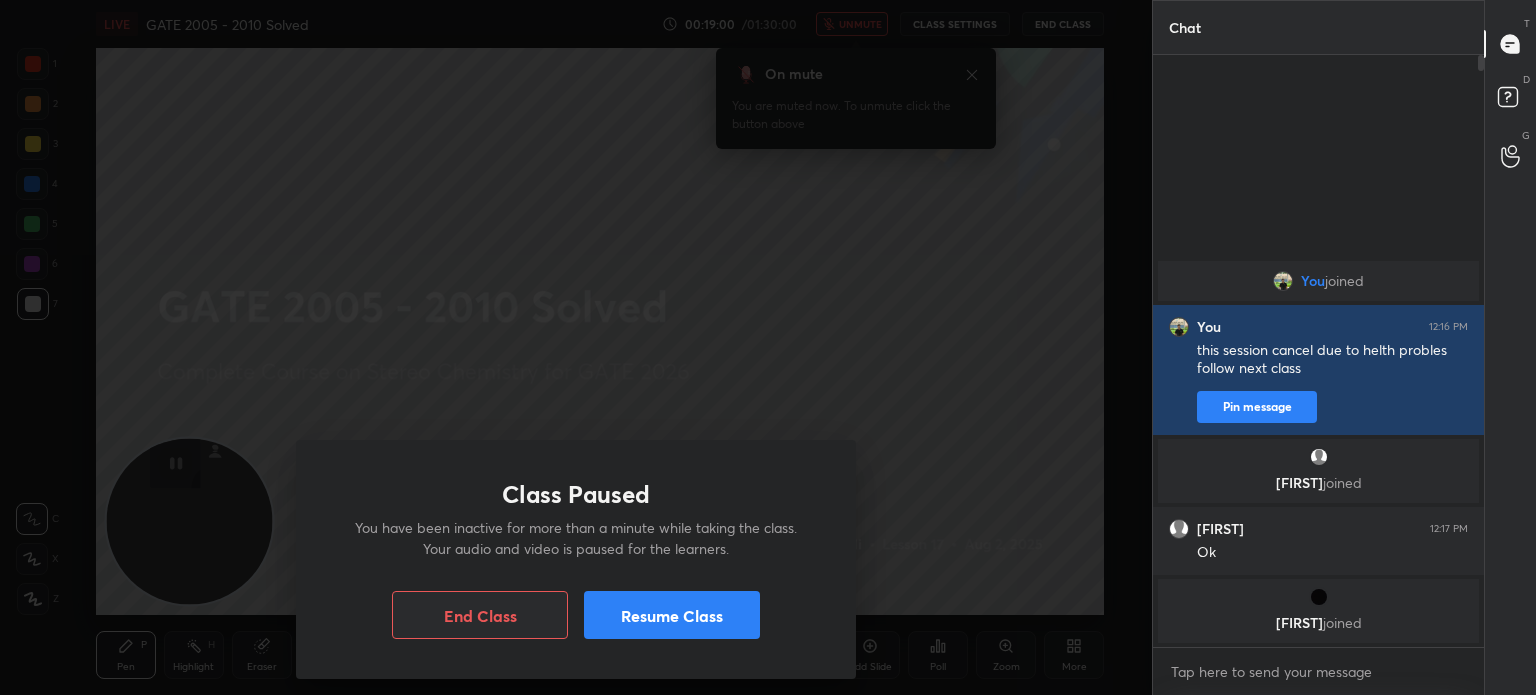 click on "Resume Class" at bounding box center (672, 615) 